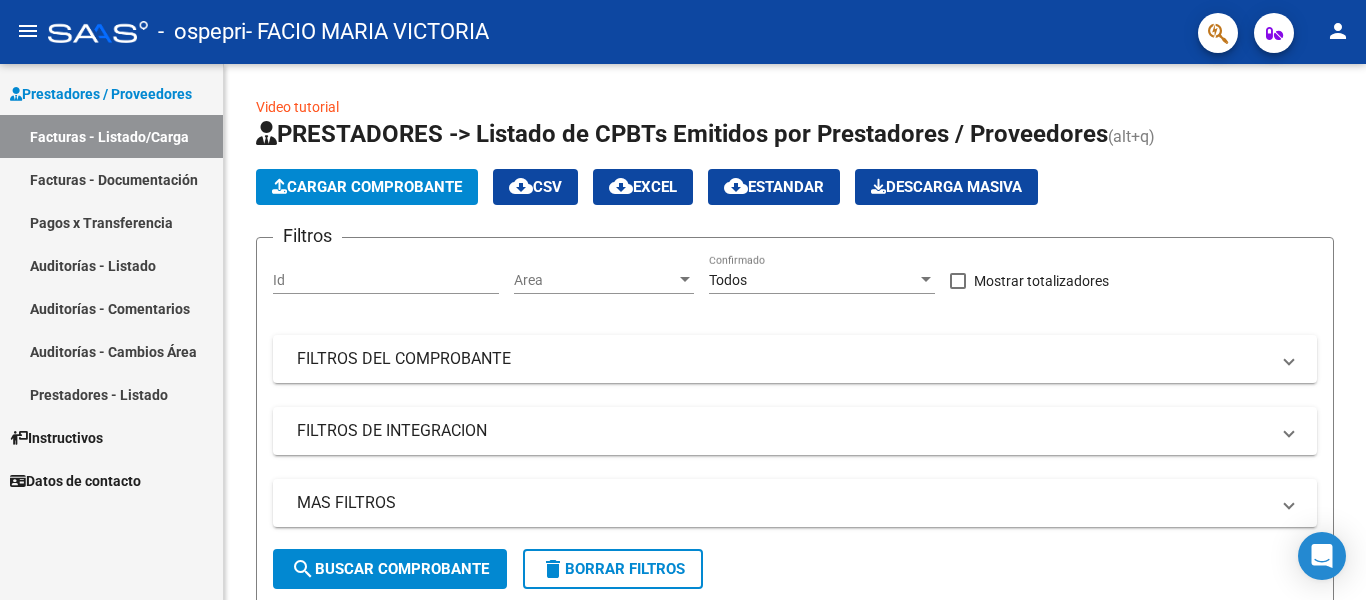 scroll, scrollTop: 0, scrollLeft: 0, axis: both 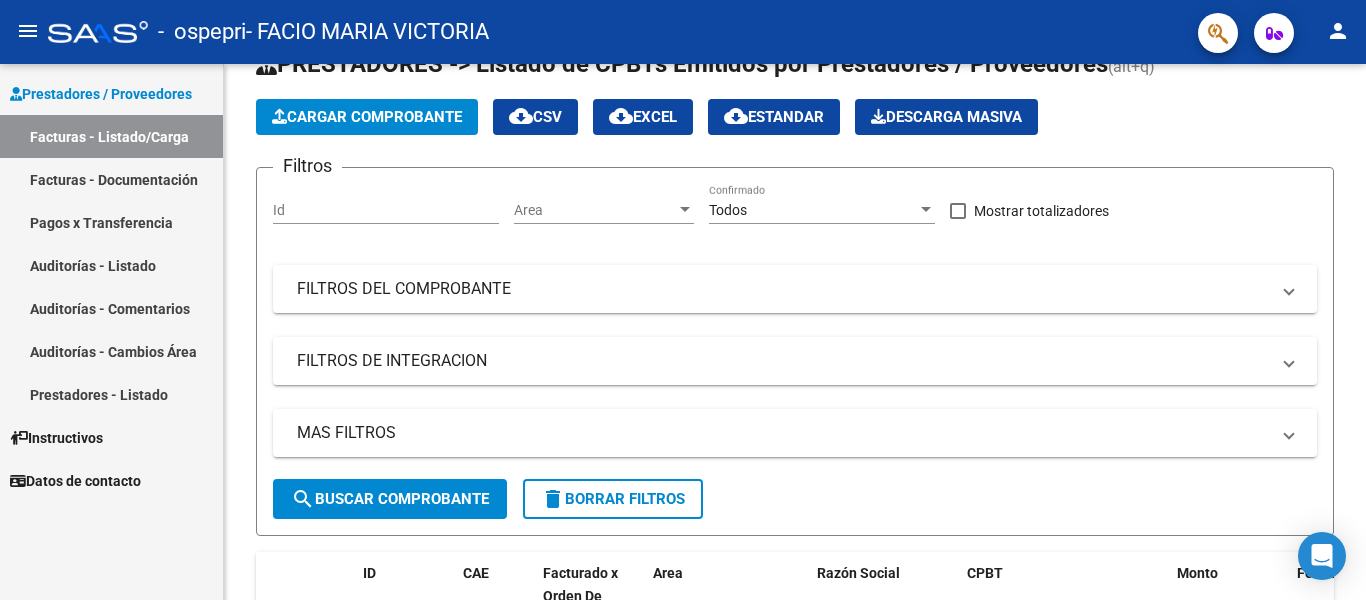 click on "Auditorías - Listado" at bounding box center (111, 265) 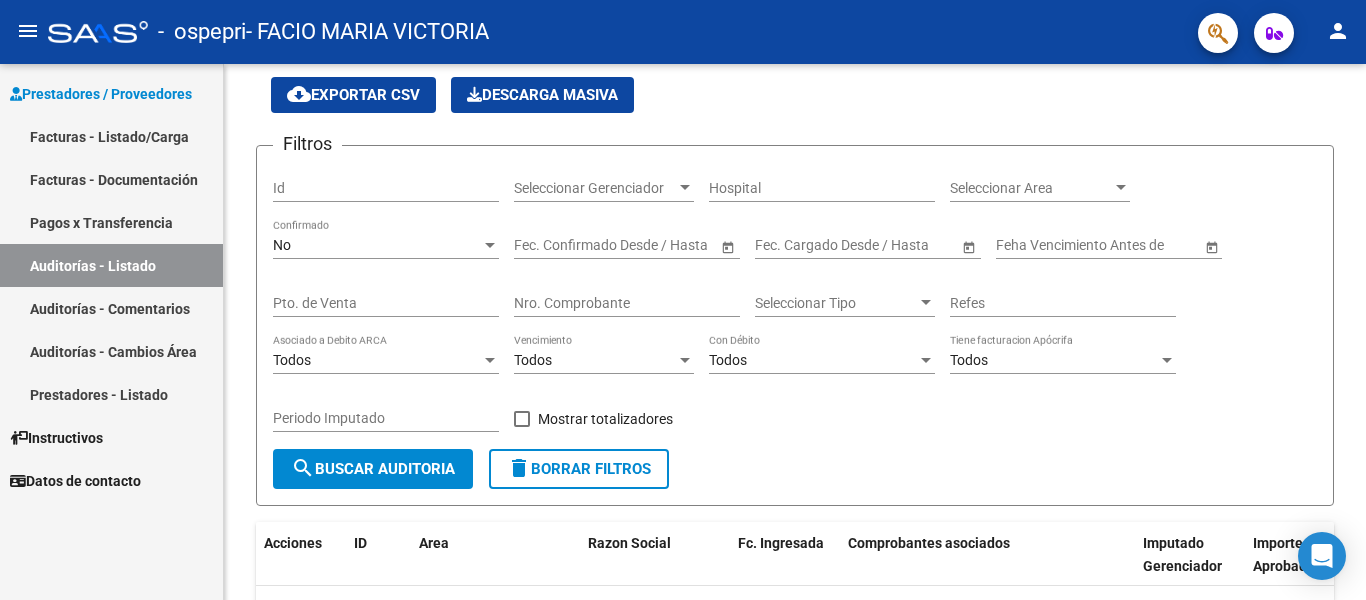 click on "Prestadores - Listado" at bounding box center [111, 394] 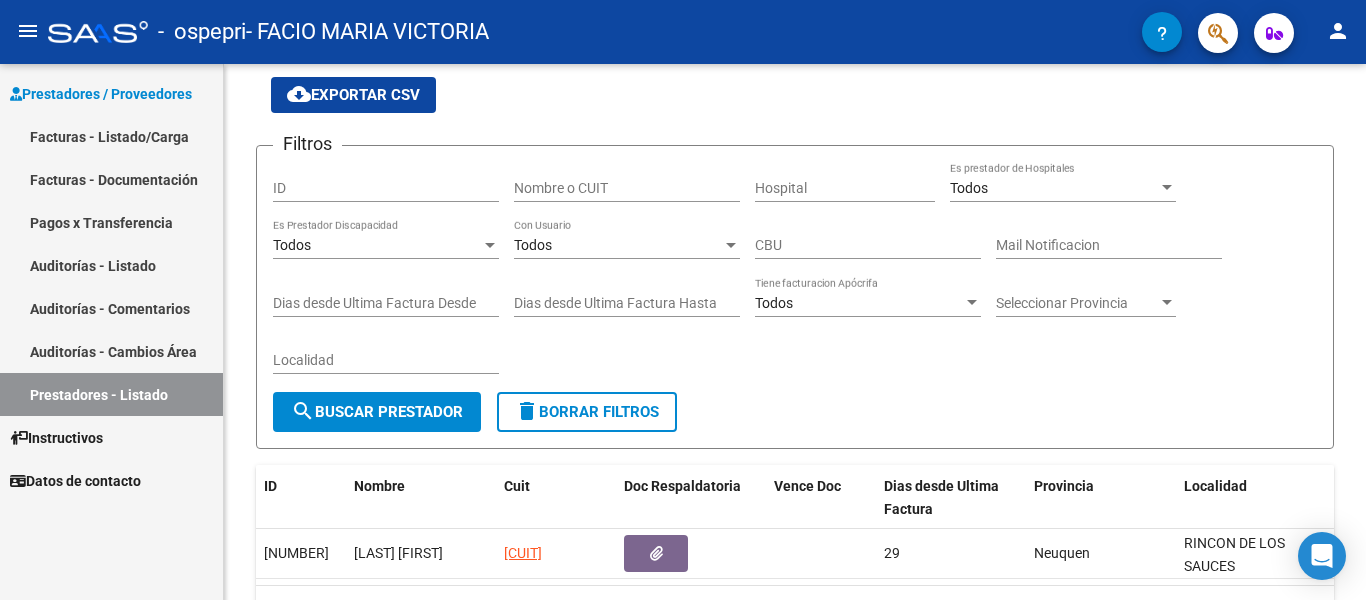 click on "Datos de contacto" at bounding box center [75, 481] 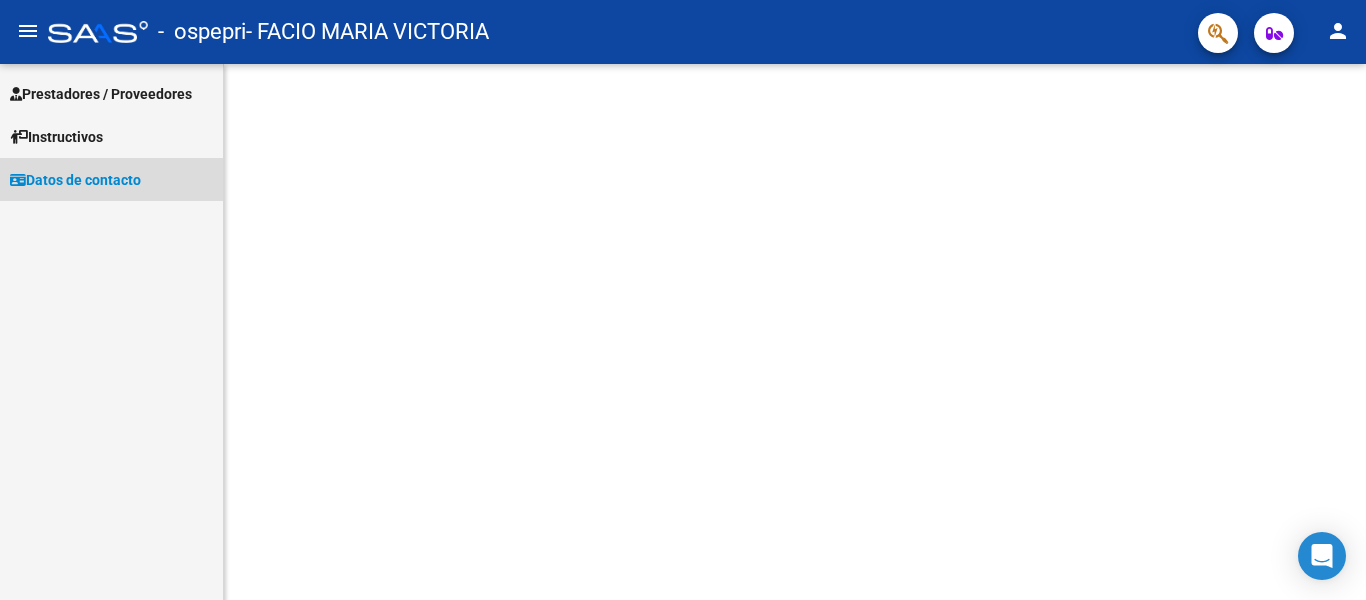 scroll, scrollTop: 0, scrollLeft: 0, axis: both 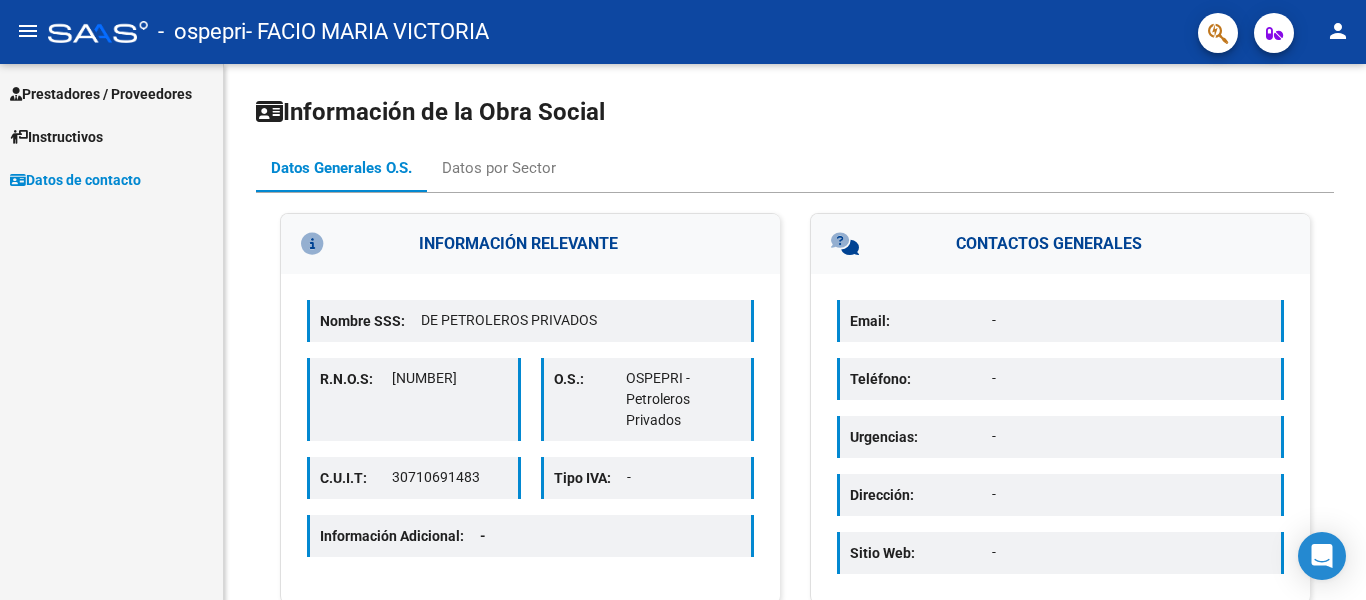 click on "Prestadores / Proveedores" at bounding box center [101, 94] 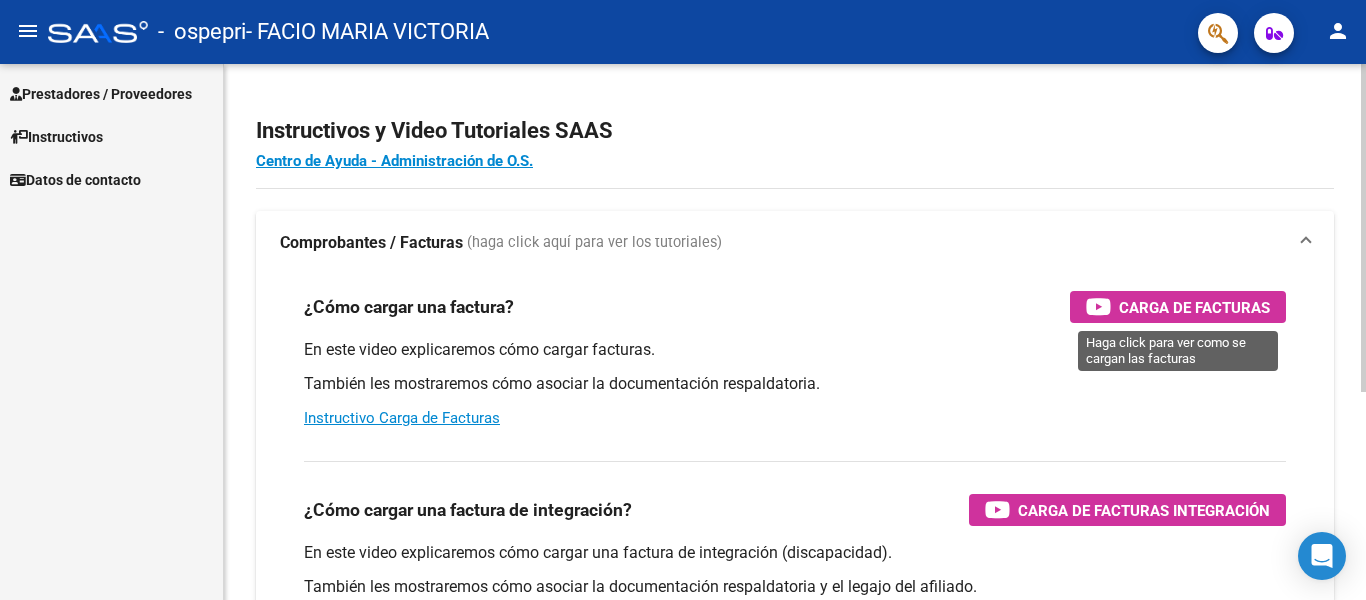 click on "Carga de Facturas" at bounding box center [1194, 307] 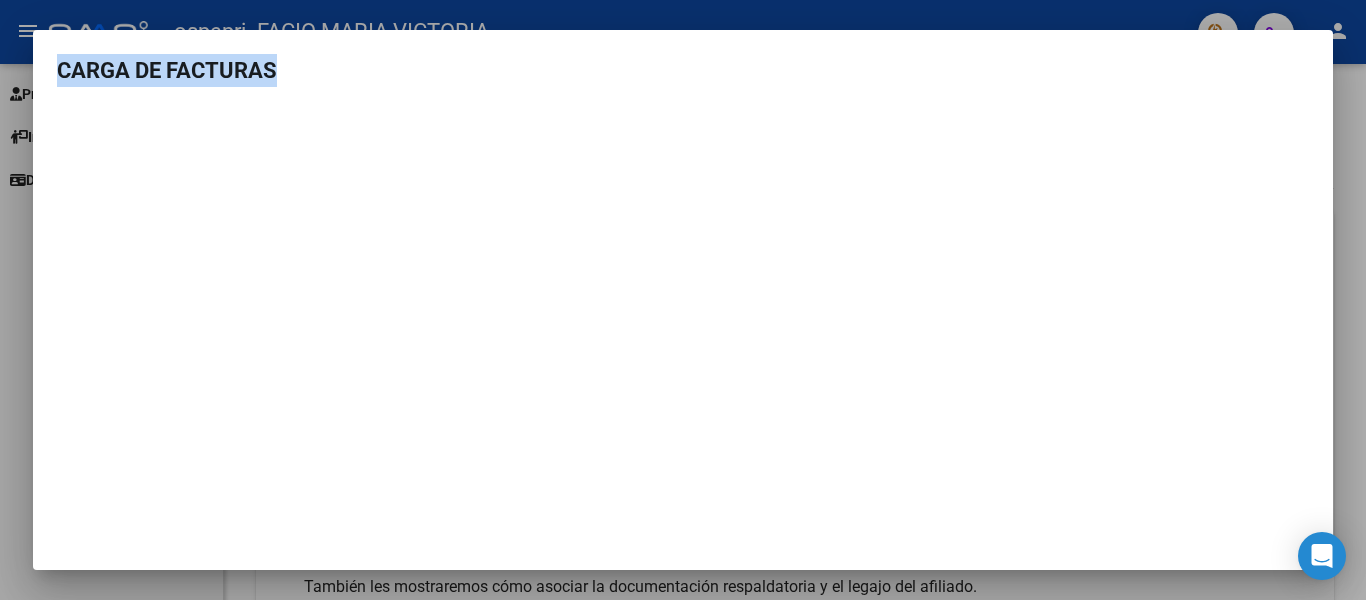 drag, startPoint x: 1256, startPoint y: 26, endPoint x: 1275, endPoint y: 58, distance: 37.215588 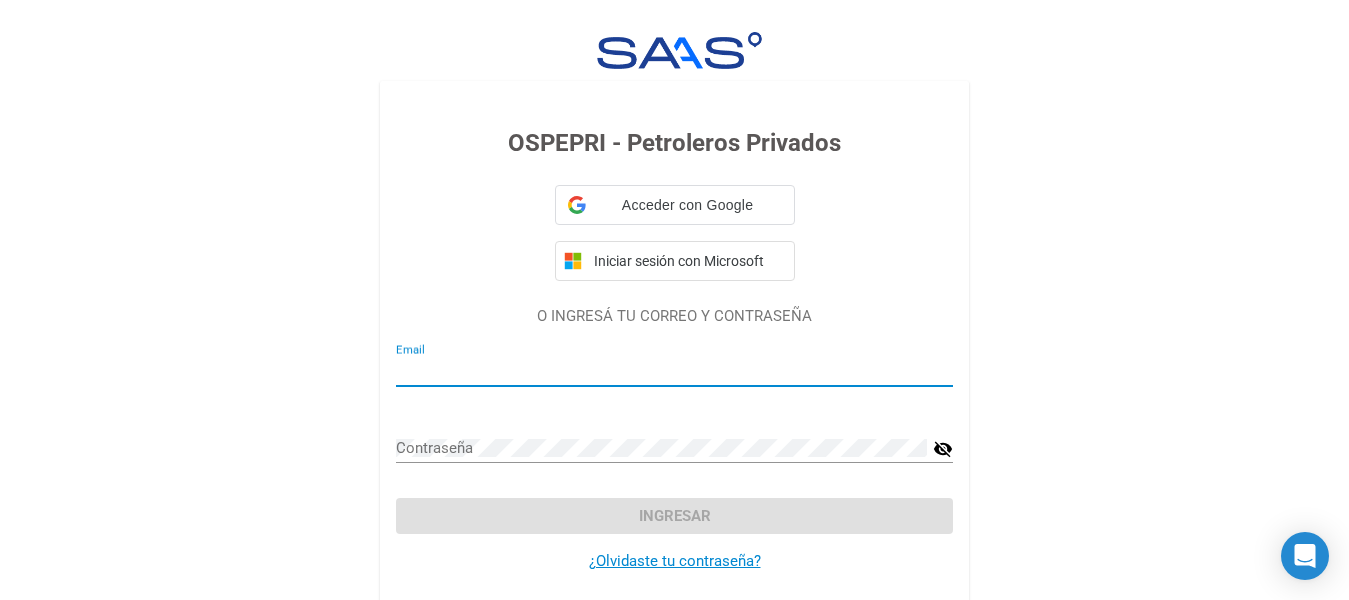 type on "[EMAIL]" 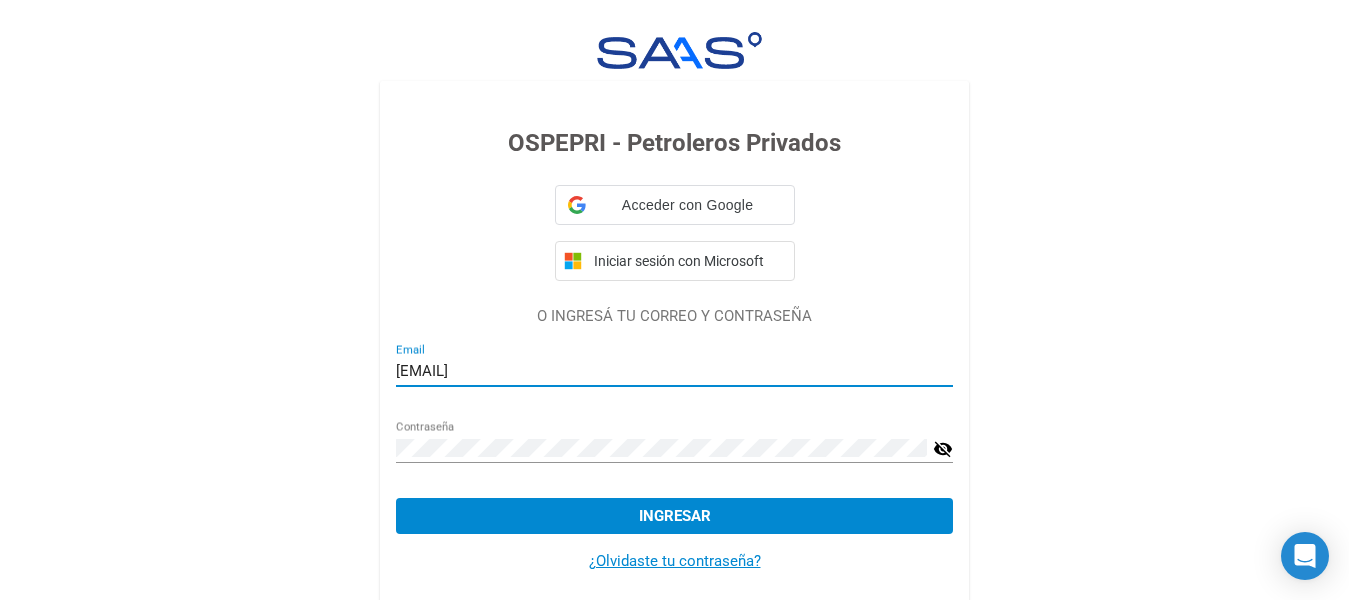 click on "Ingresar" 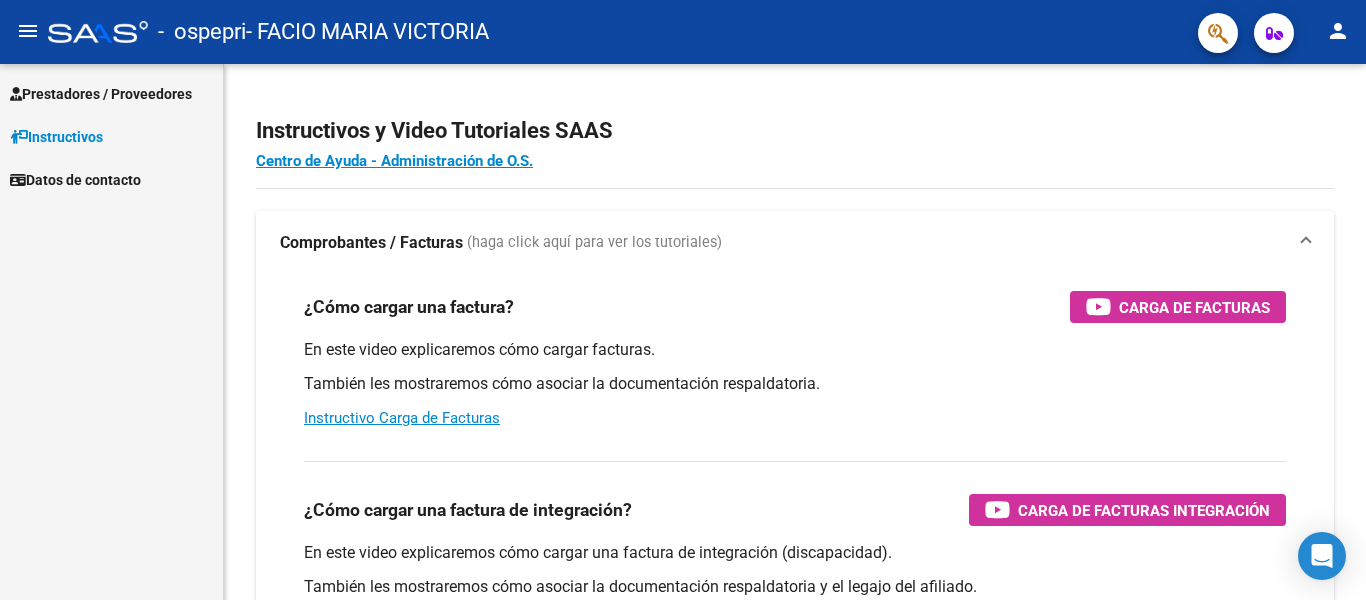 click on "Prestadores / Proveedores" at bounding box center (101, 94) 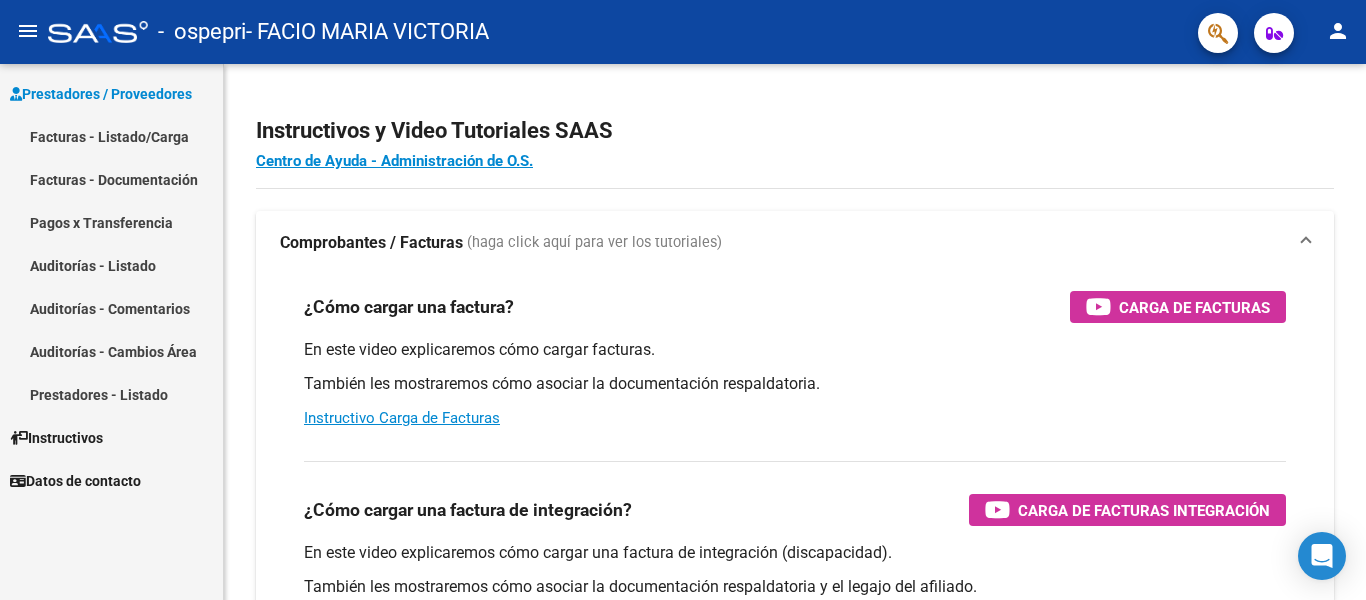 click on "Facturas - Listado/Carga" at bounding box center (111, 136) 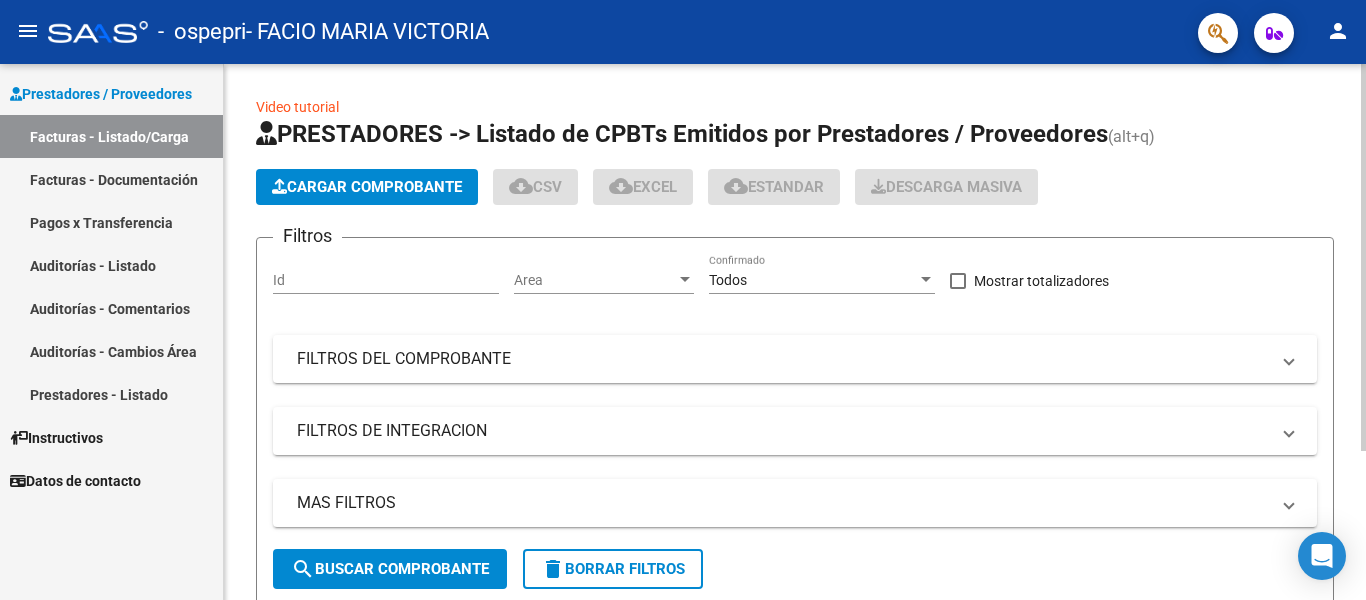 click on "Cargar Comprobante" 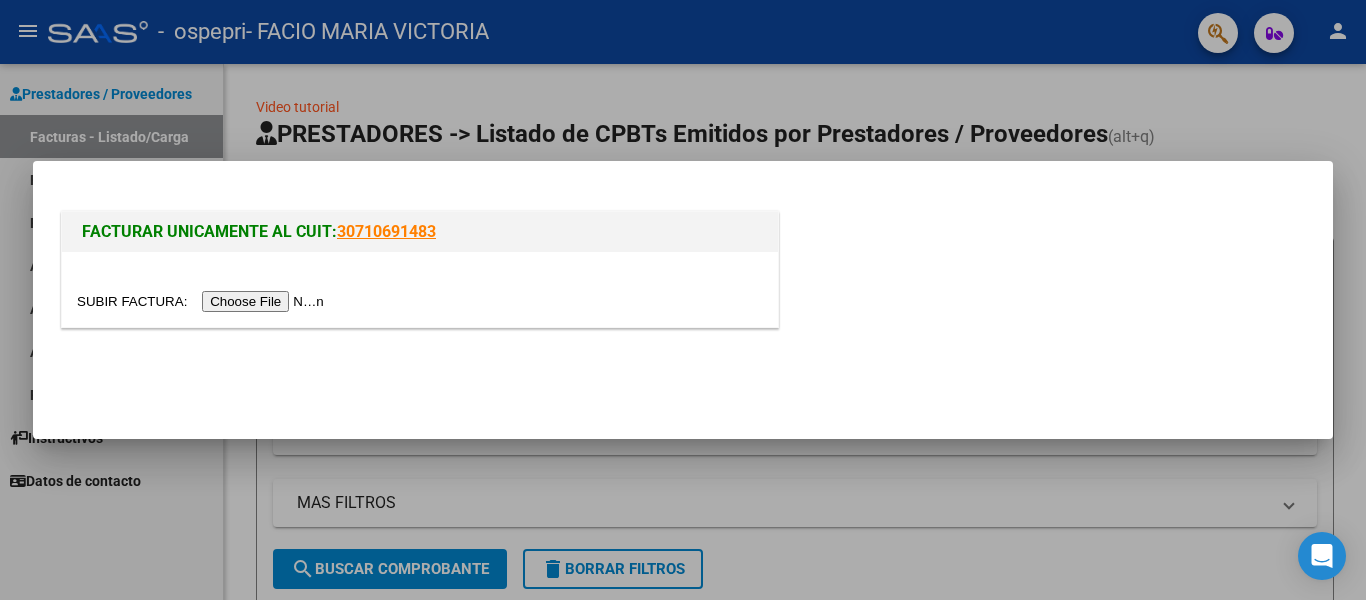 click at bounding box center (203, 301) 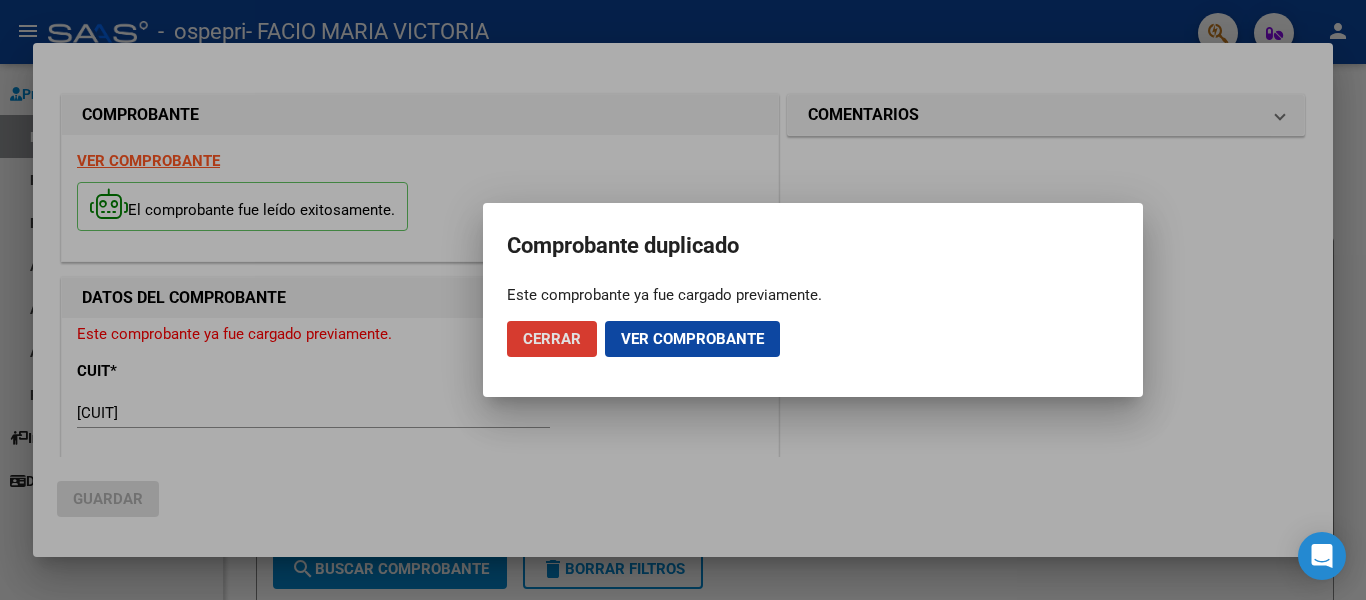 click on "Cerrar" 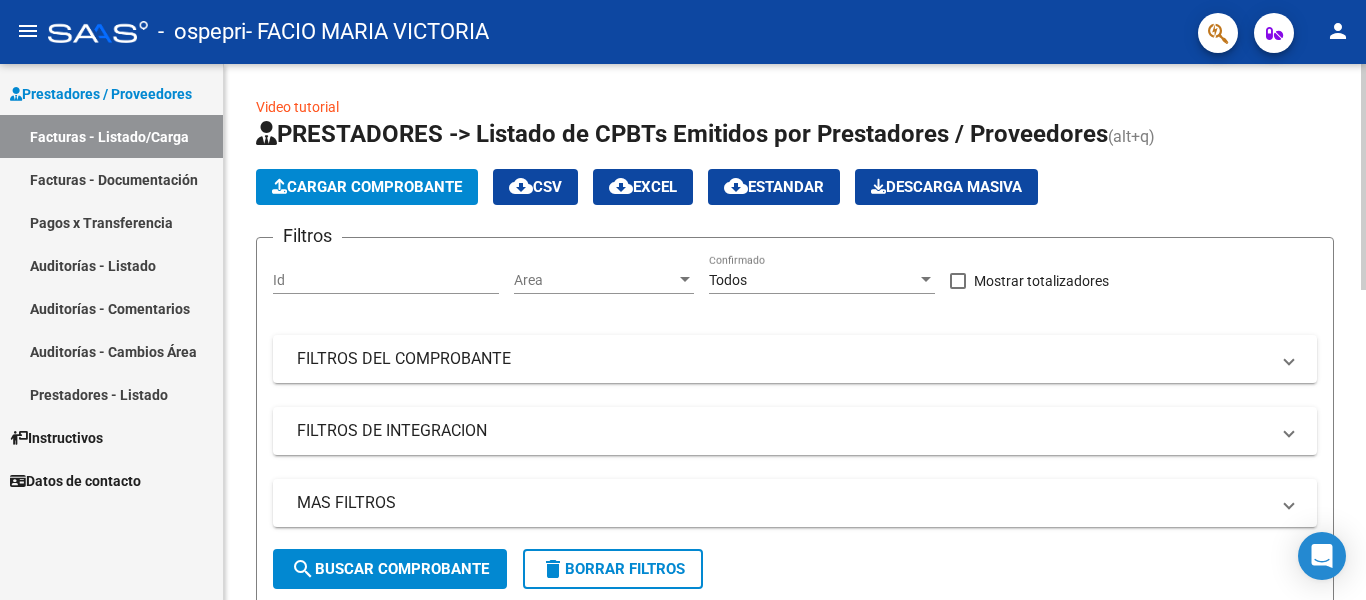 click on "Cargar Comprobante" 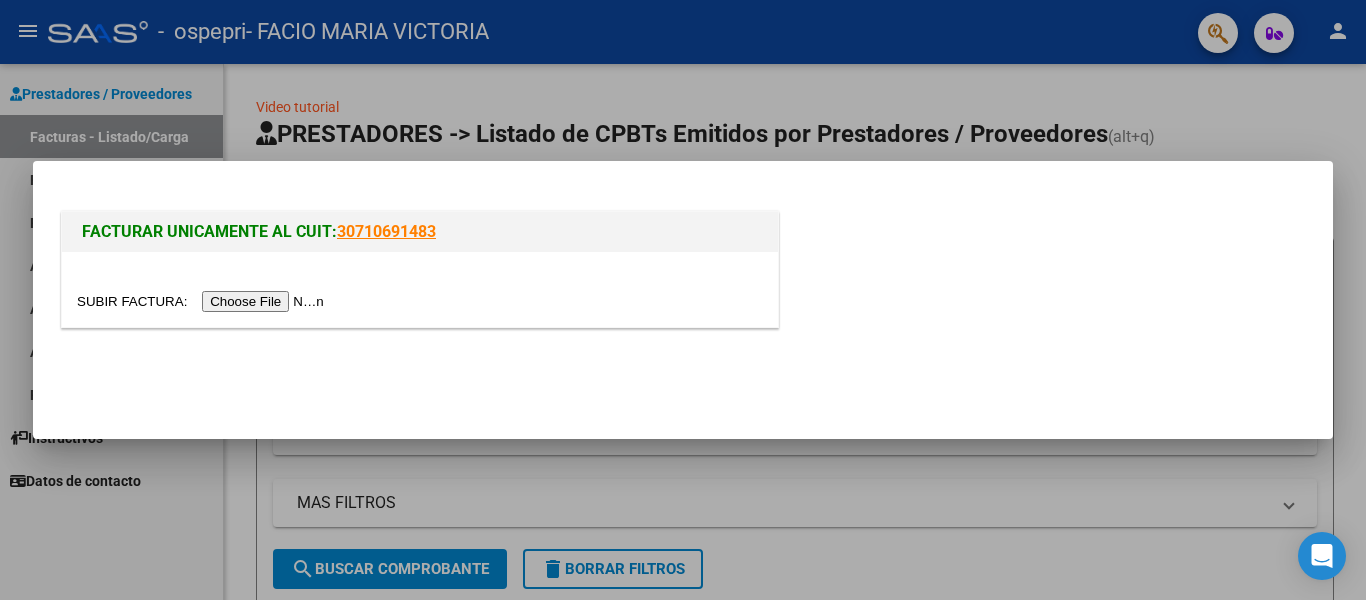 click at bounding box center (203, 301) 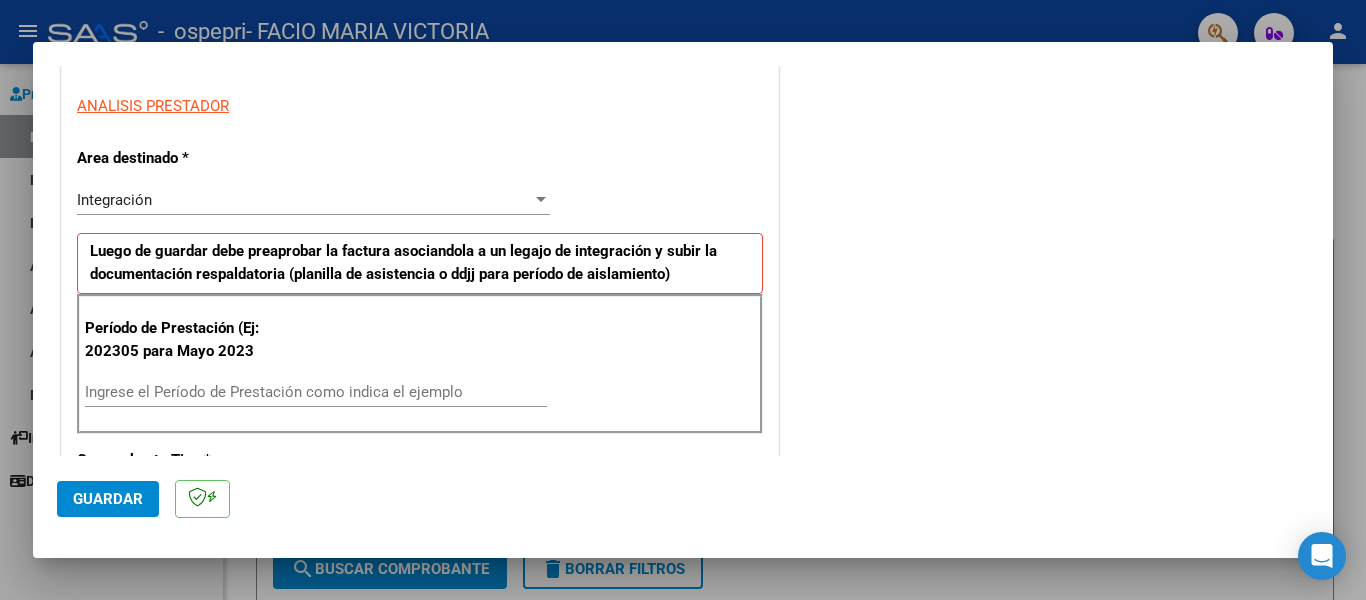 scroll, scrollTop: 396, scrollLeft: 0, axis: vertical 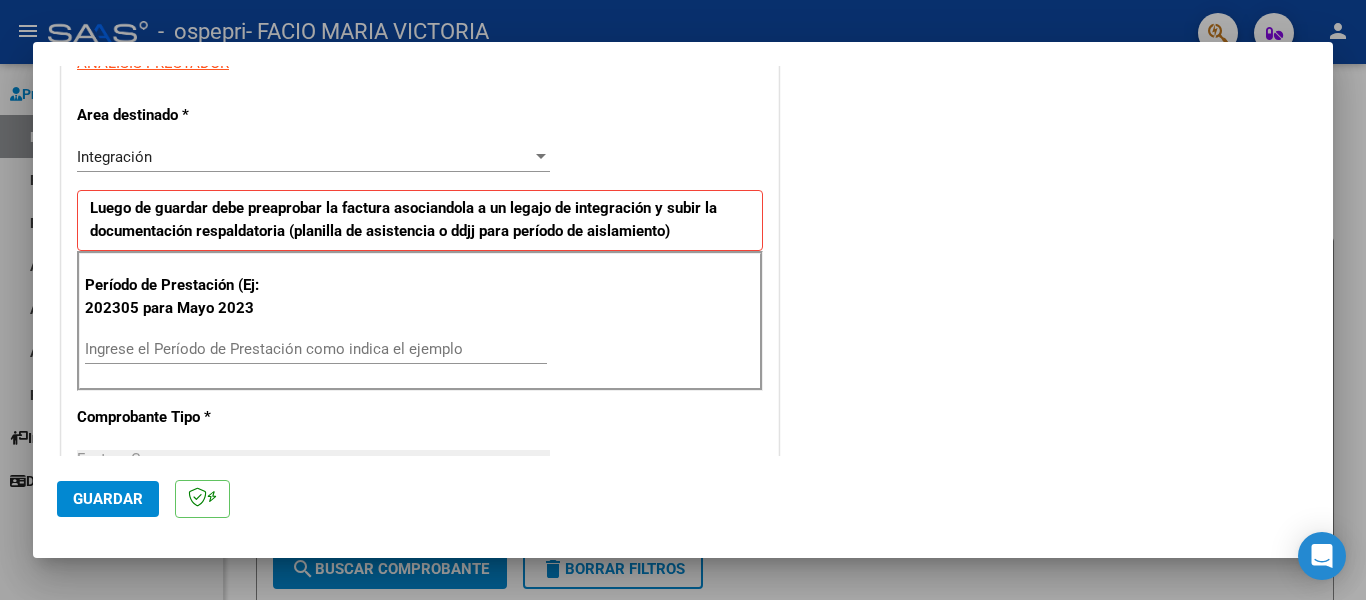 click on "Ingrese el Período de Prestación como indica el ejemplo" at bounding box center [316, 349] 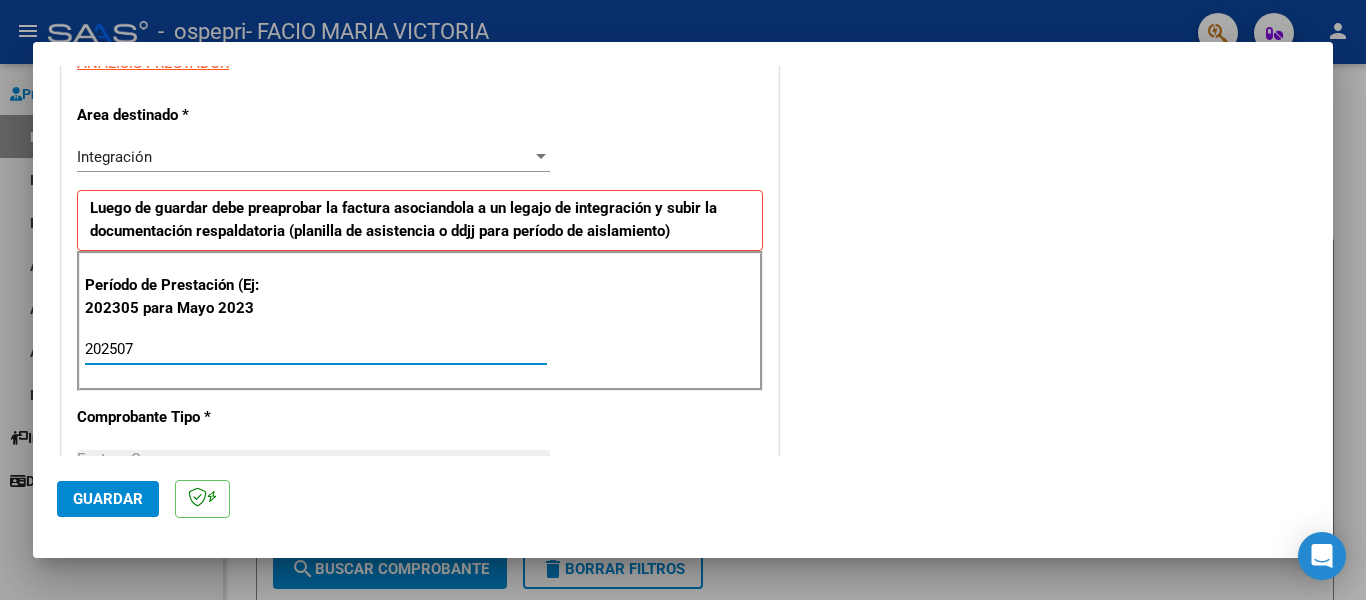 type on "202507" 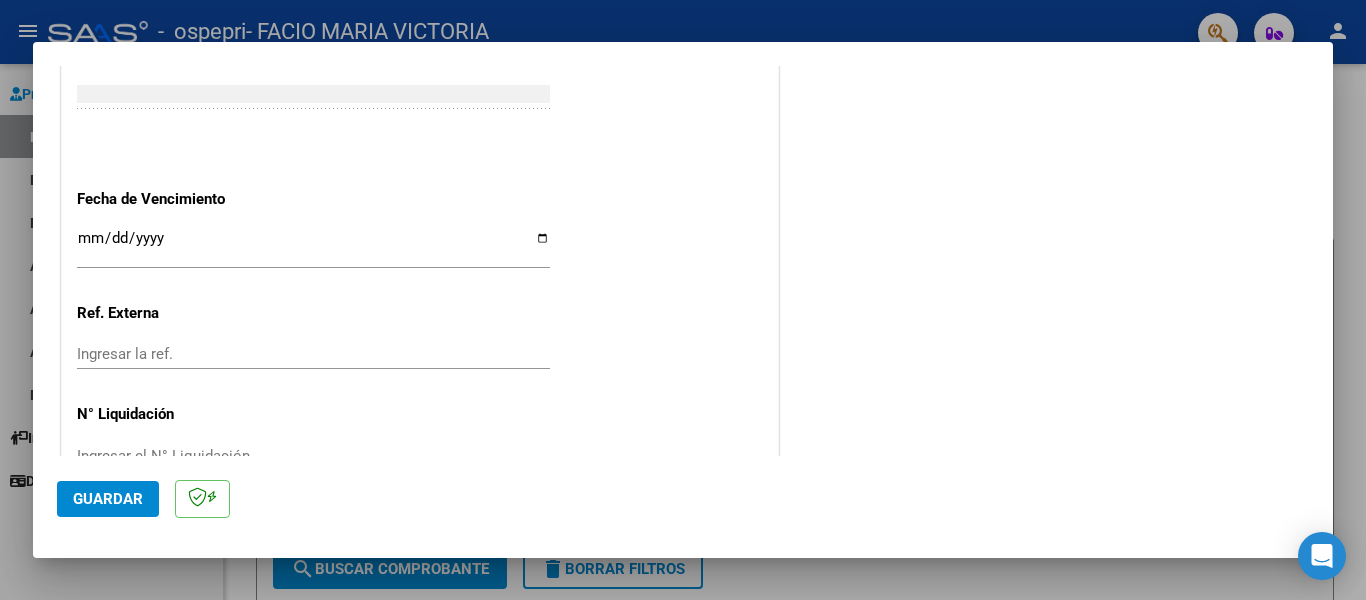 scroll, scrollTop: 1307, scrollLeft: 0, axis: vertical 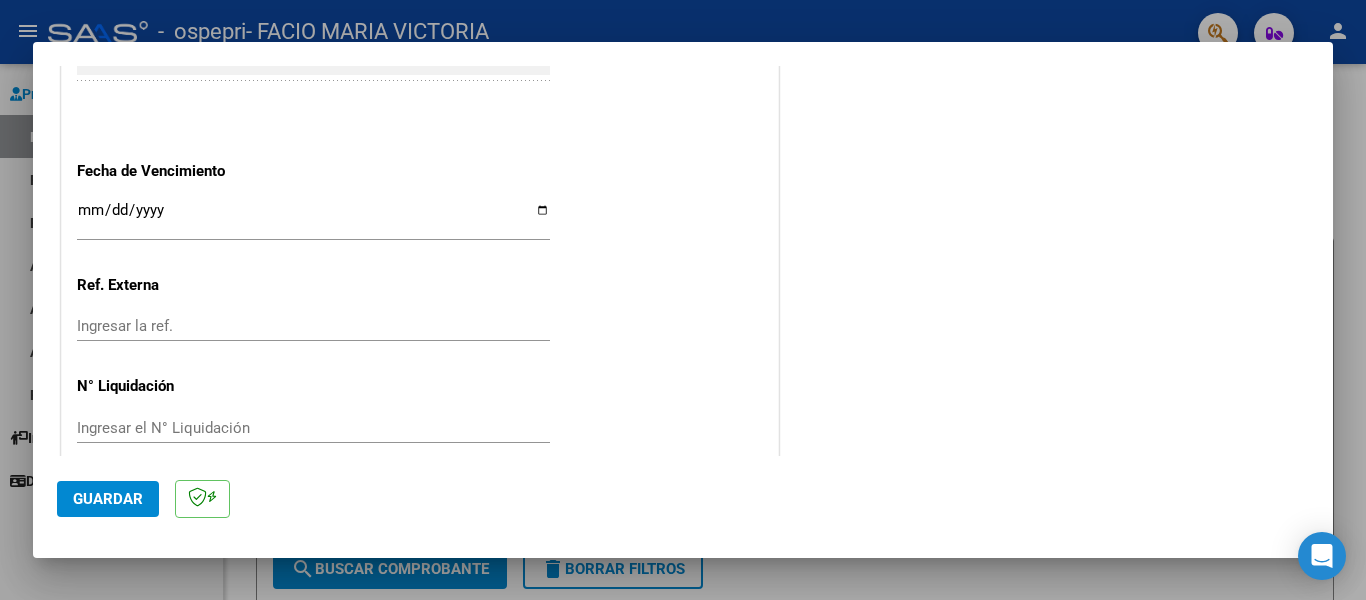 click on "Guardar" 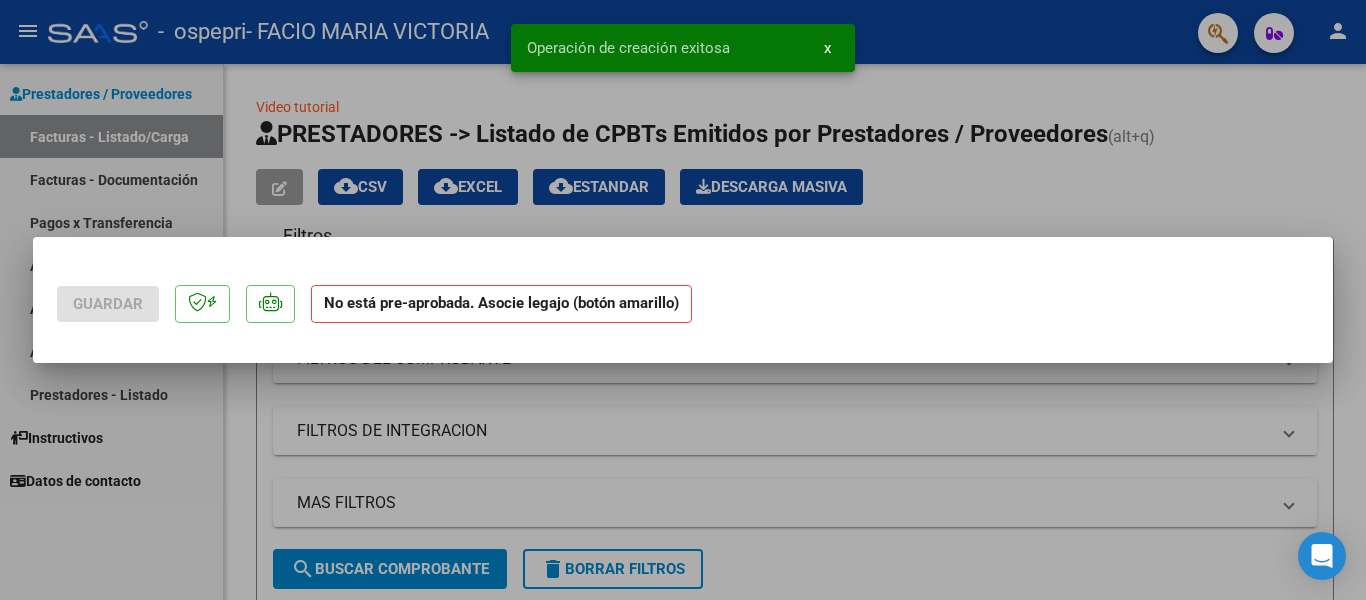 scroll, scrollTop: 0, scrollLeft: 0, axis: both 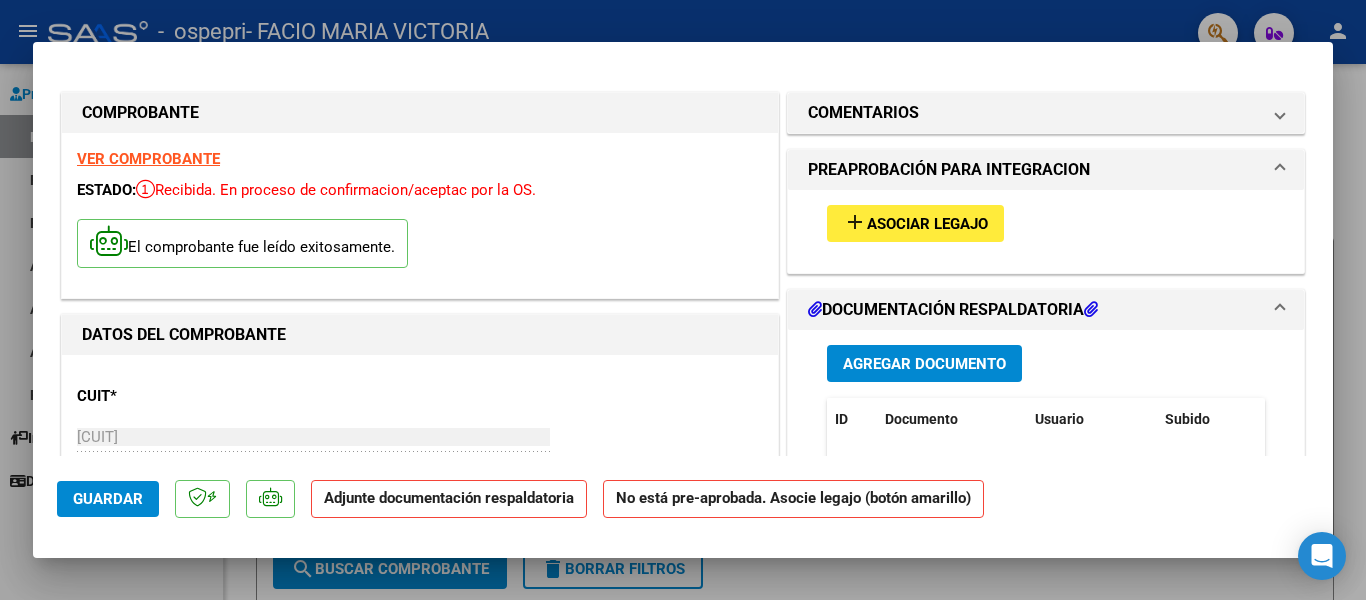 click on "Asociar Legajo" at bounding box center [927, 224] 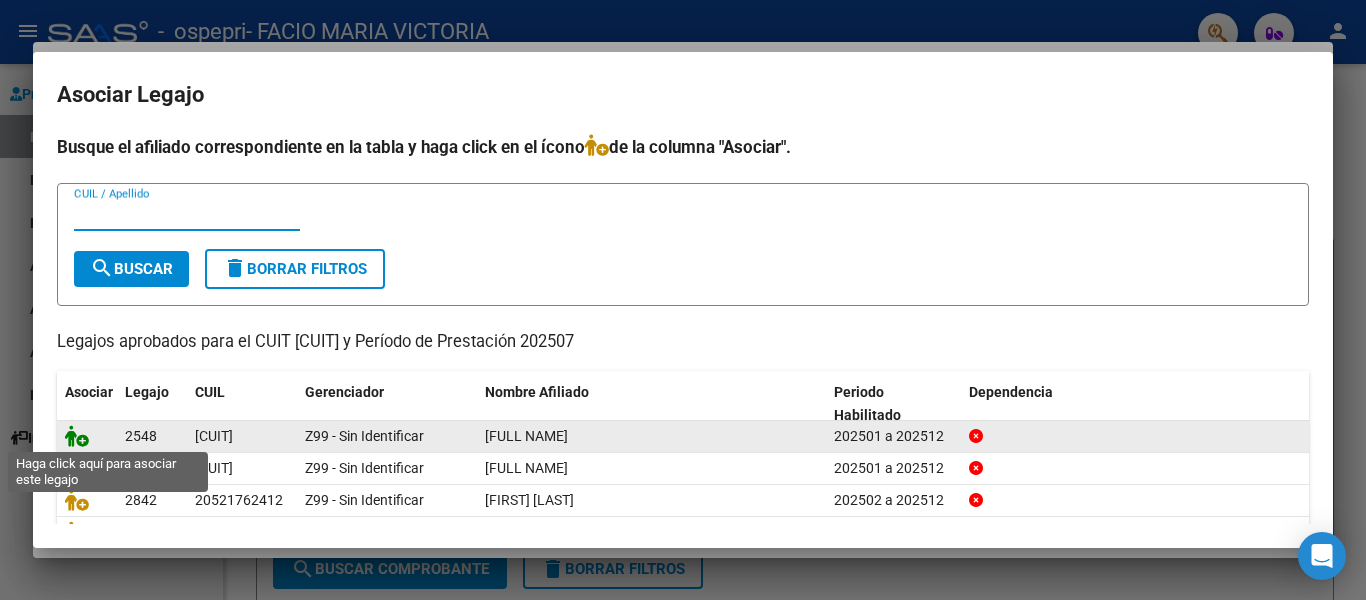 click 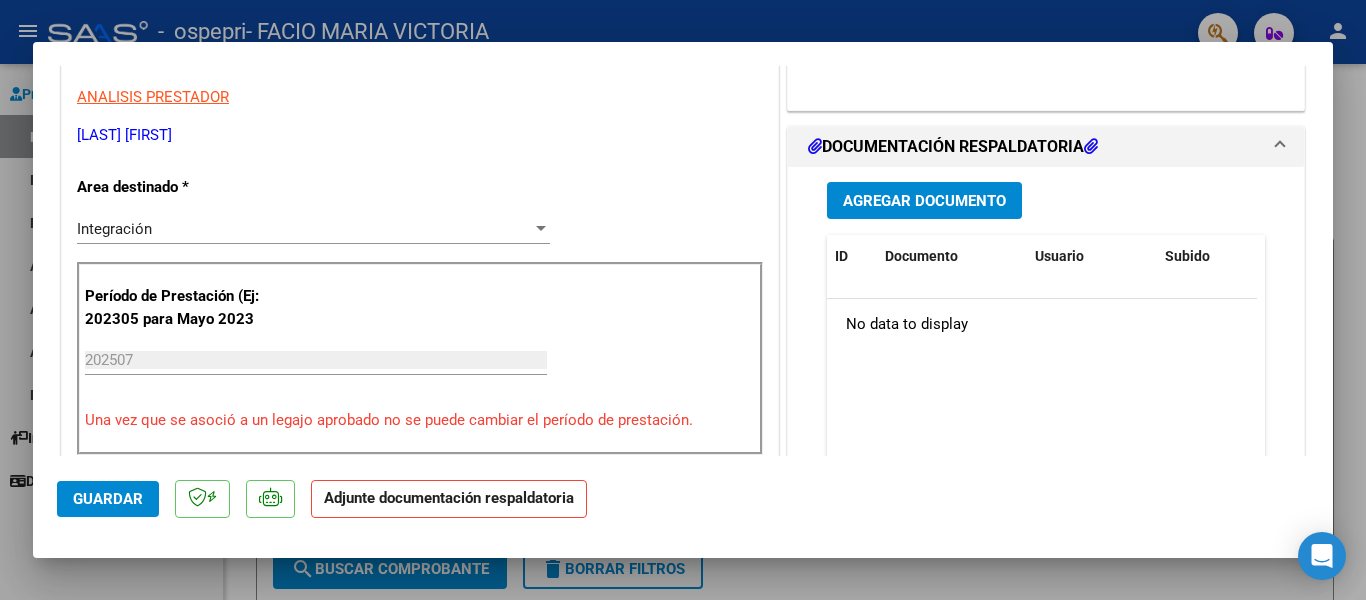 scroll, scrollTop: 480, scrollLeft: 0, axis: vertical 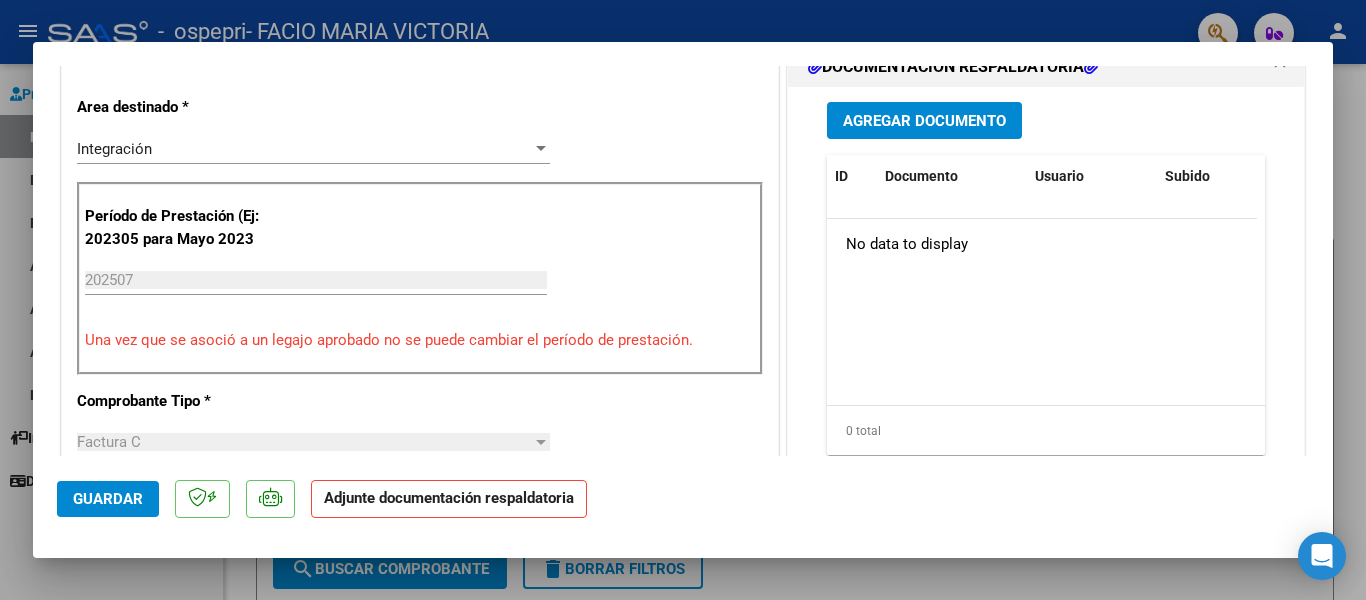 click on "Agregar Documento" at bounding box center (924, 121) 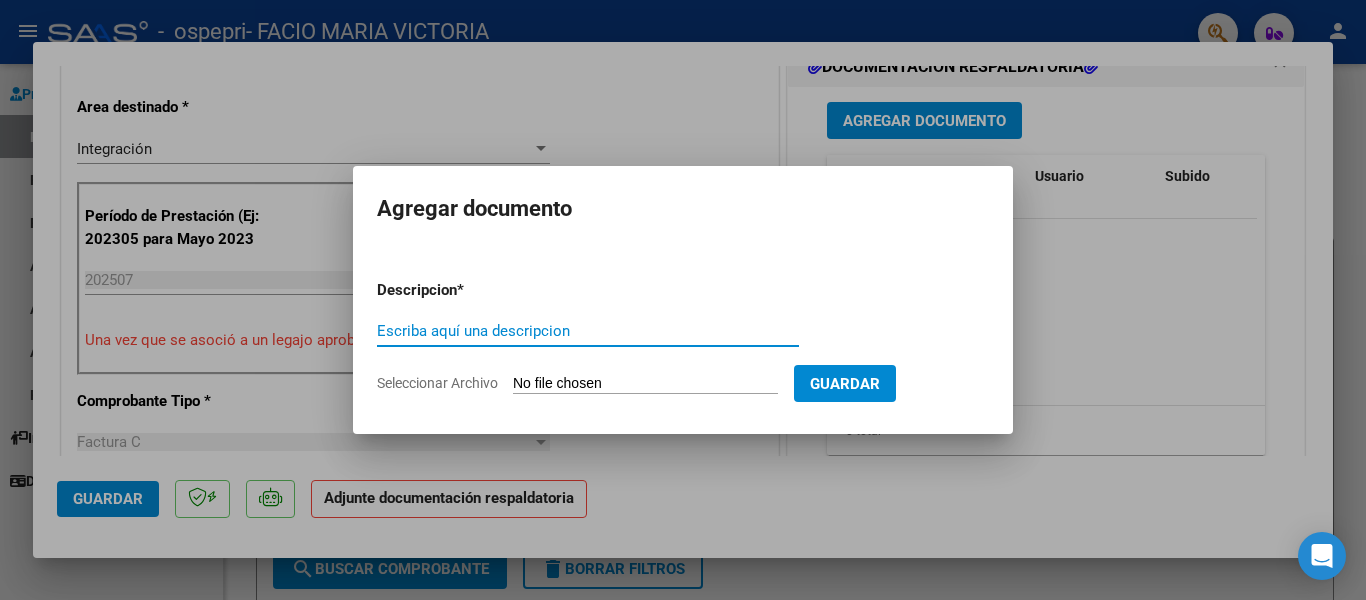 click on "Escriba aquí una descripcion" at bounding box center [588, 331] 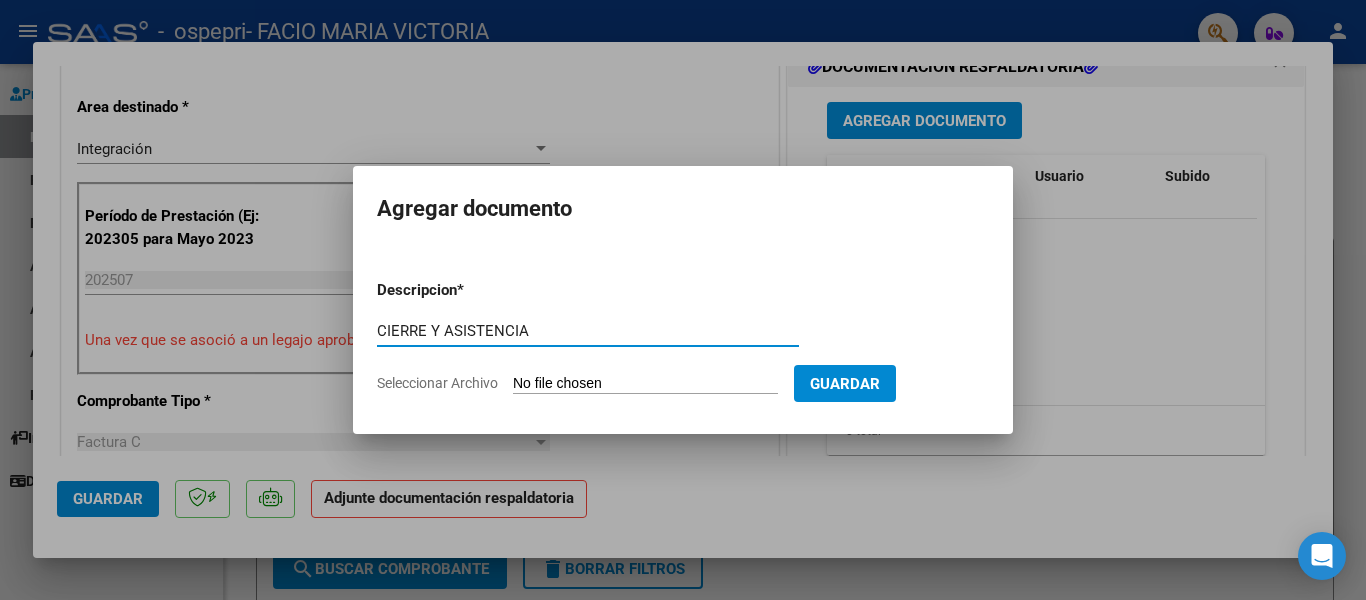 type on "CIERRE Y ASISTENCIA" 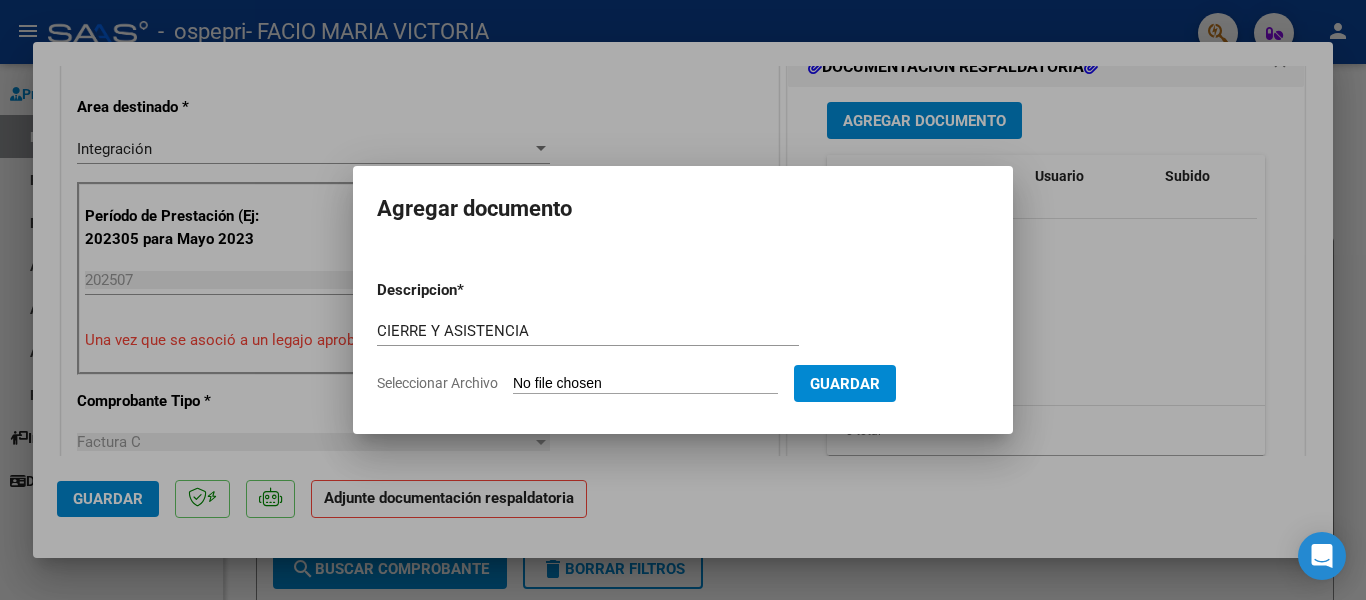 click on "Seleccionar Archivo" at bounding box center (645, 384) 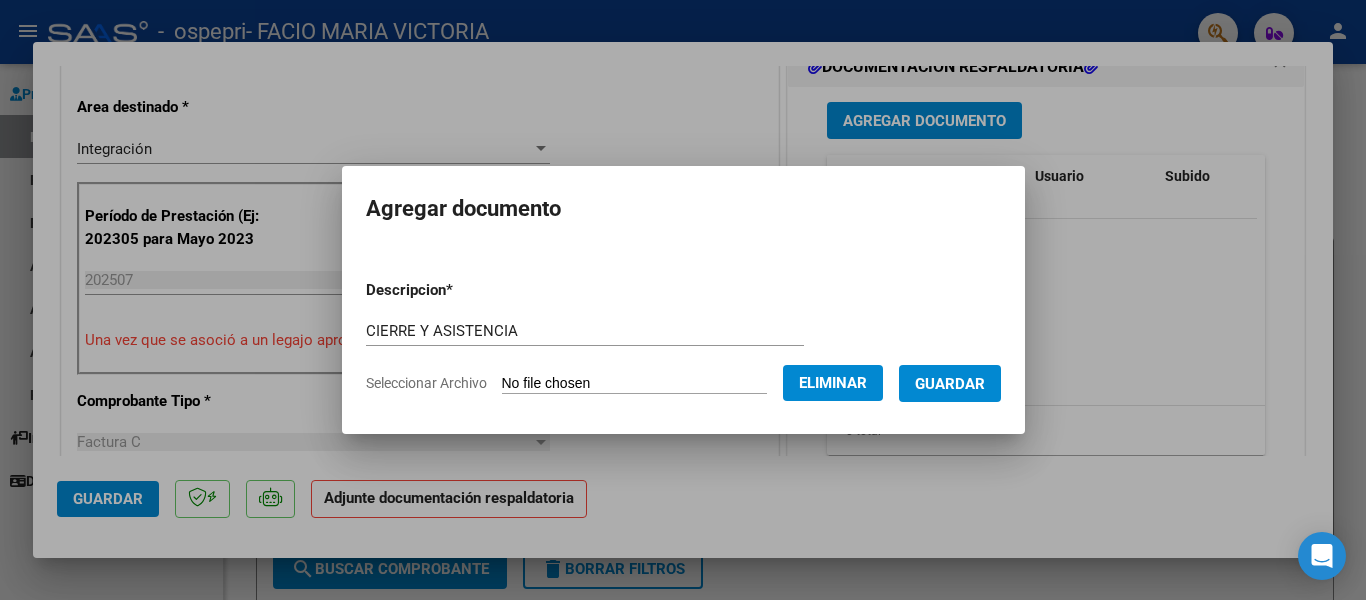 click on "Guardar" at bounding box center (950, 384) 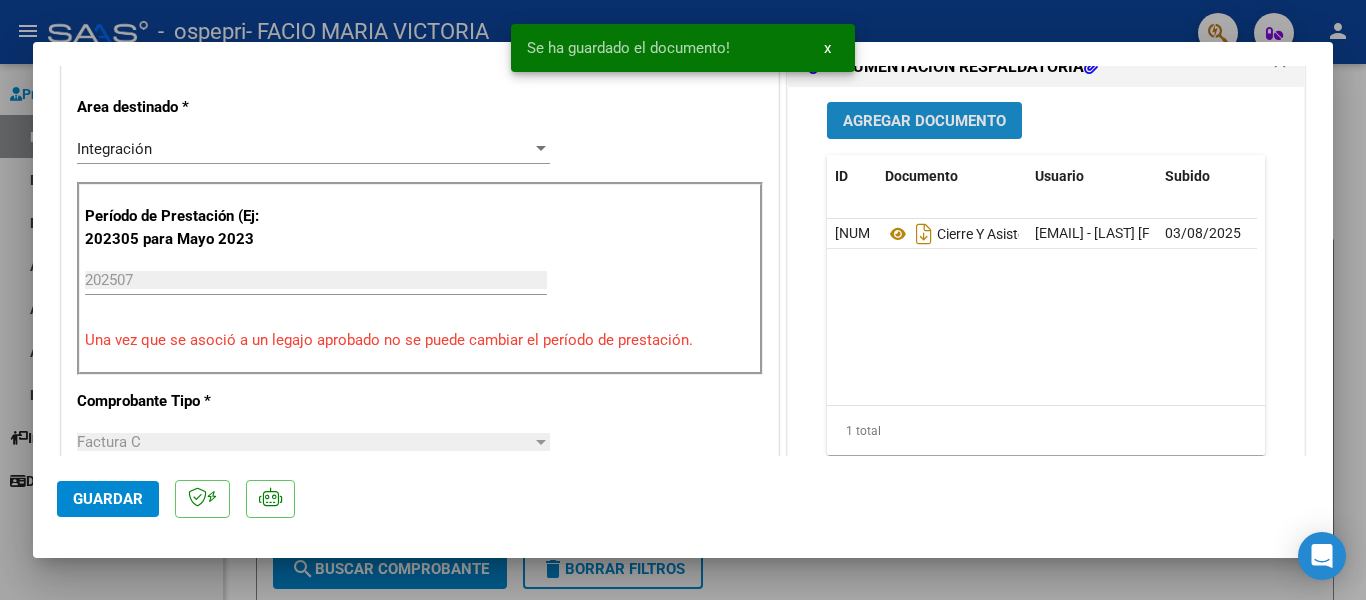 click on "Agregar Documento" at bounding box center [924, 121] 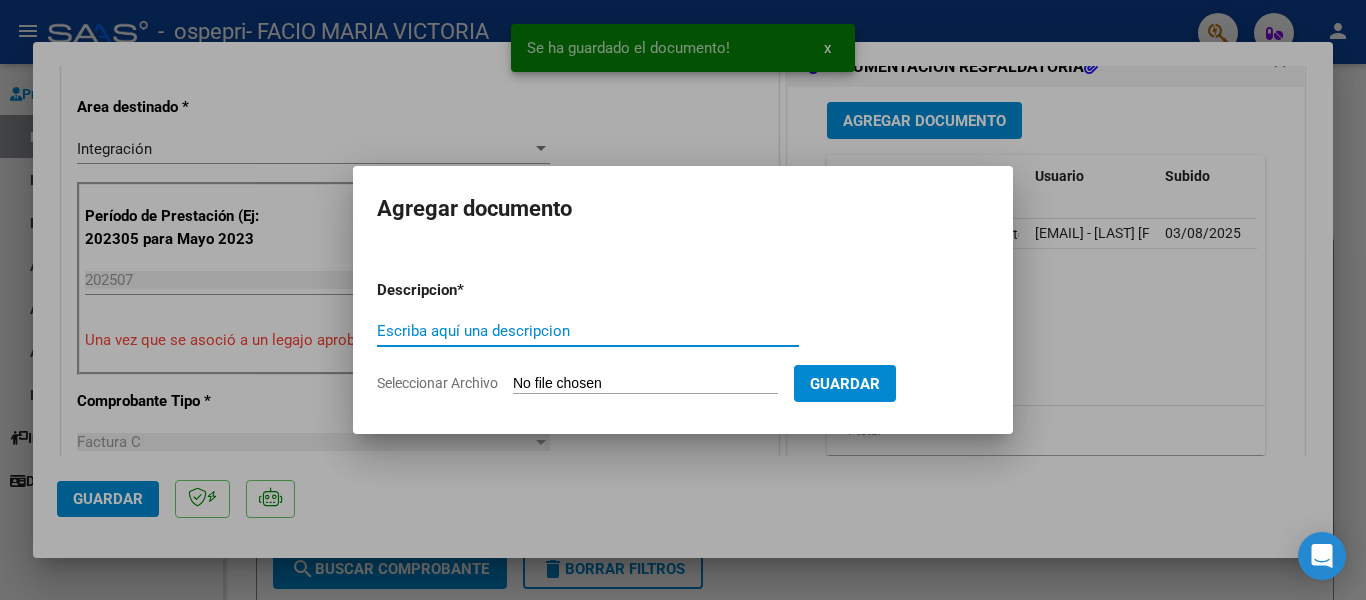 click on "Seleccionar Archivo" at bounding box center [645, 384] 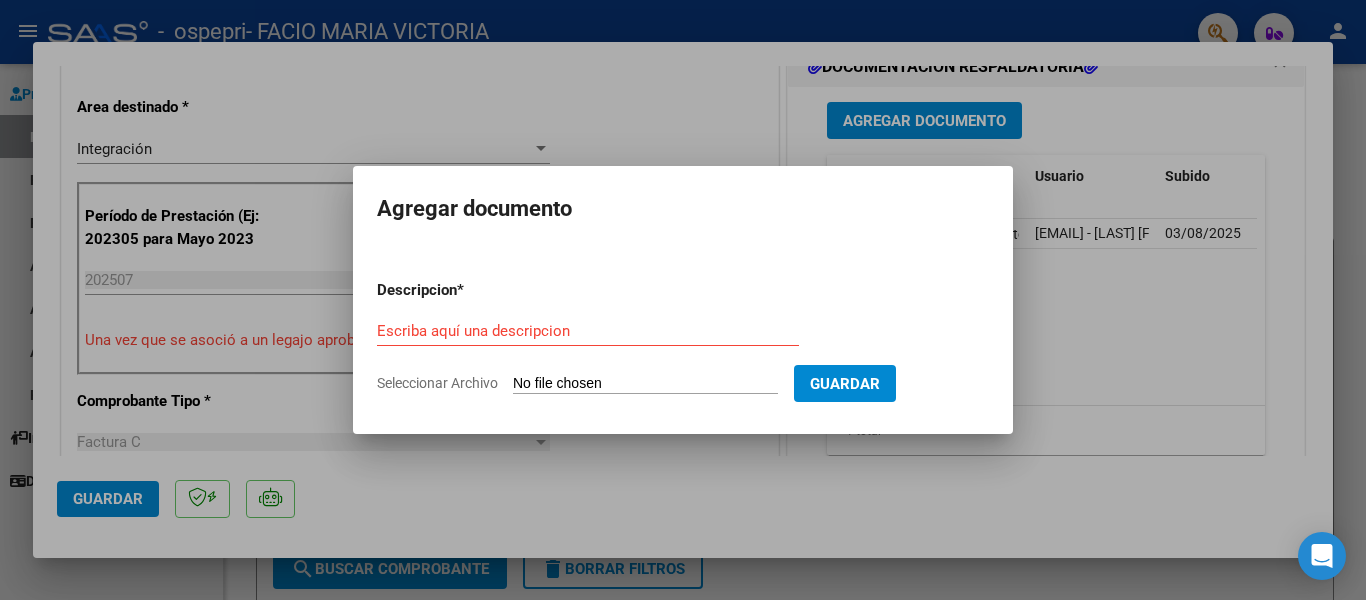 type on "C:\fakepath\[NAME].pdf" 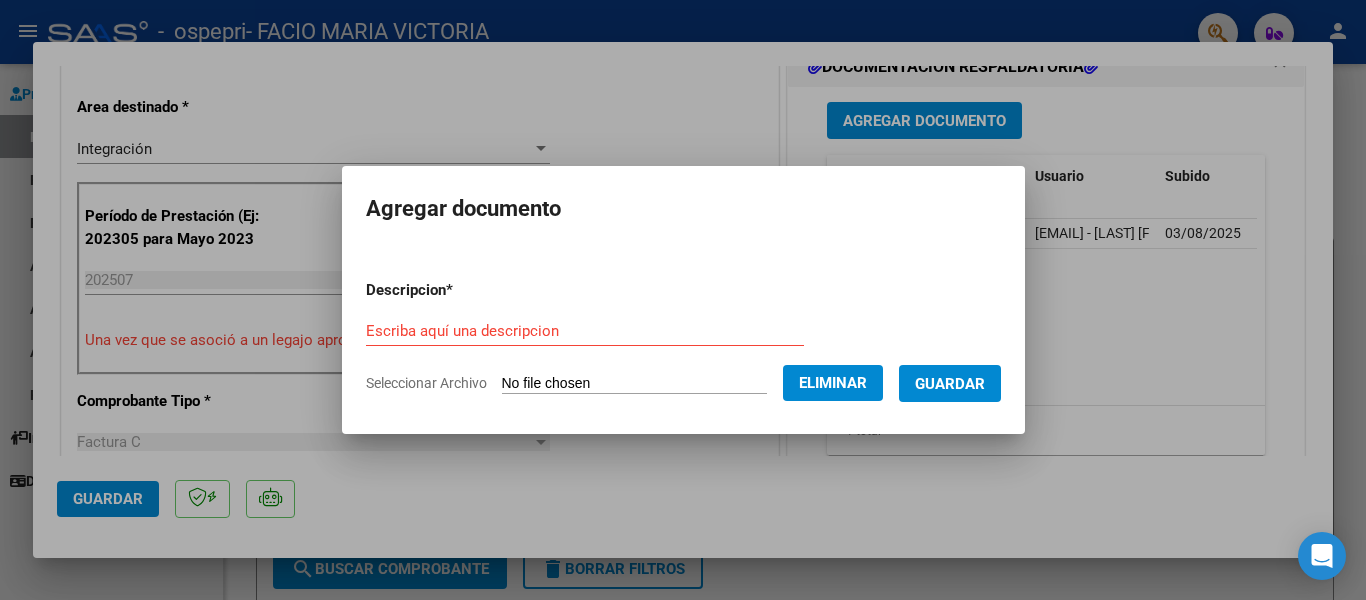 click on "Guardar" at bounding box center [950, 384] 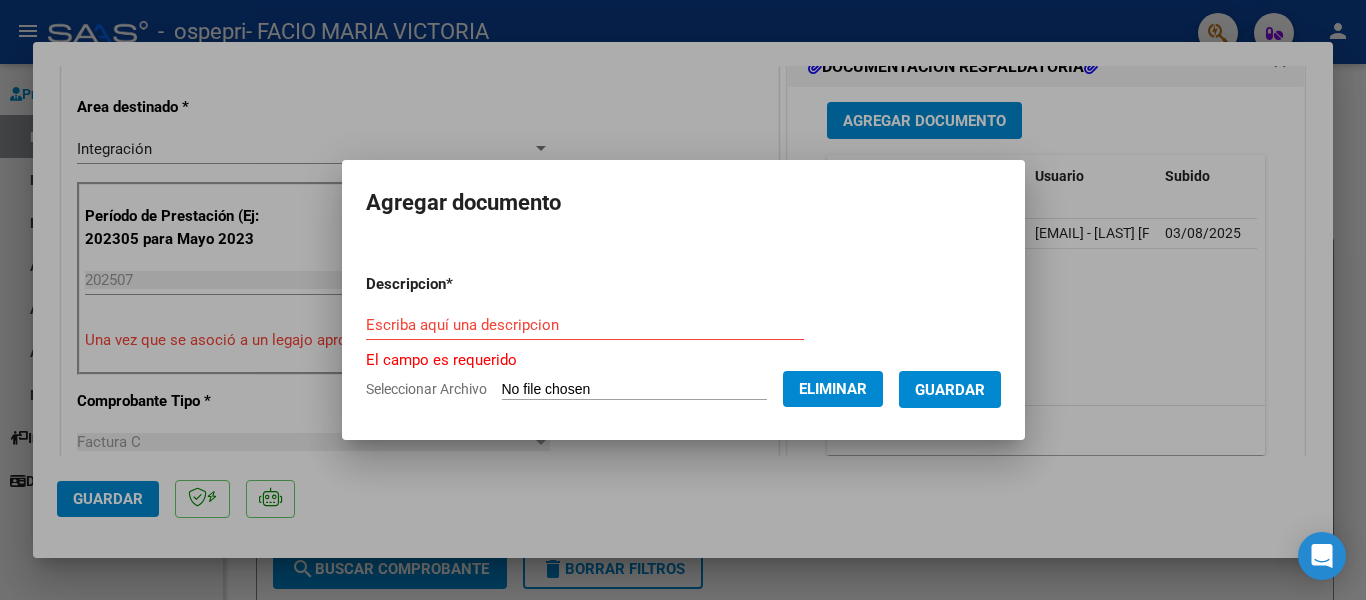 click on "Guardar" at bounding box center (950, 390) 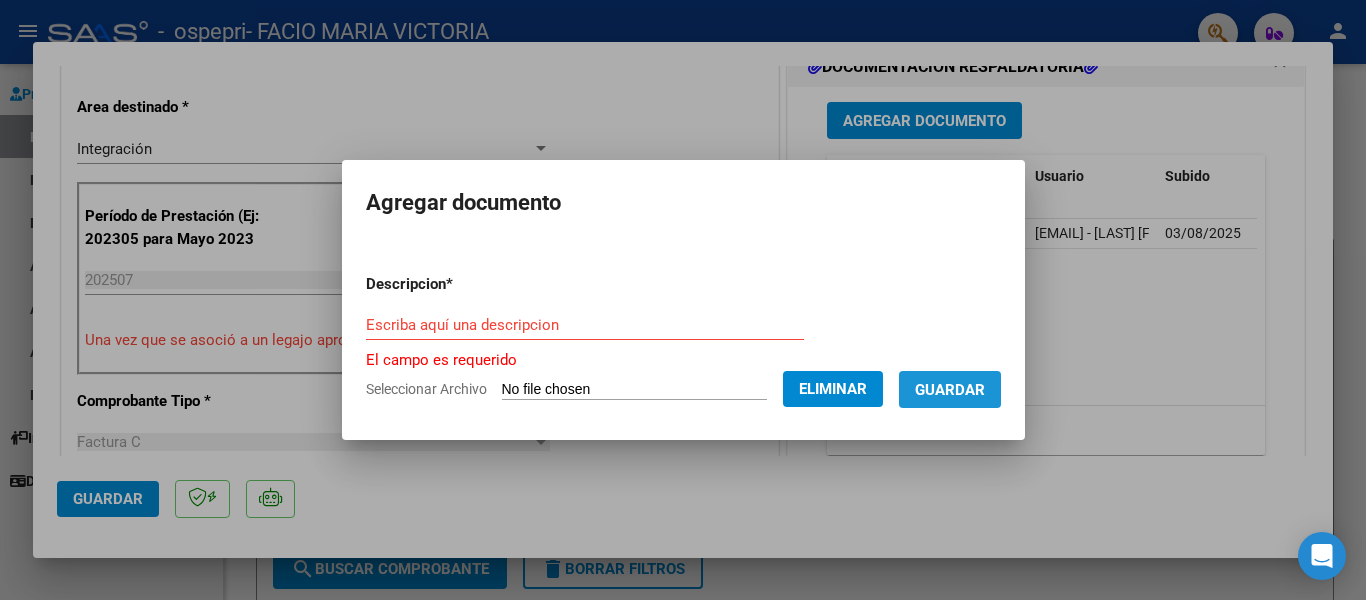 click on "Guardar" at bounding box center (950, 390) 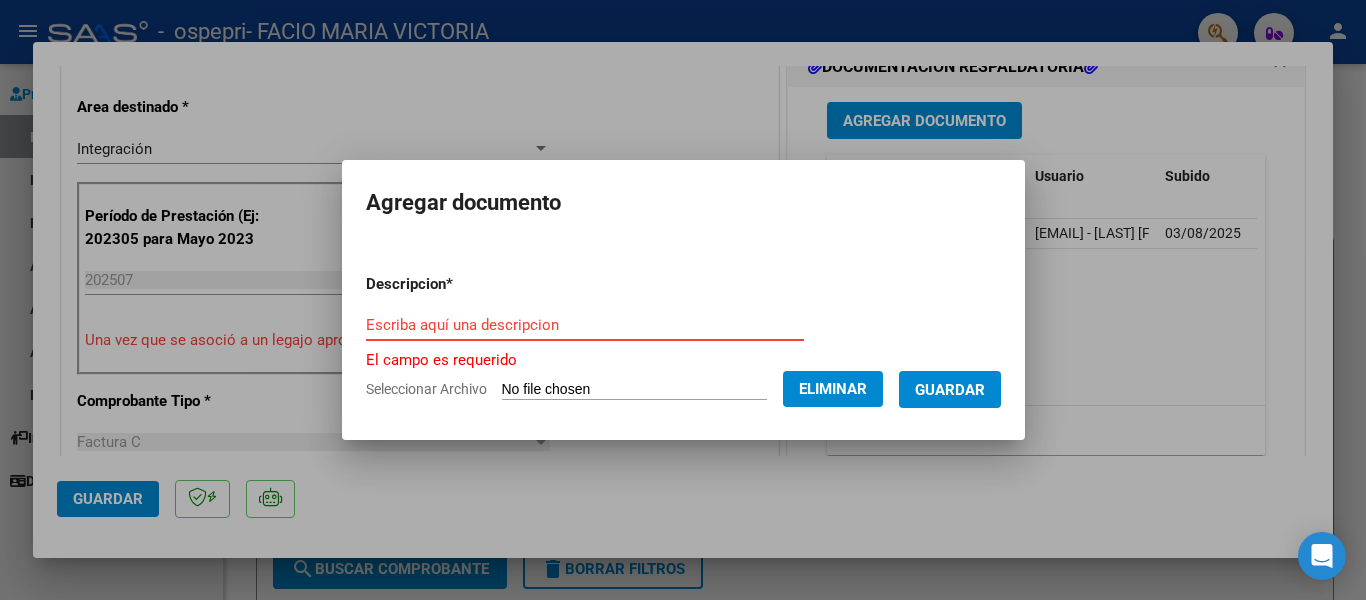 click on "Escriba aquí una descripcion" at bounding box center (585, 325) 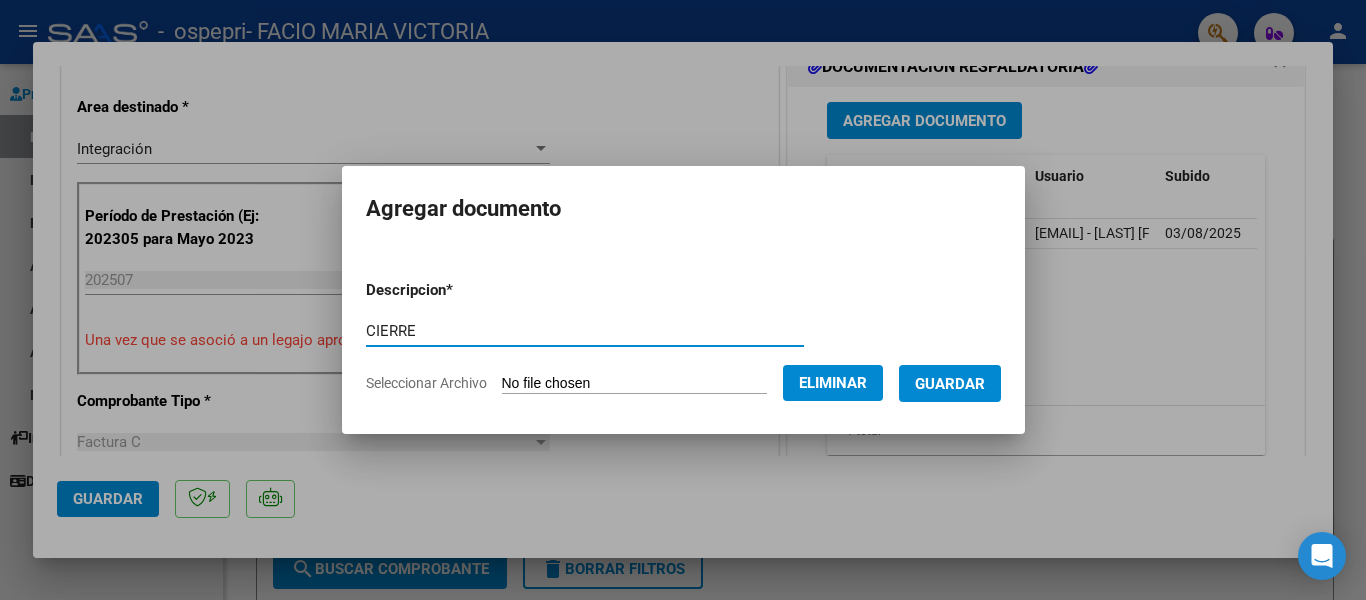 type on "CIERRE" 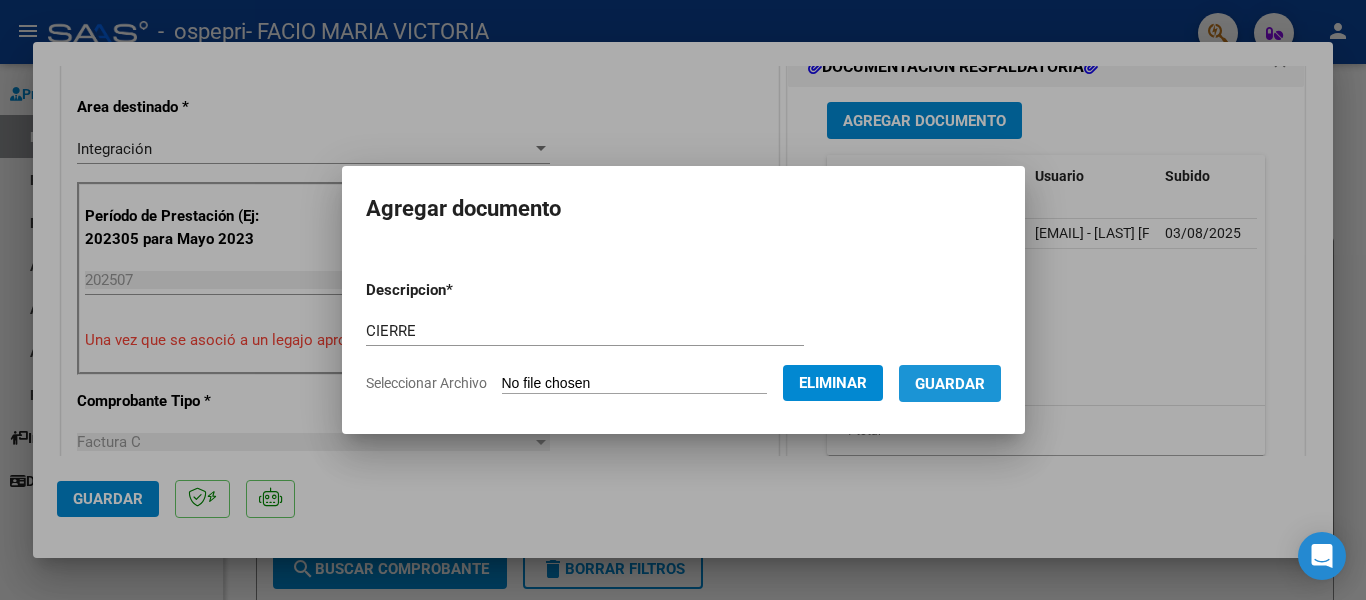 click on "Guardar" at bounding box center (950, 384) 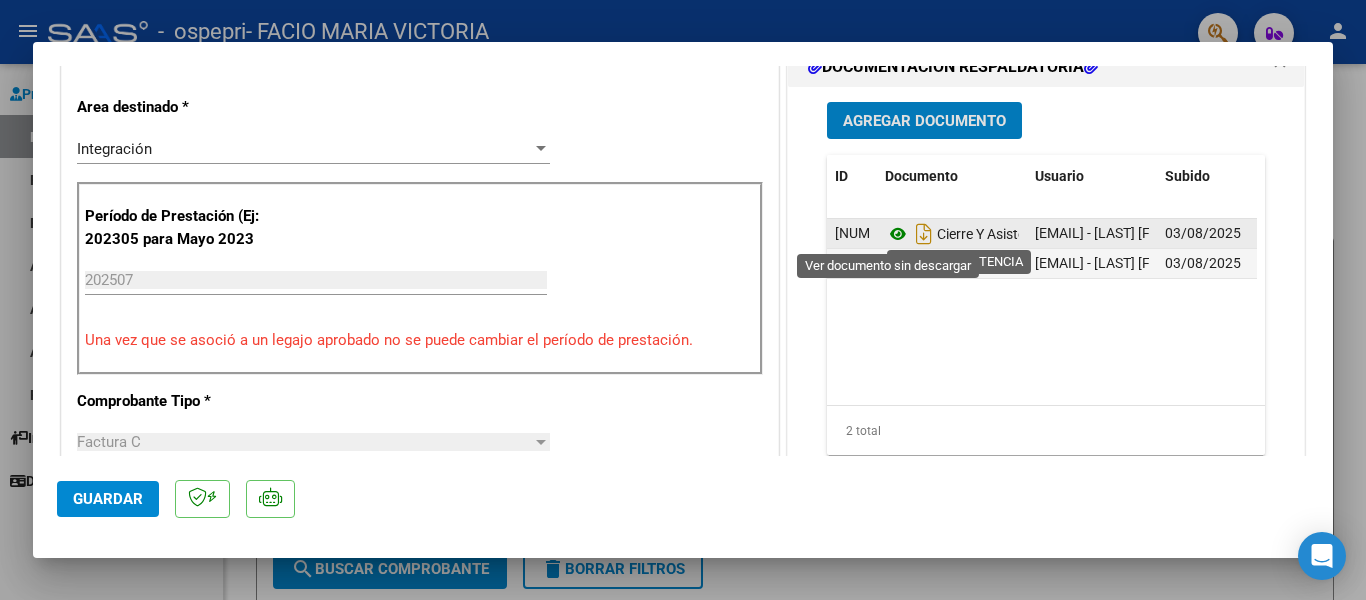 click 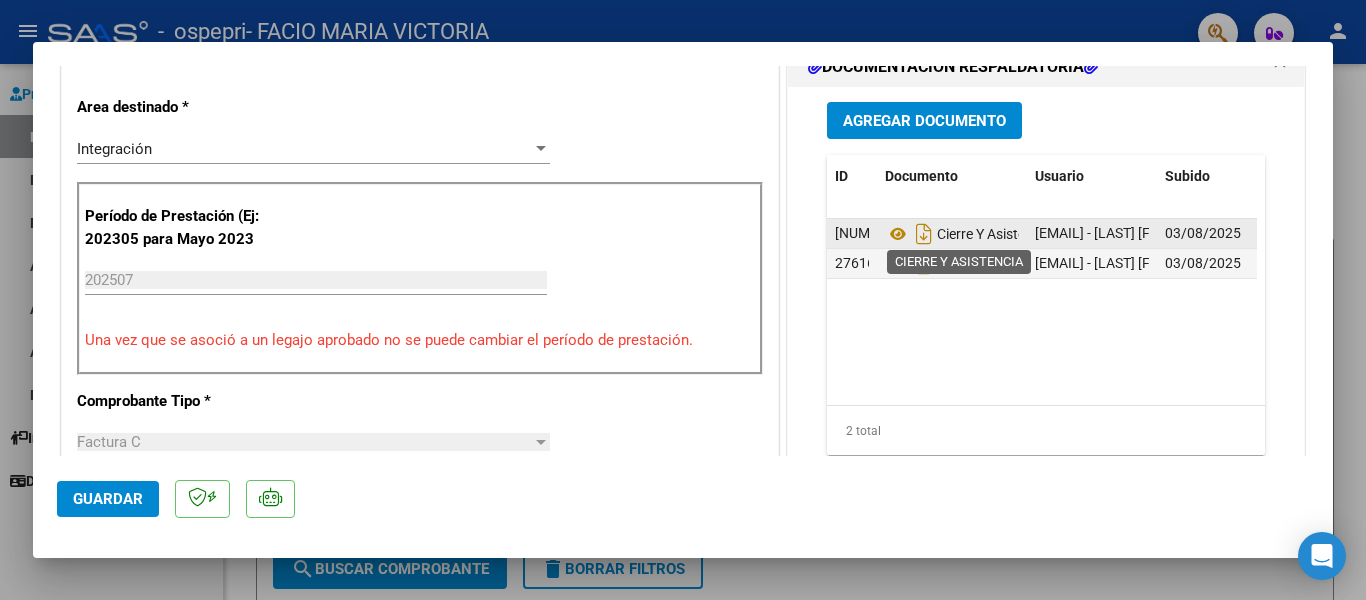 click on "Cierre Y Asistencia" 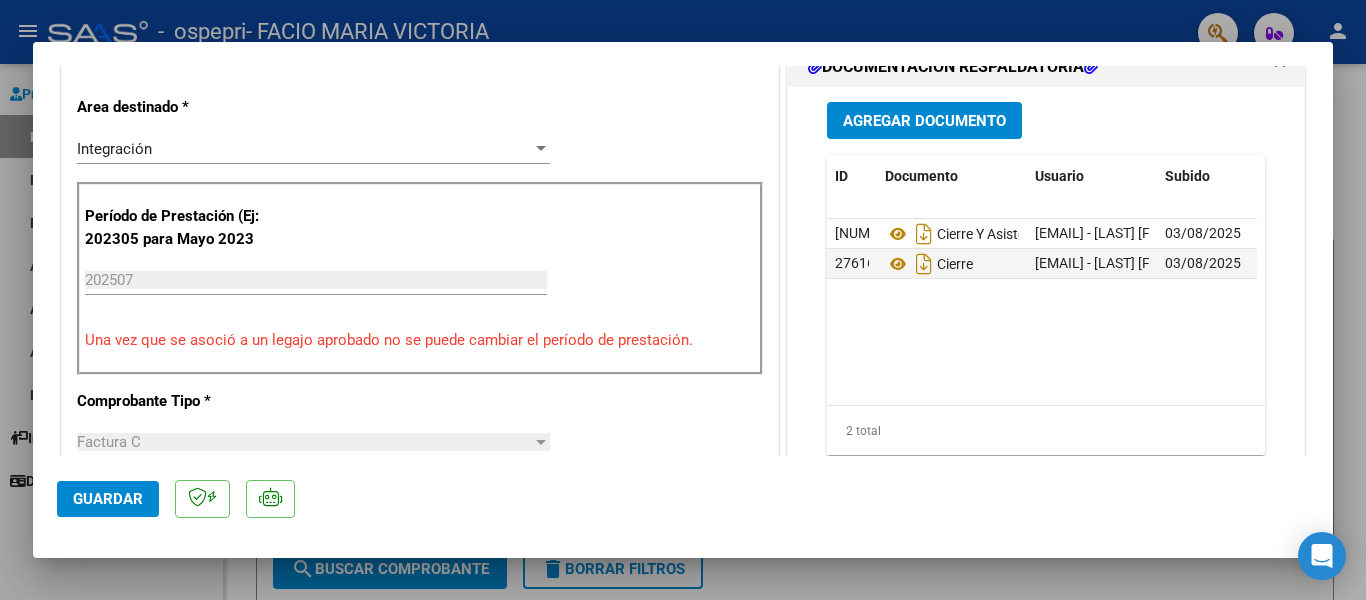 click on "Agregar Documento" at bounding box center (924, 120) 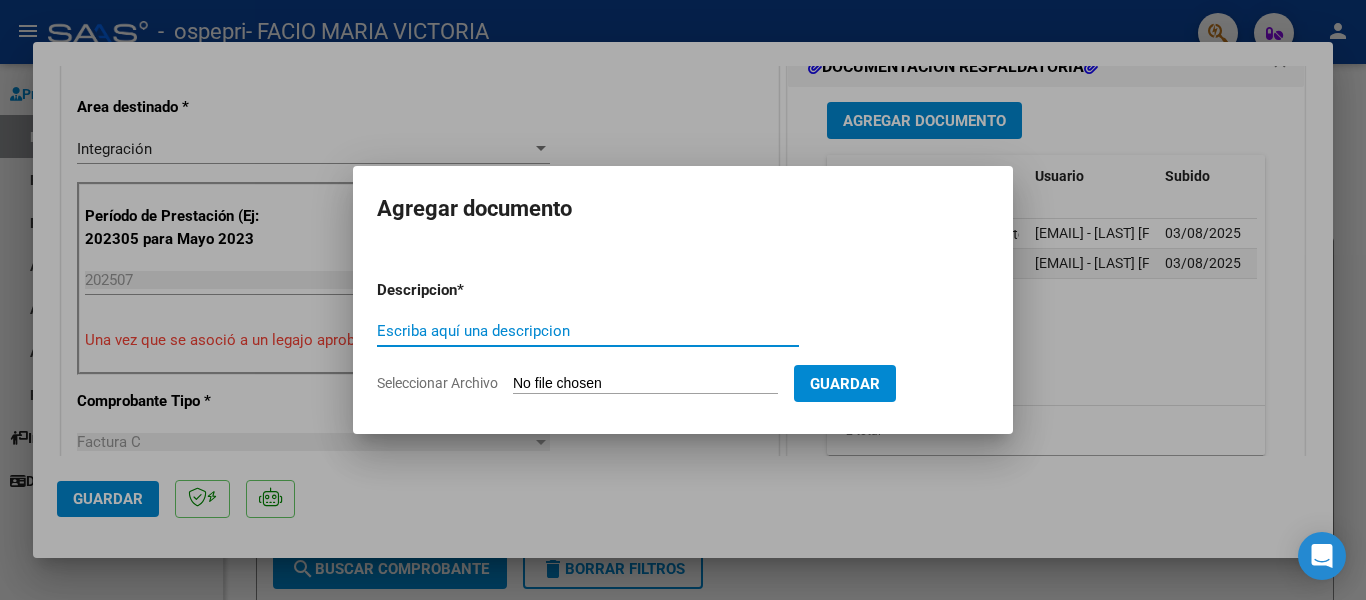 click on "Escriba aquí una descripcion" at bounding box center [588, 331] 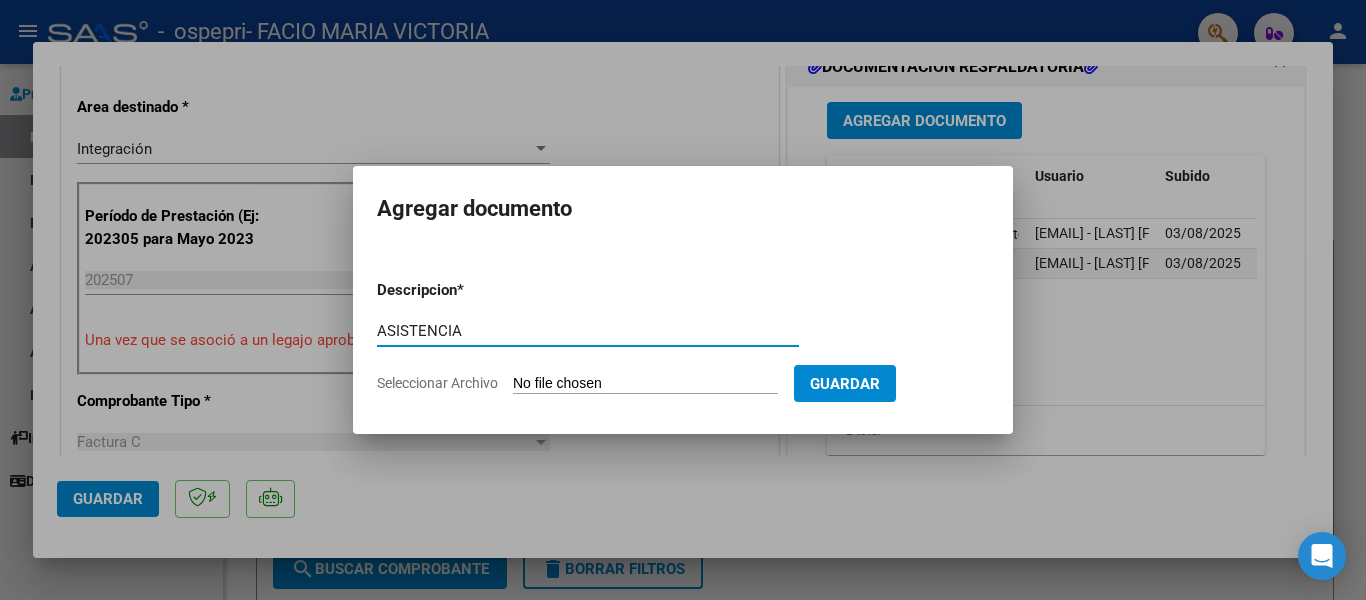 type on "ASISTENCIA" 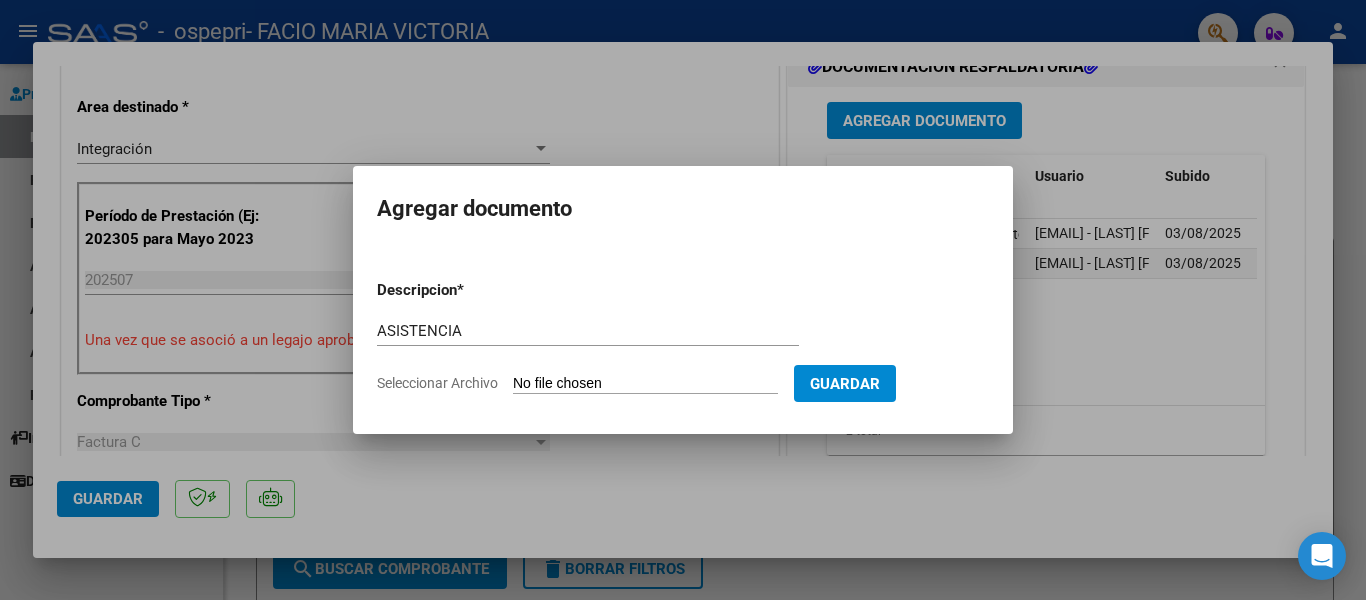 click on "Seleccionar Archivo" at bounding box center [645, 384] 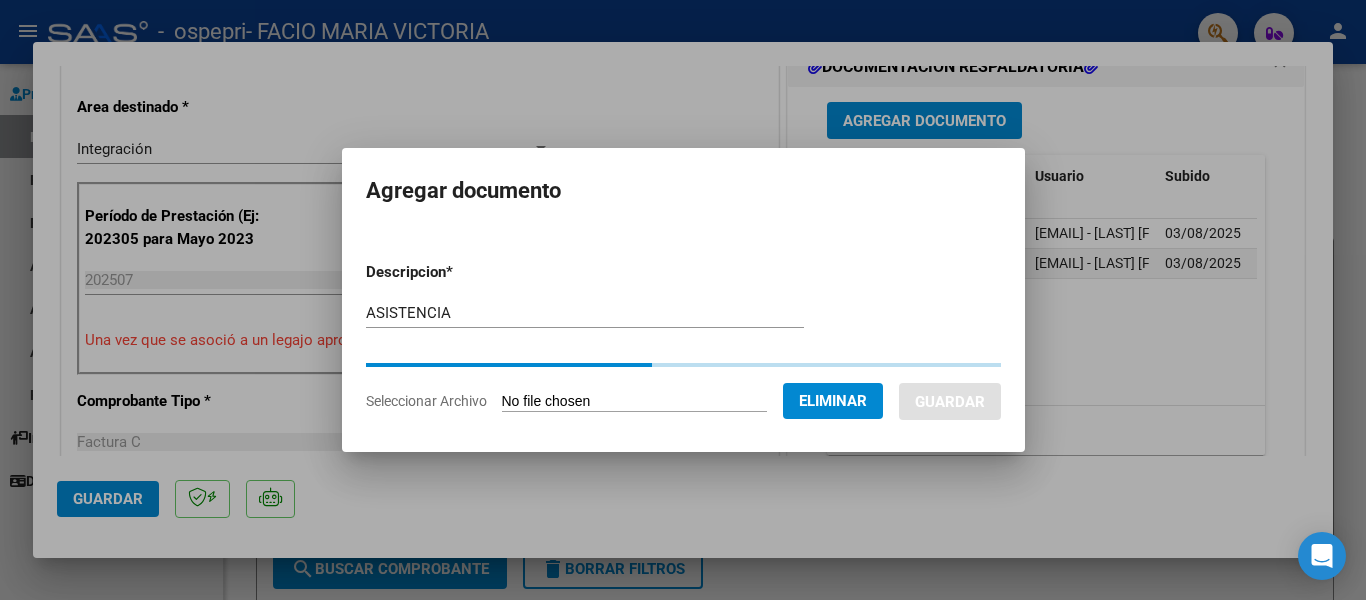 click on "Seleccionar Archivo" at bounding box center (634, 402) 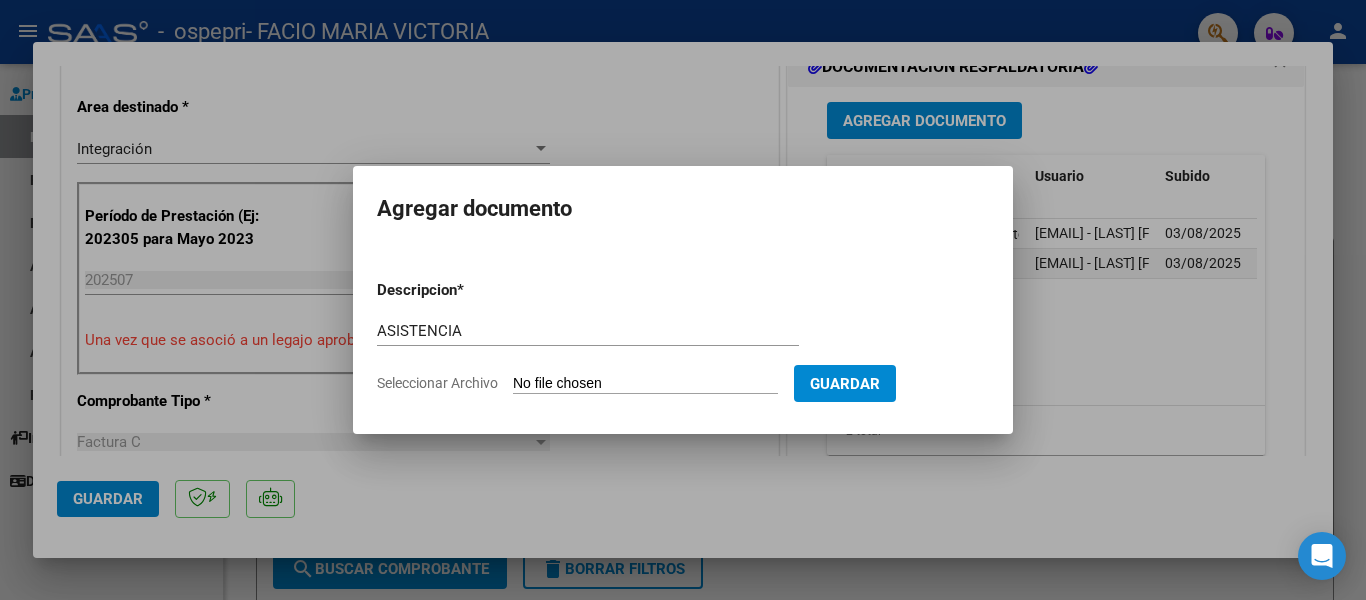 click at bounding box center [683, 300] 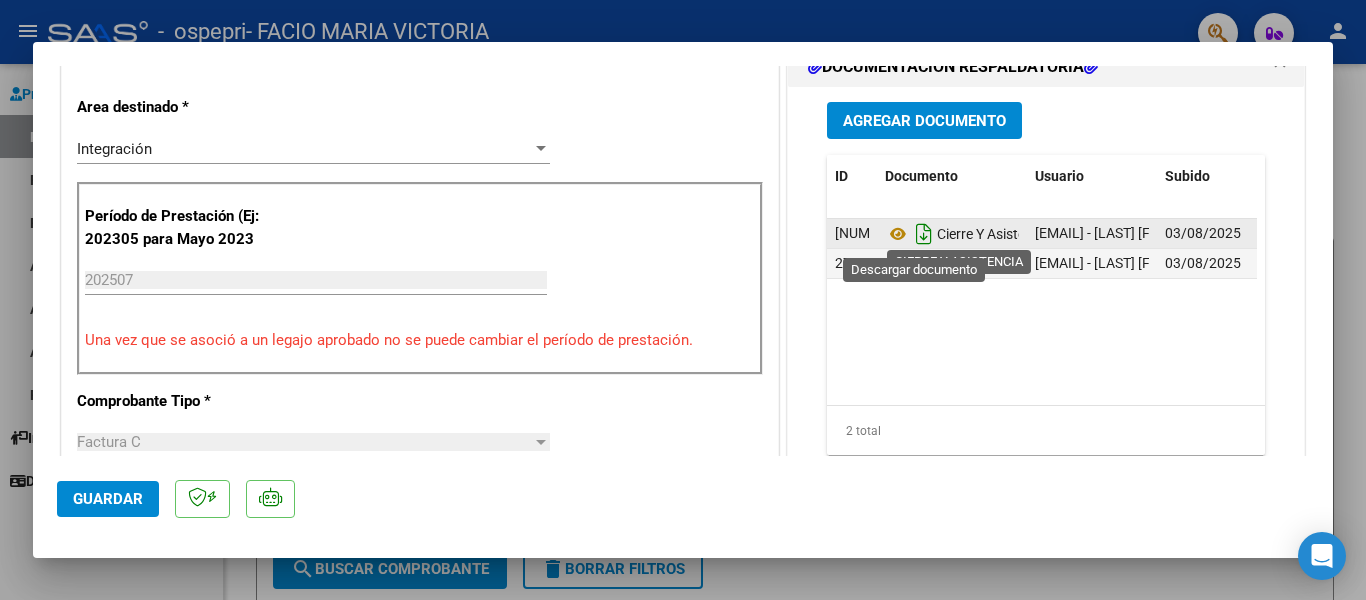 click 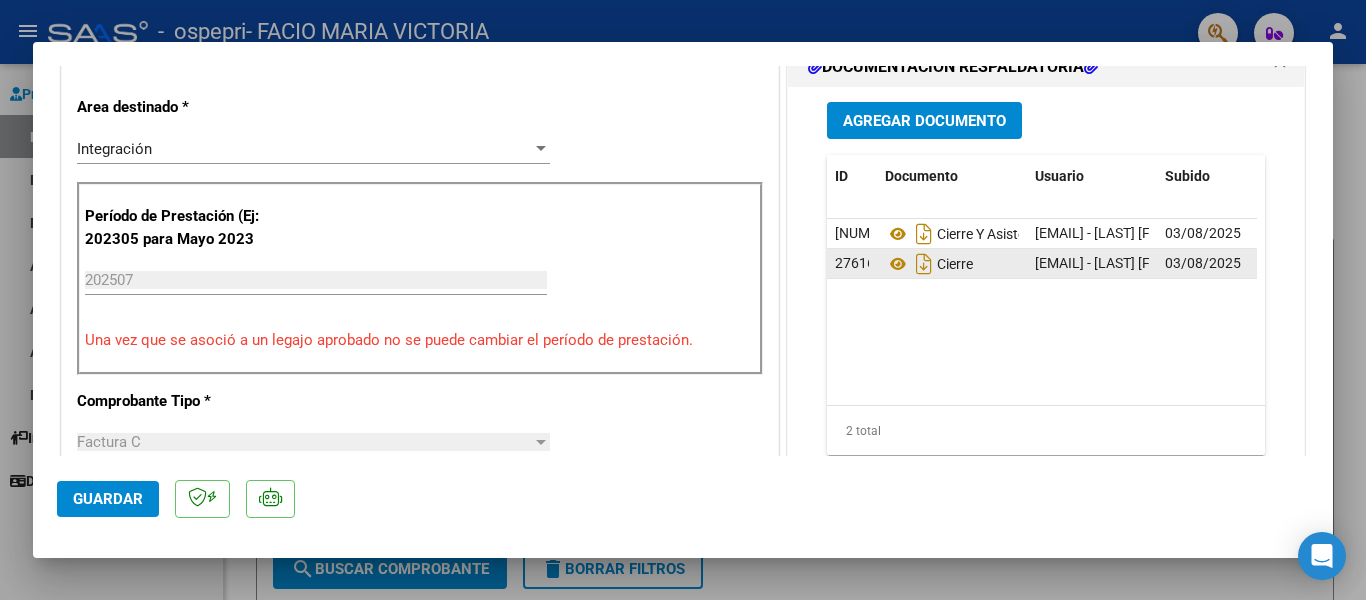 drag, startPoint x: 1076, startPoint y: 270, endPoint x: 1044, endPoint y: 252, distance: 36.71512 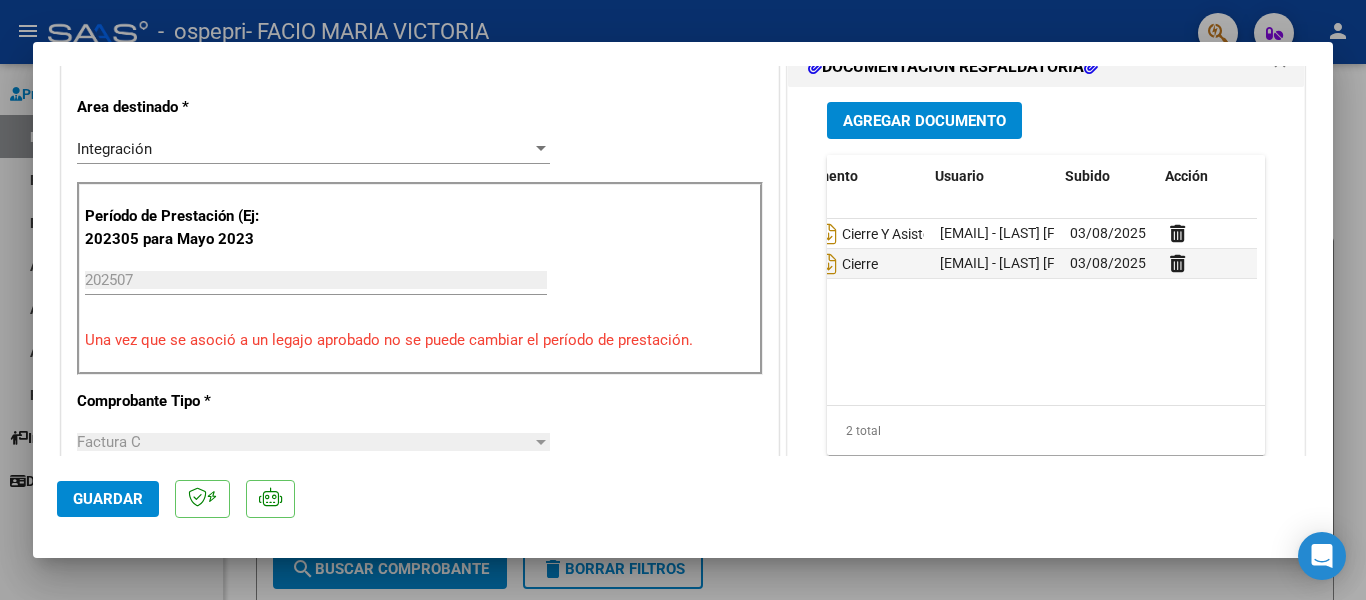 scroll, scrollTop: 0, scrollLeft: 100, axis: horizontal 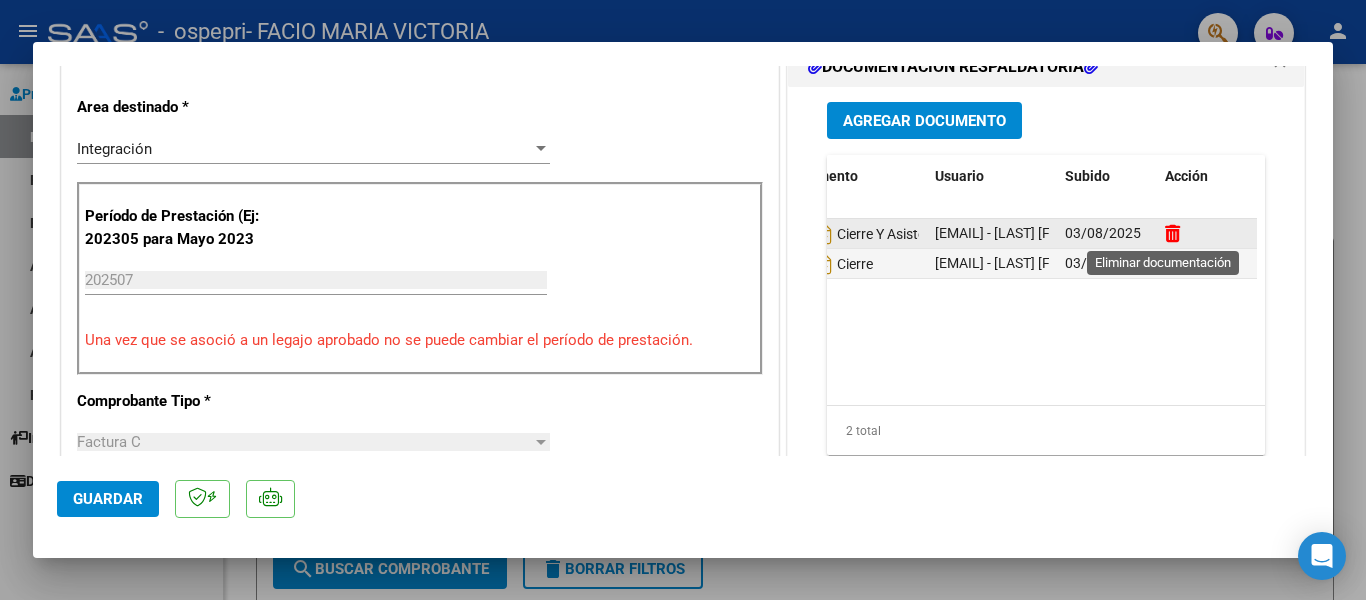 click 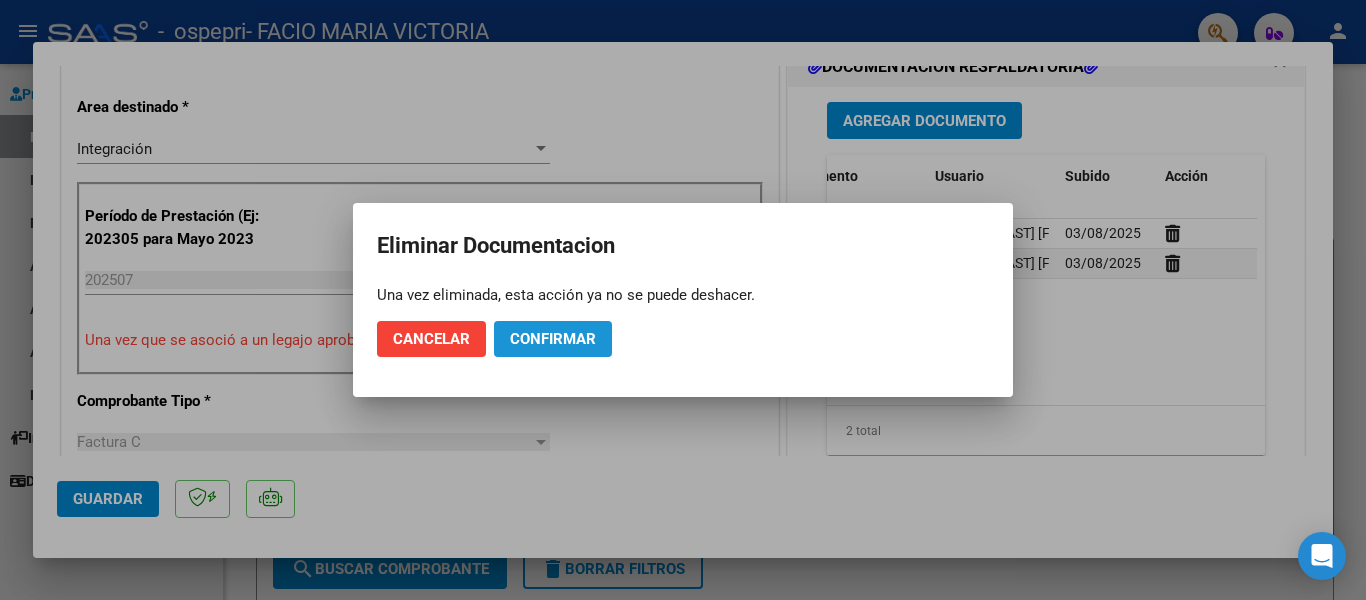 click on "Confirmar" 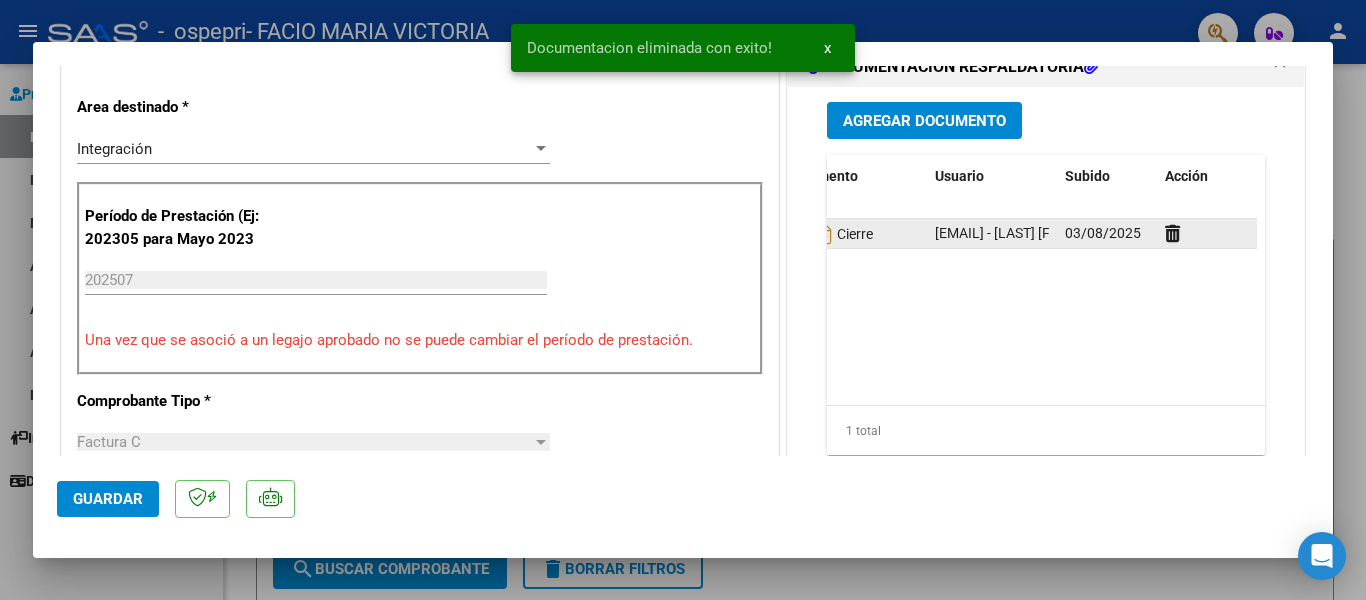 click 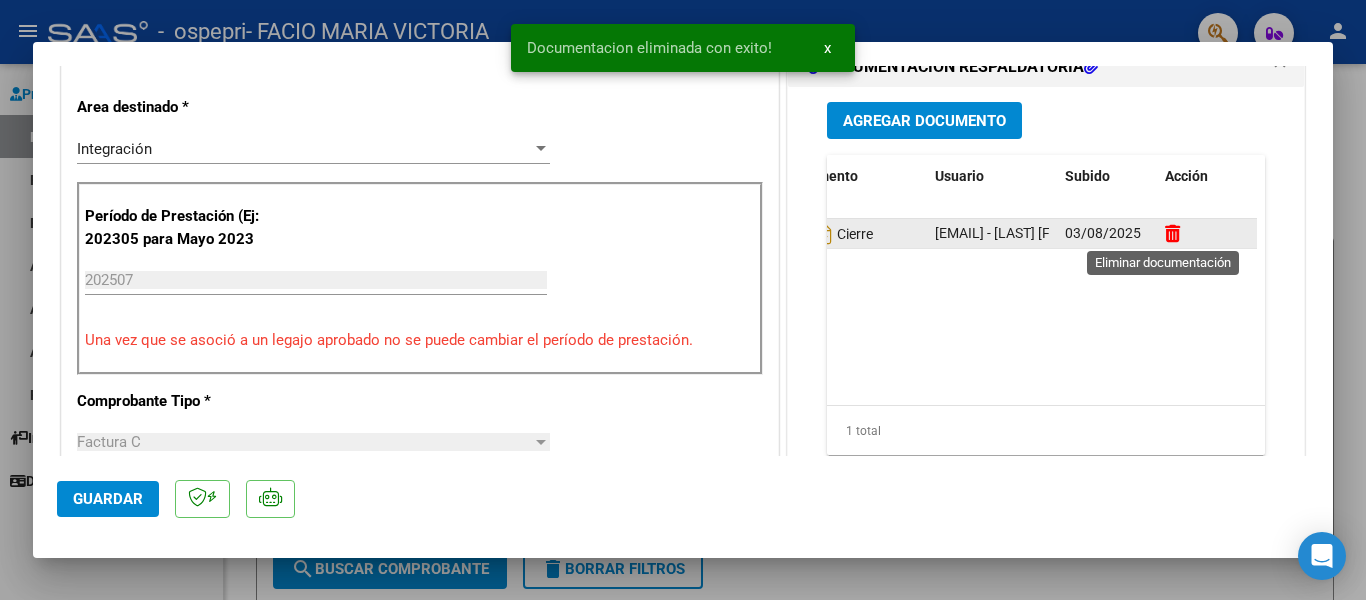 click 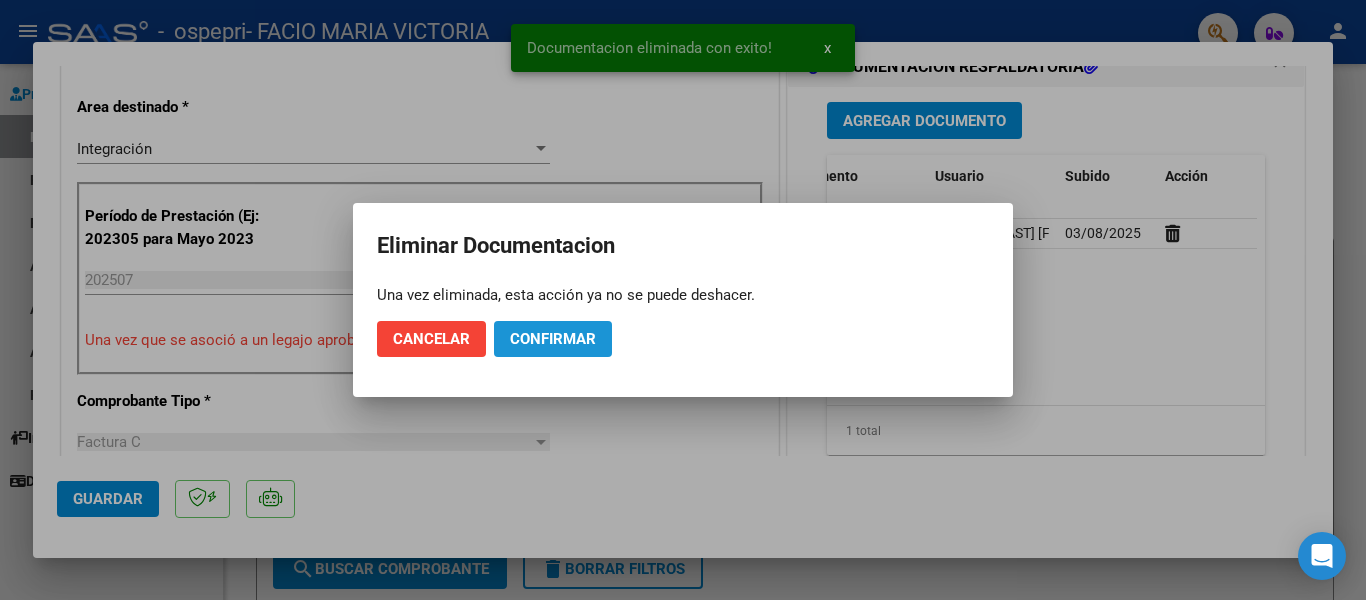 click on "Confirmar" 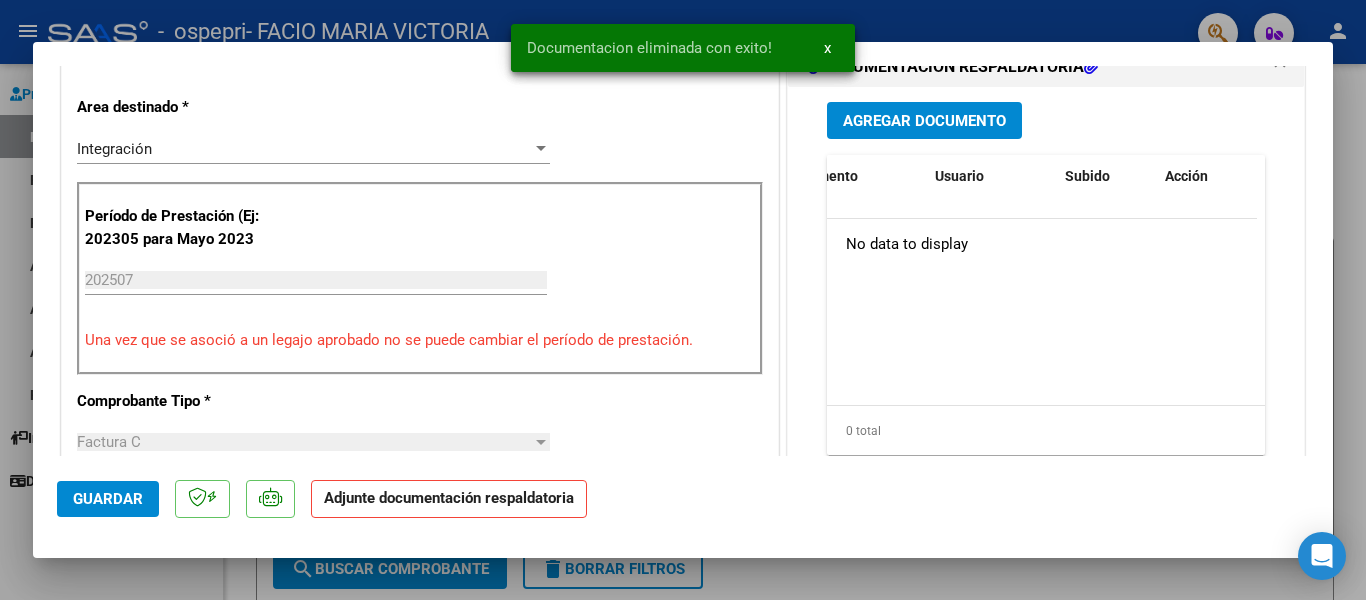 scroll, scrollTop: 0, scrollLeft: 0, axis: both 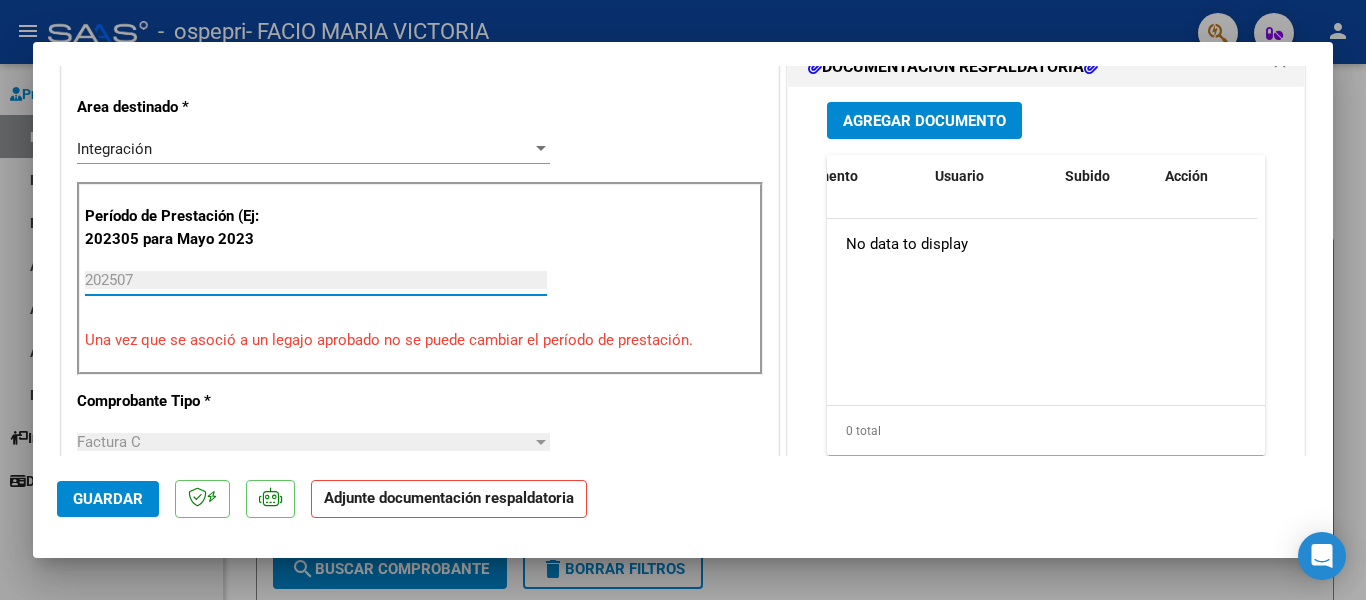 click on "202507" at bounding box center [316, 280] 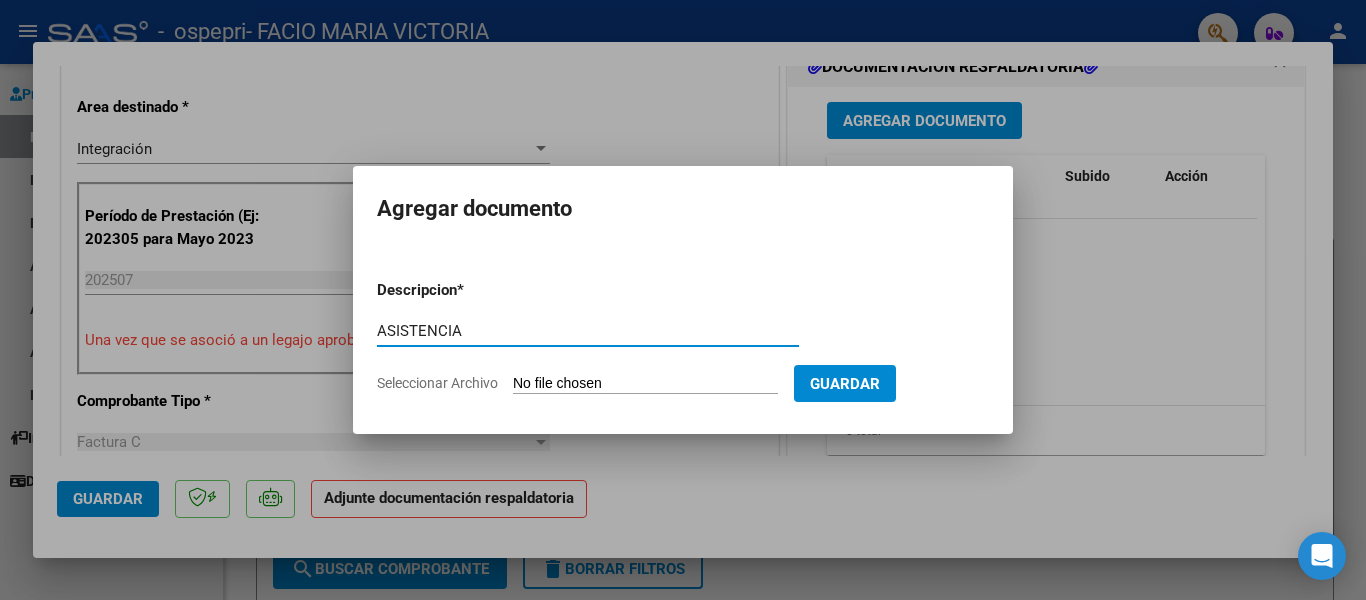 type on "ASISTENCIA" 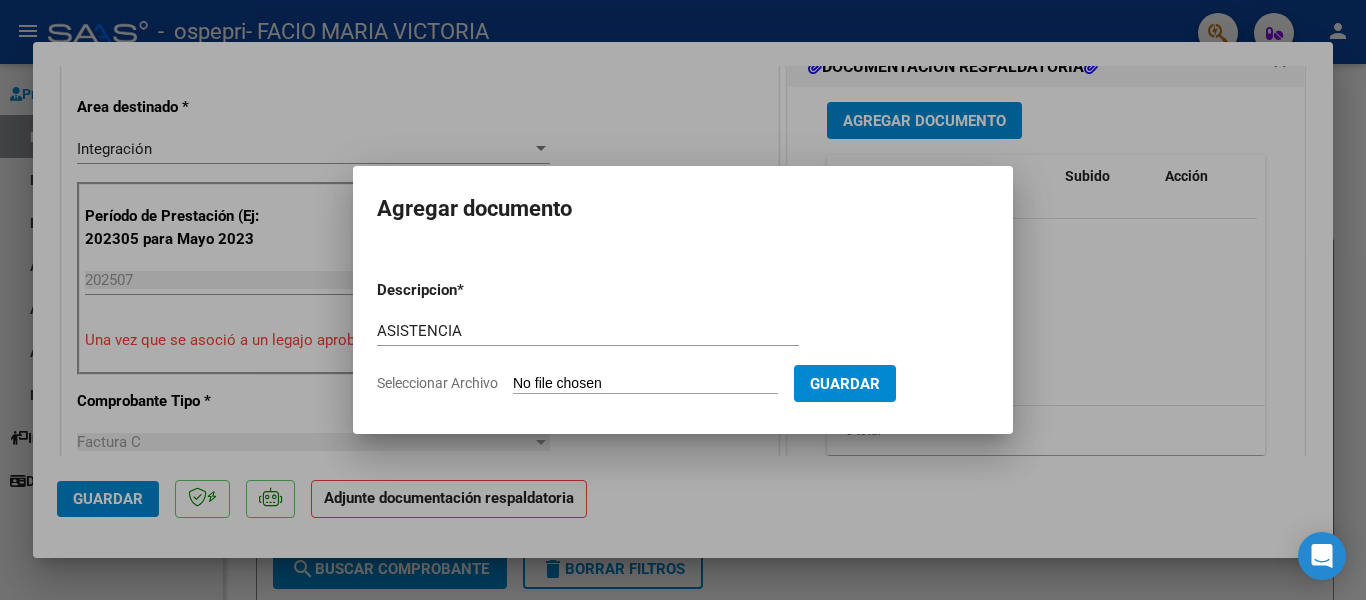 click on "Seleccionar Archivo" at bounding box center (645, 384) 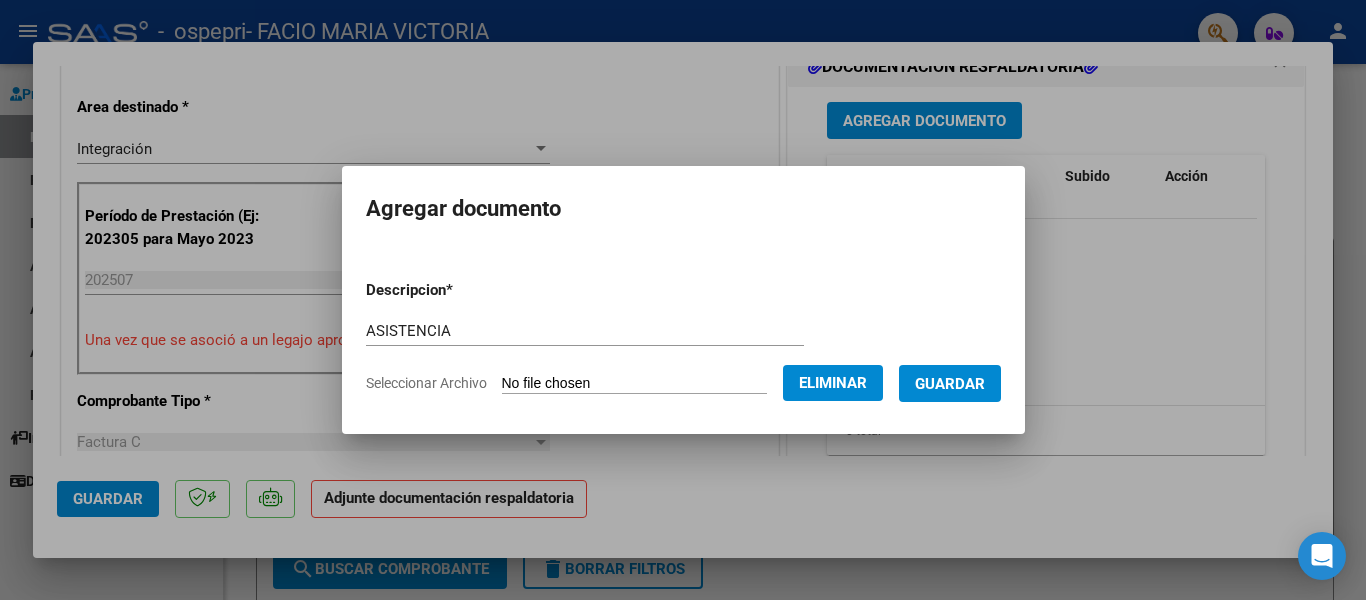 click on "Guardar" at bounding box center [950, 384] 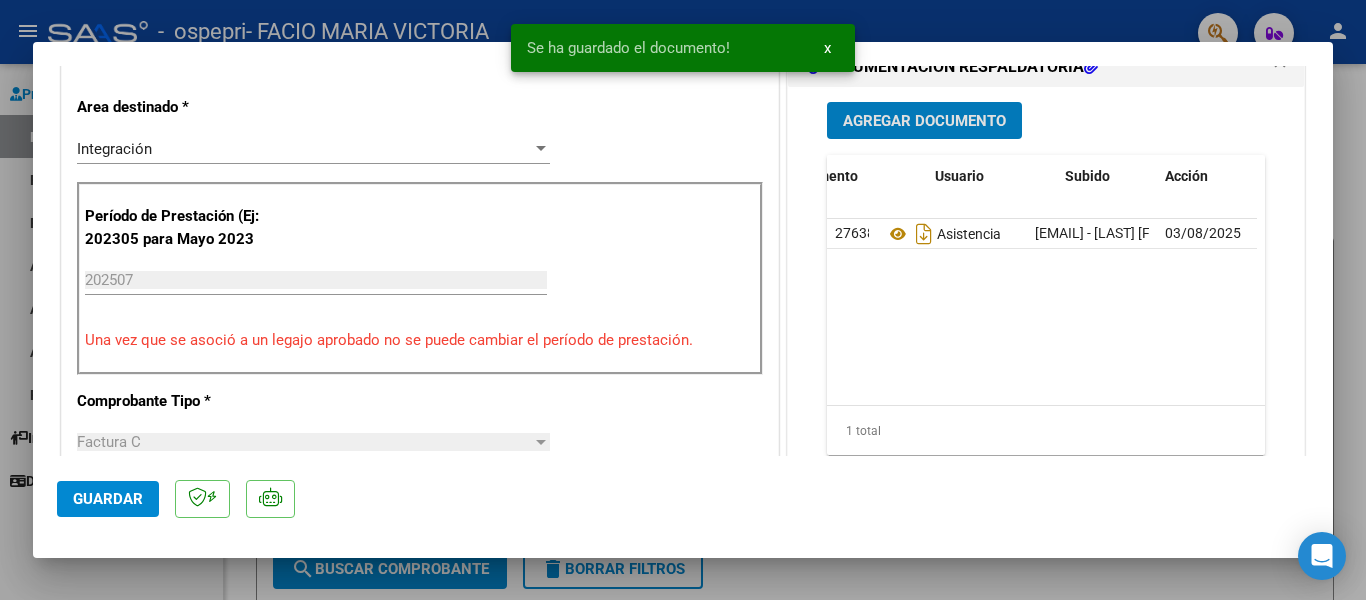 click on "Agregar Documento" at bounding box center [924, 121] 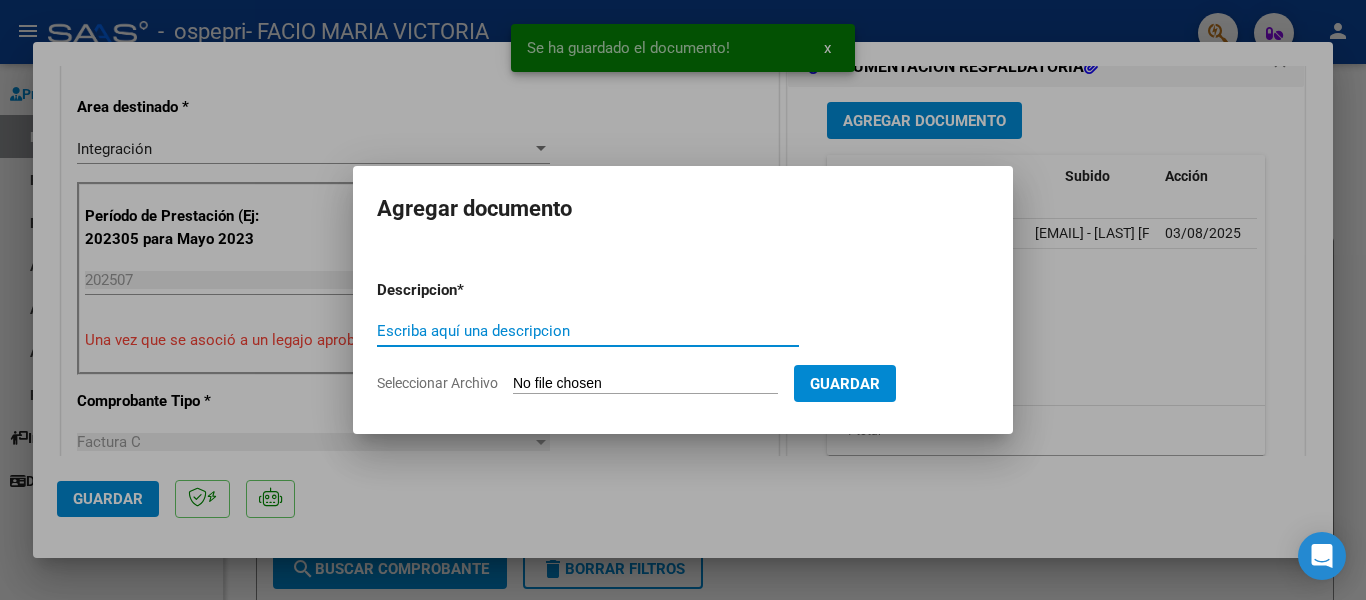click on "Escriba aquí una descripcion" at bounding box center [588, 331] 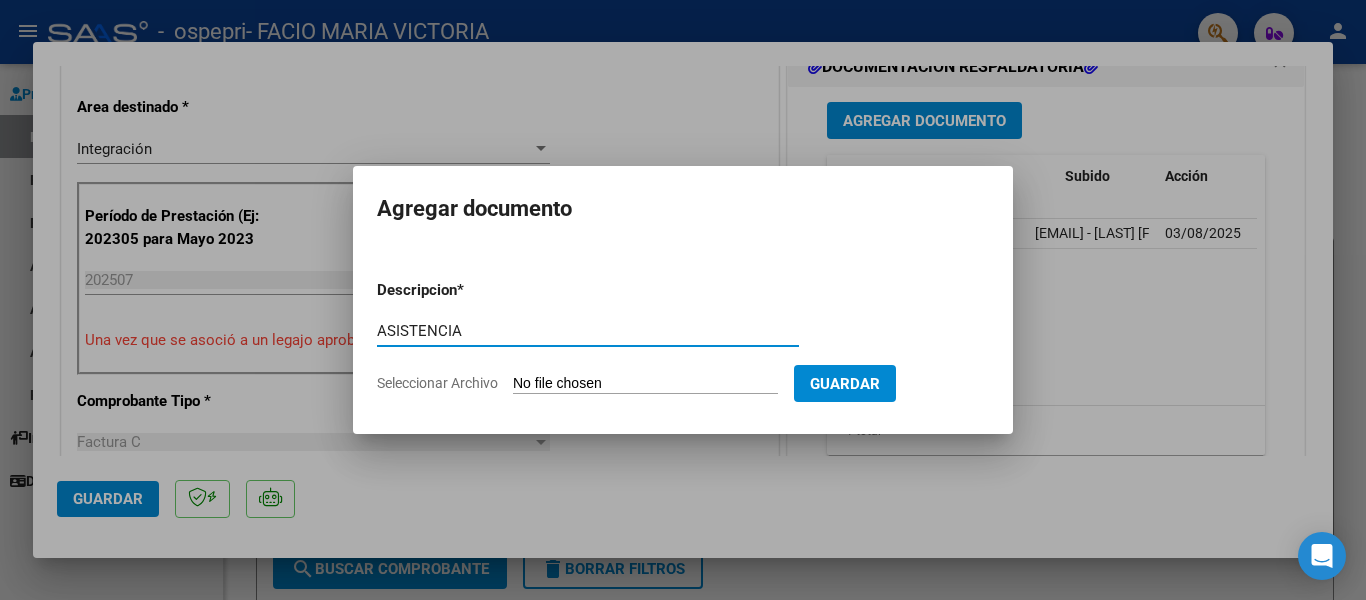 type on "ASISTENCIA" 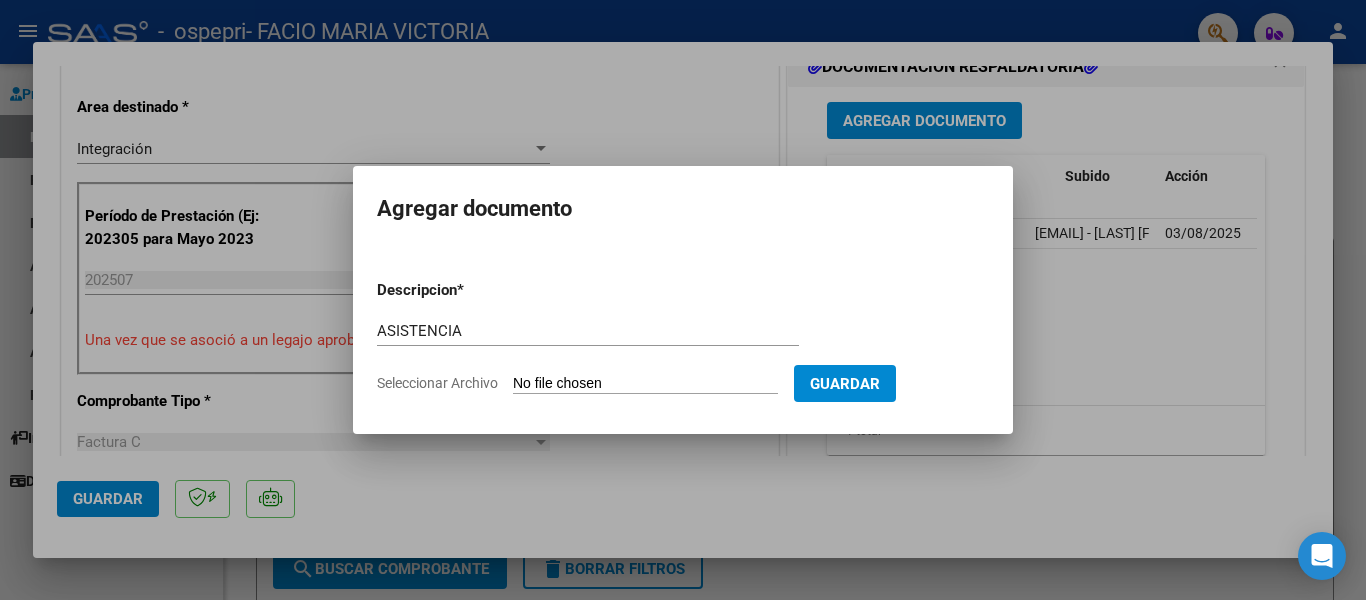 type on "C:\fakepath\[FILENAME].pdf" 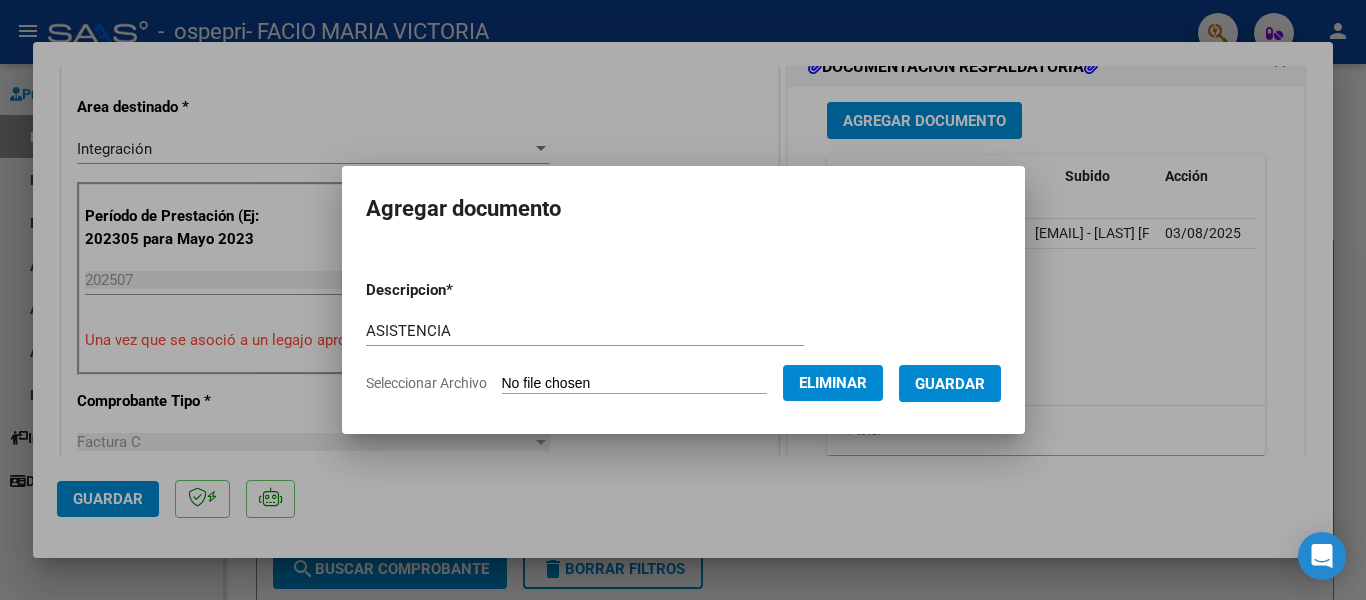 click on "Guardar" at bounding box center (950, 384) 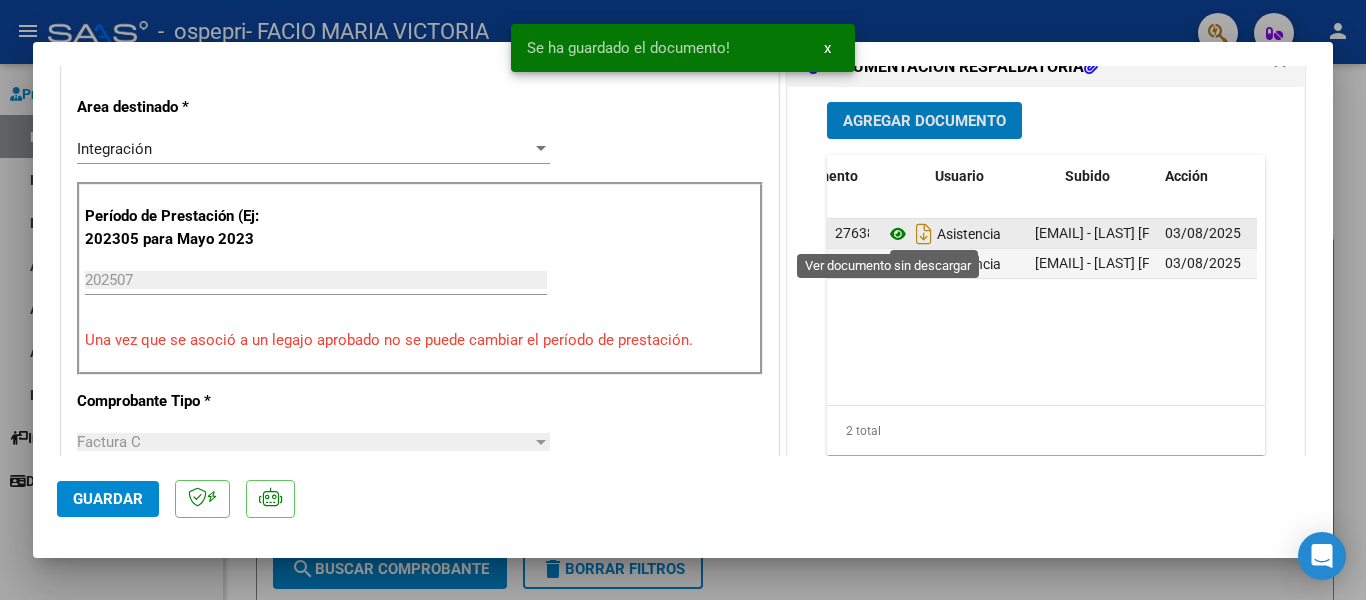 click 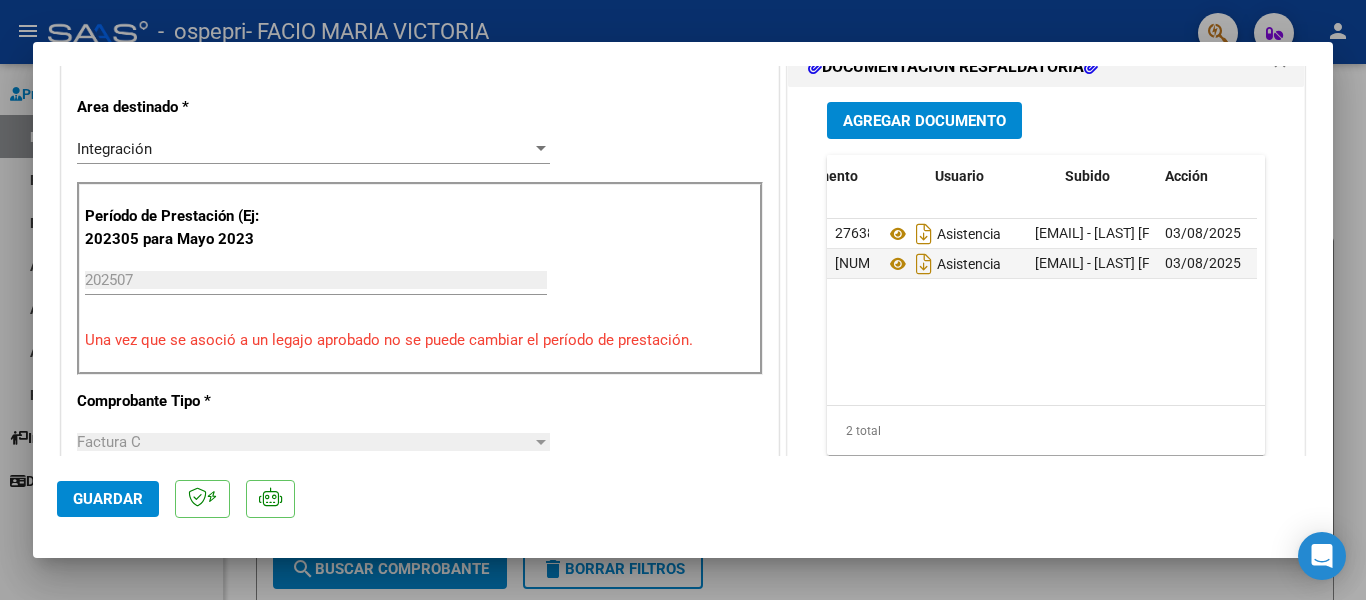 click on "Agregar Documento" at bounding box center (924, 121) 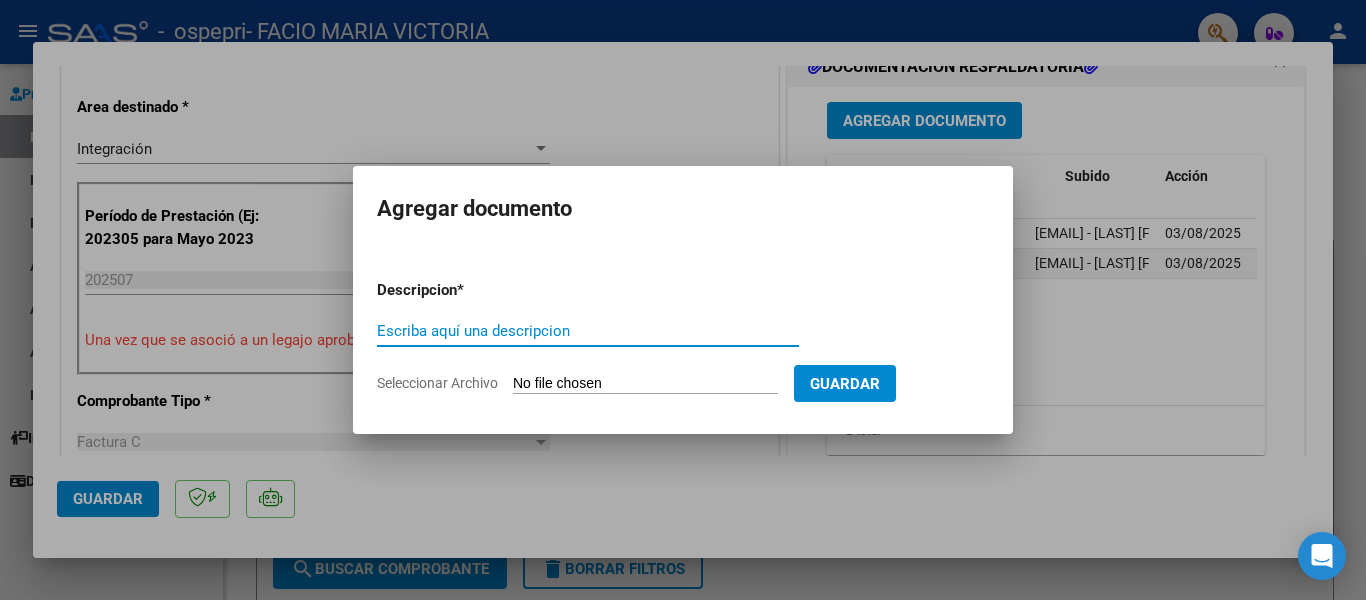 click on "Escriba aquí una descripcion" at bounding box center [588, 331] 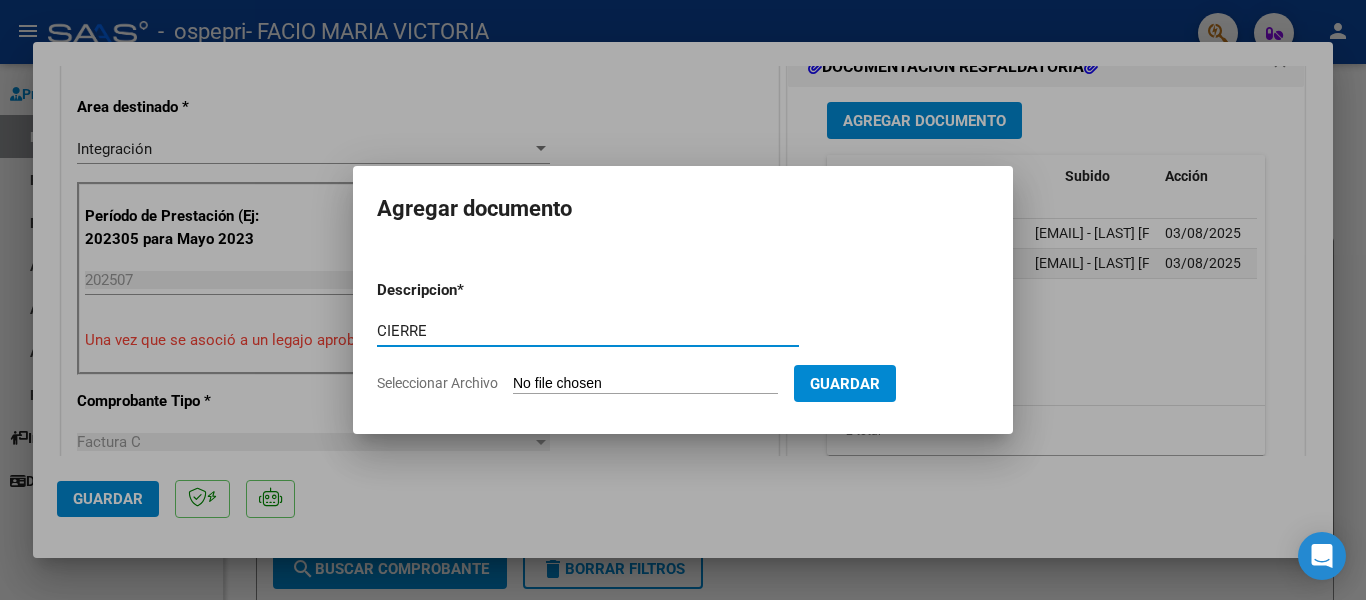 type on "CIERRE" 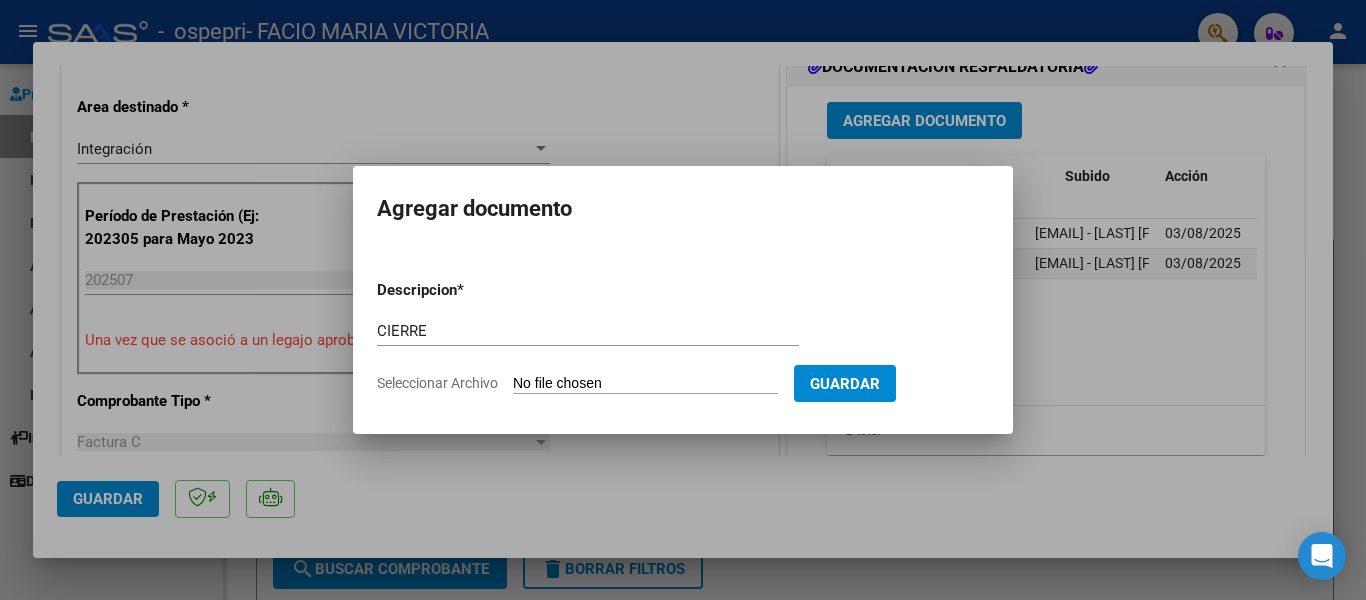 type on "C:\fakepath\[NAME].pdf" 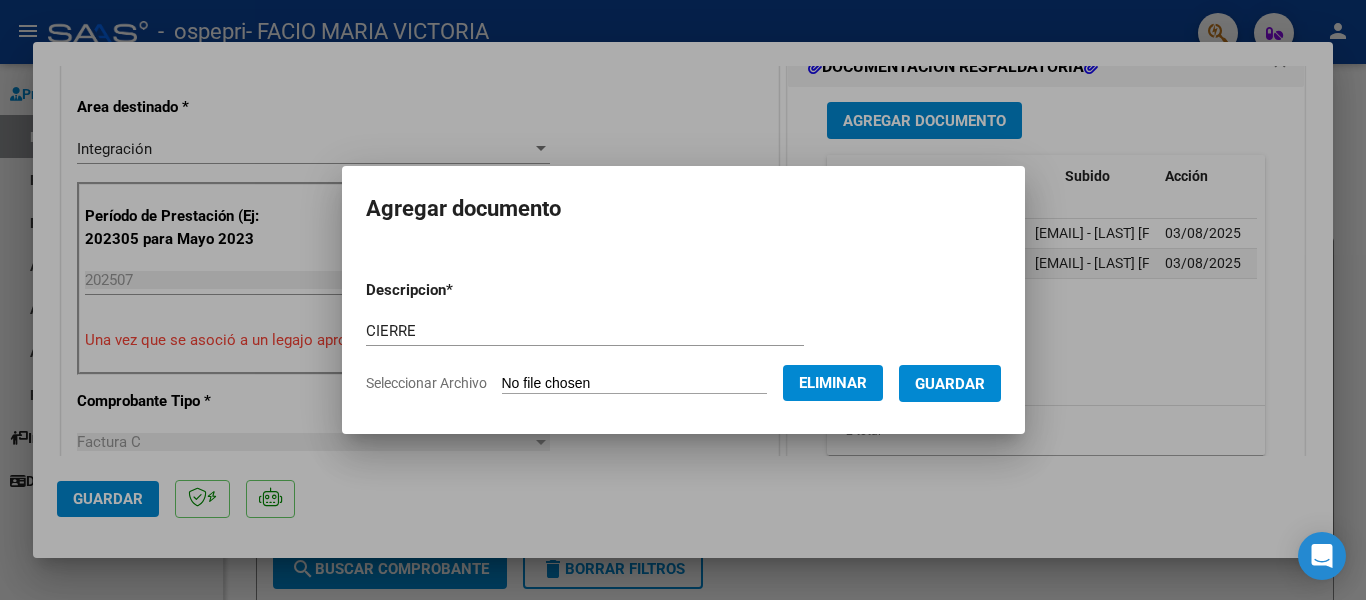 click on "Guardar" at bounding box center (950, 384) 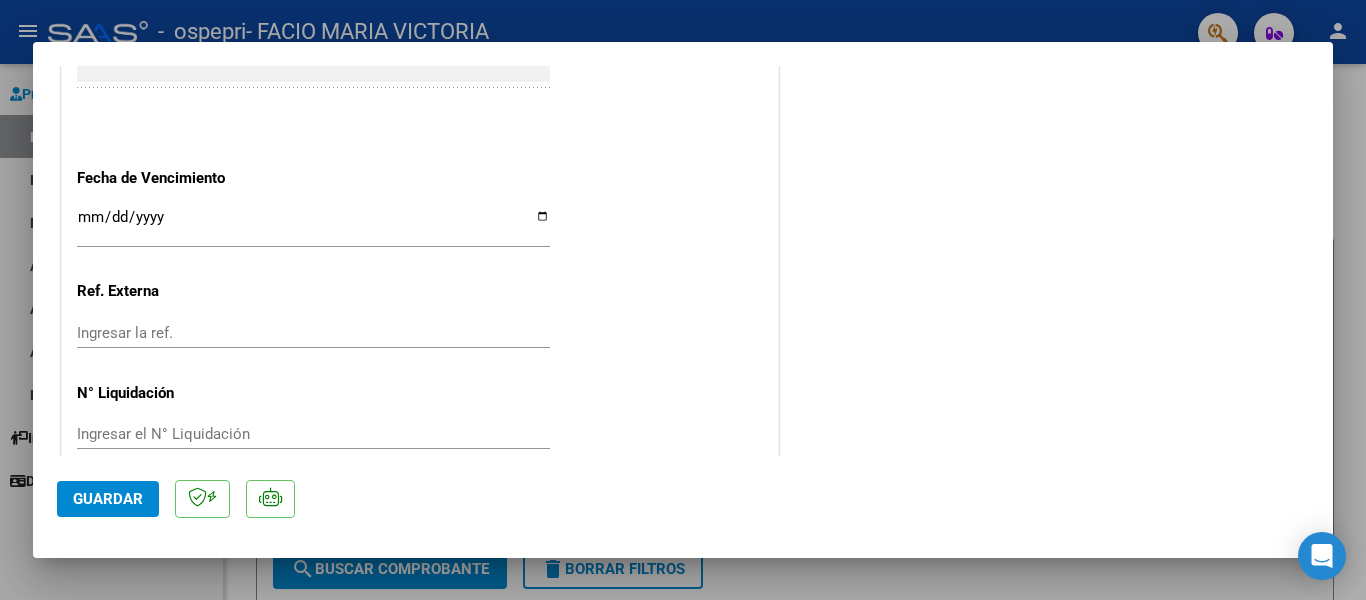 scroll, scrollTop: 1375, scrollLeft: 0, axis: vertical 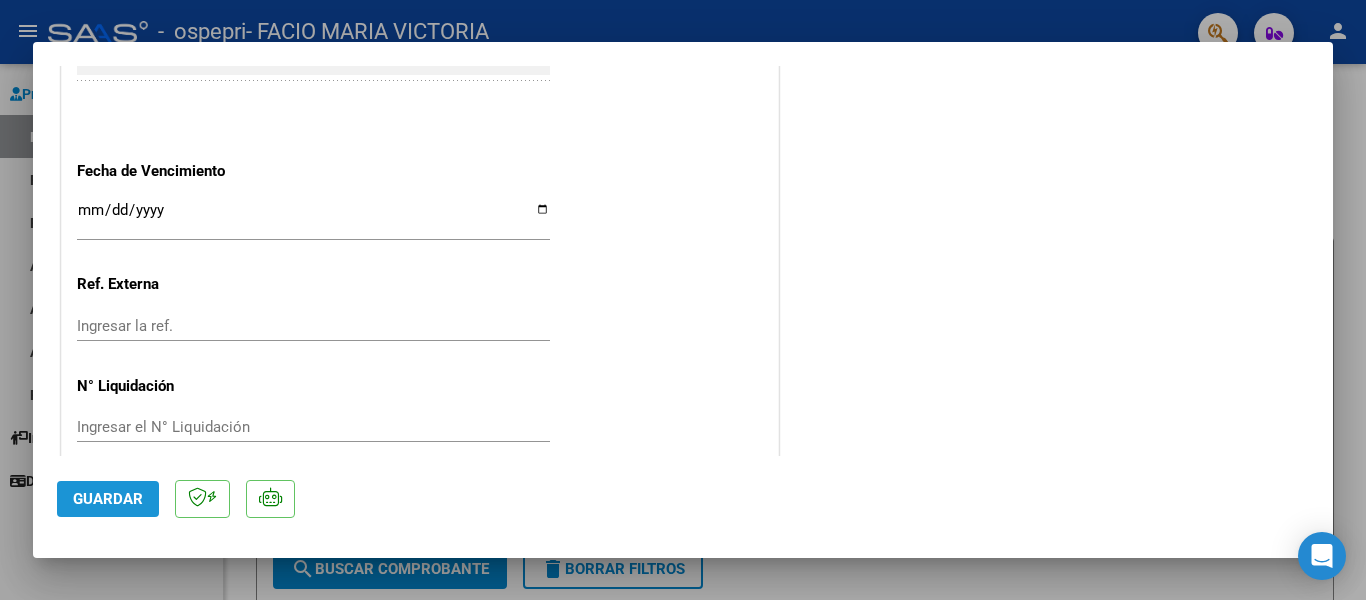 click on "Guardar" 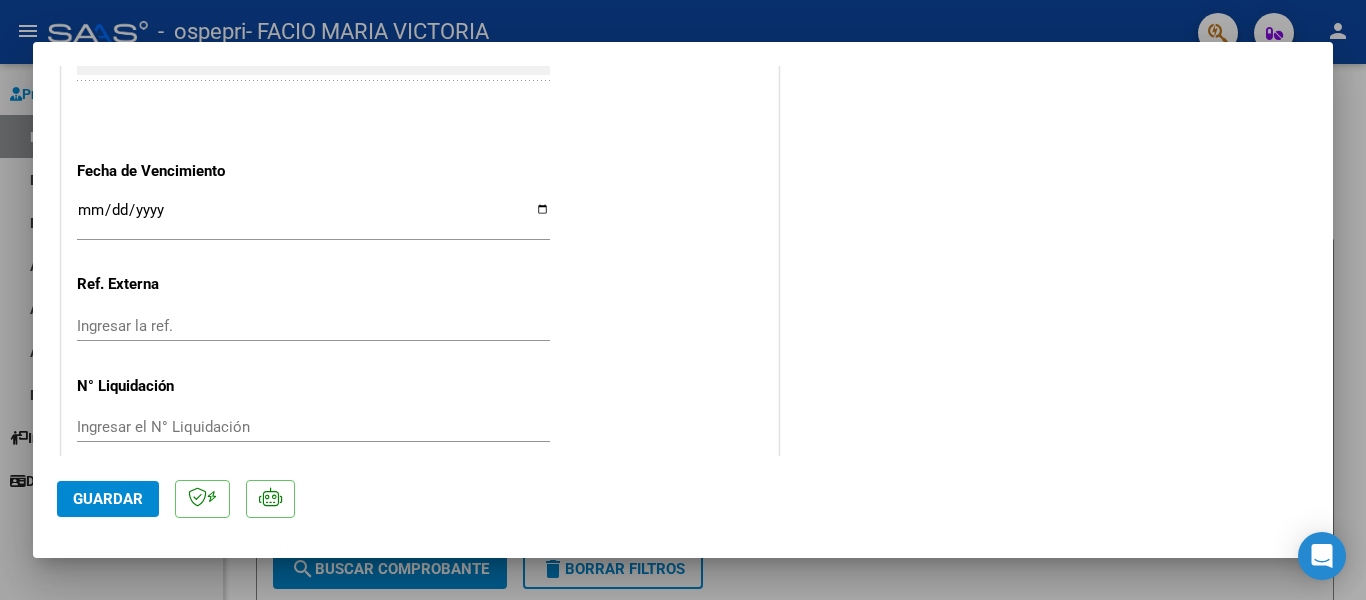 click at bounding box center [683, 300] 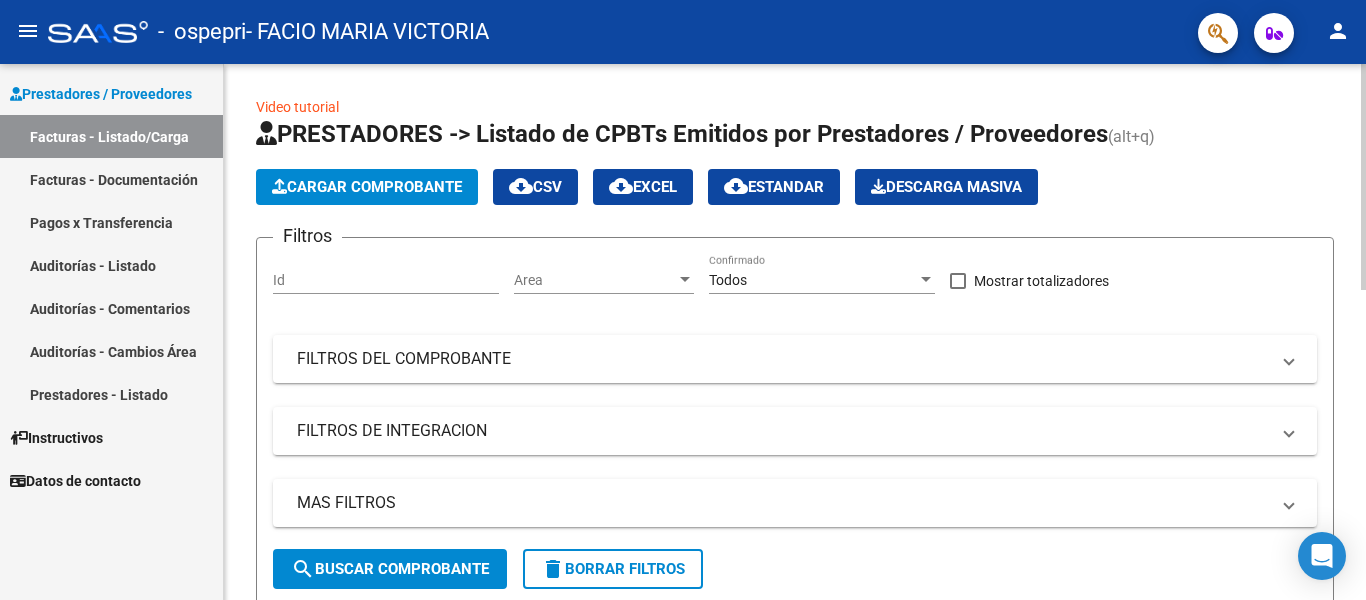 click on "Cargar Comprobante" 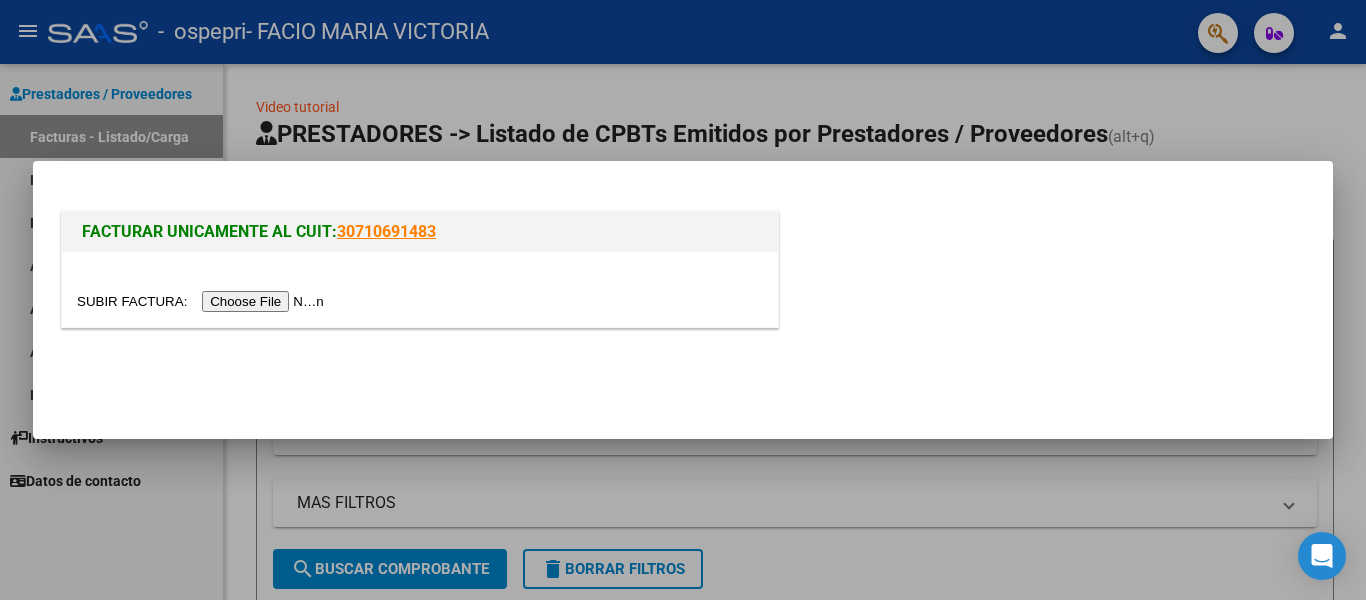click at bounding box center (203, 301) 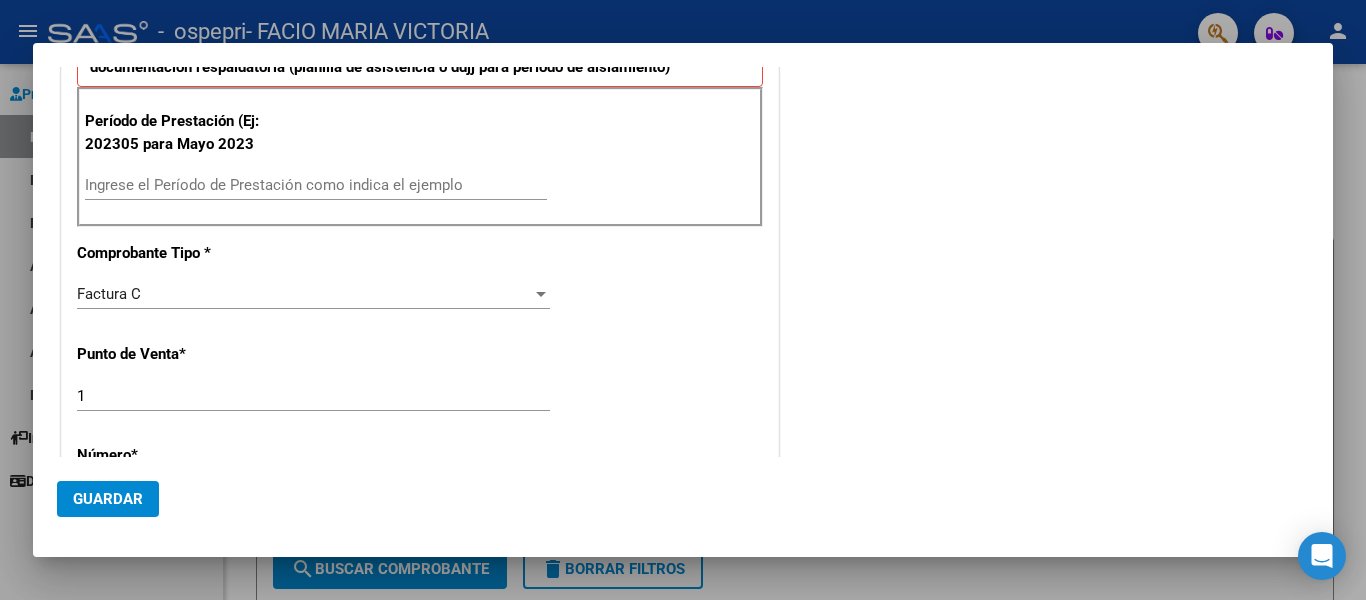 scroll, scrollTop: 478, scrollLeft: 0, axis: vertical 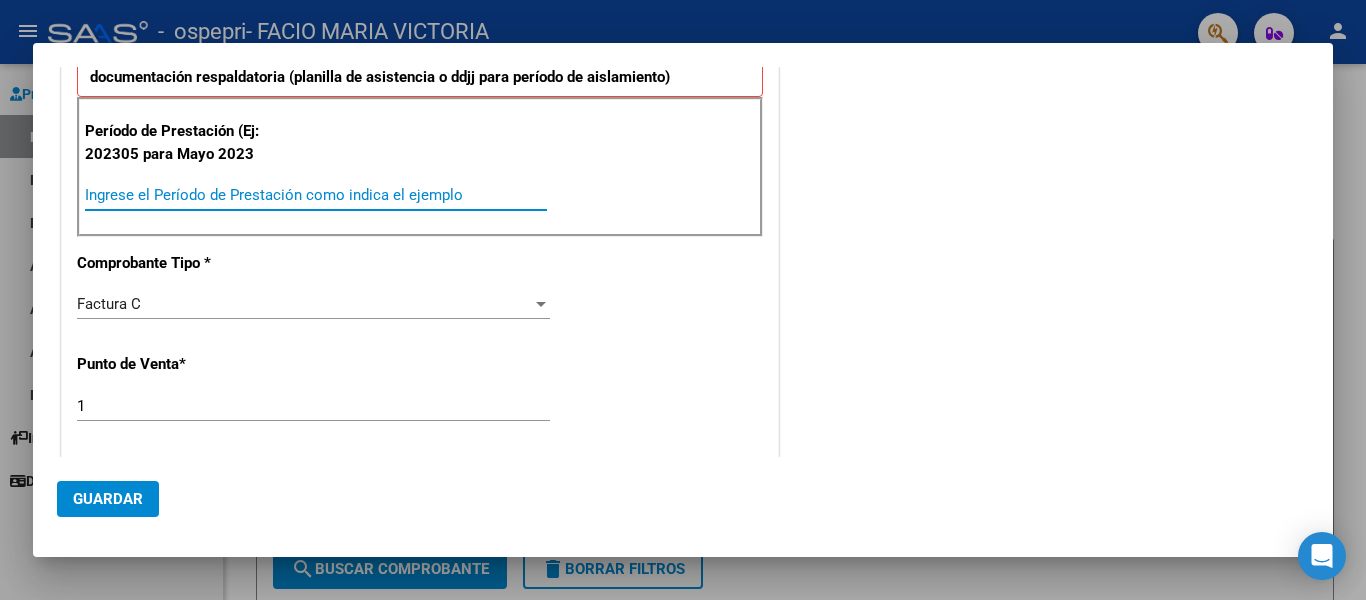 click on "Ingrese el Período de Prestación como indica el ejemplo" at bounding box center [316, 195] 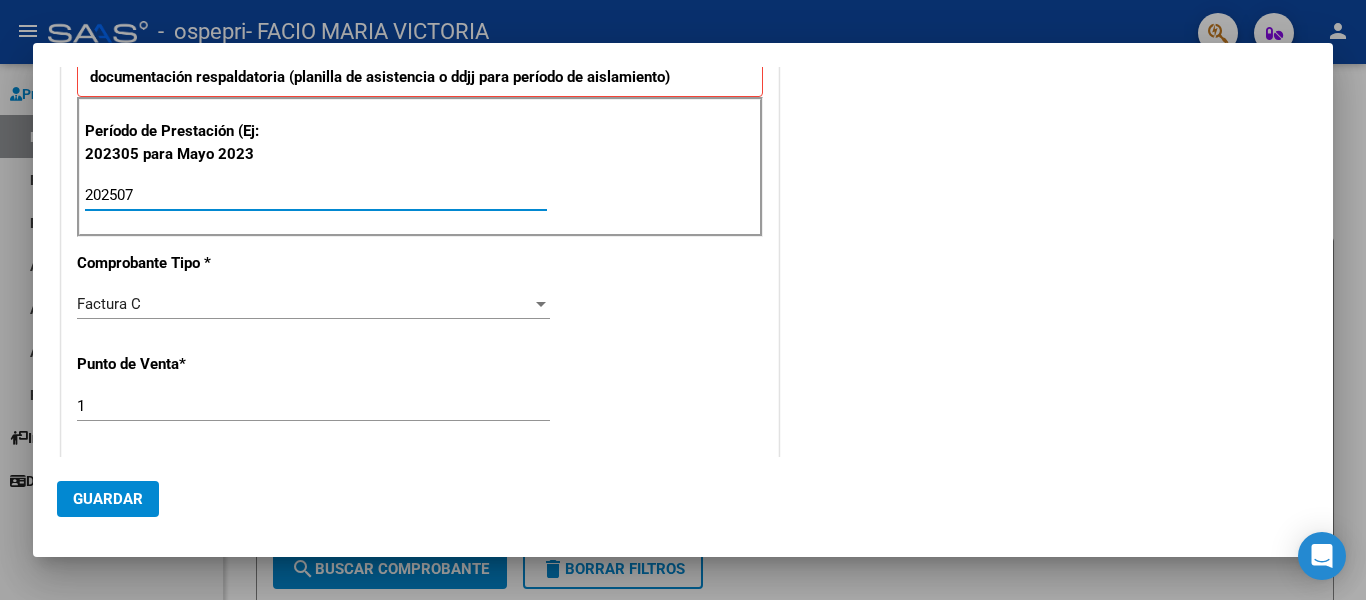 type on "202507" 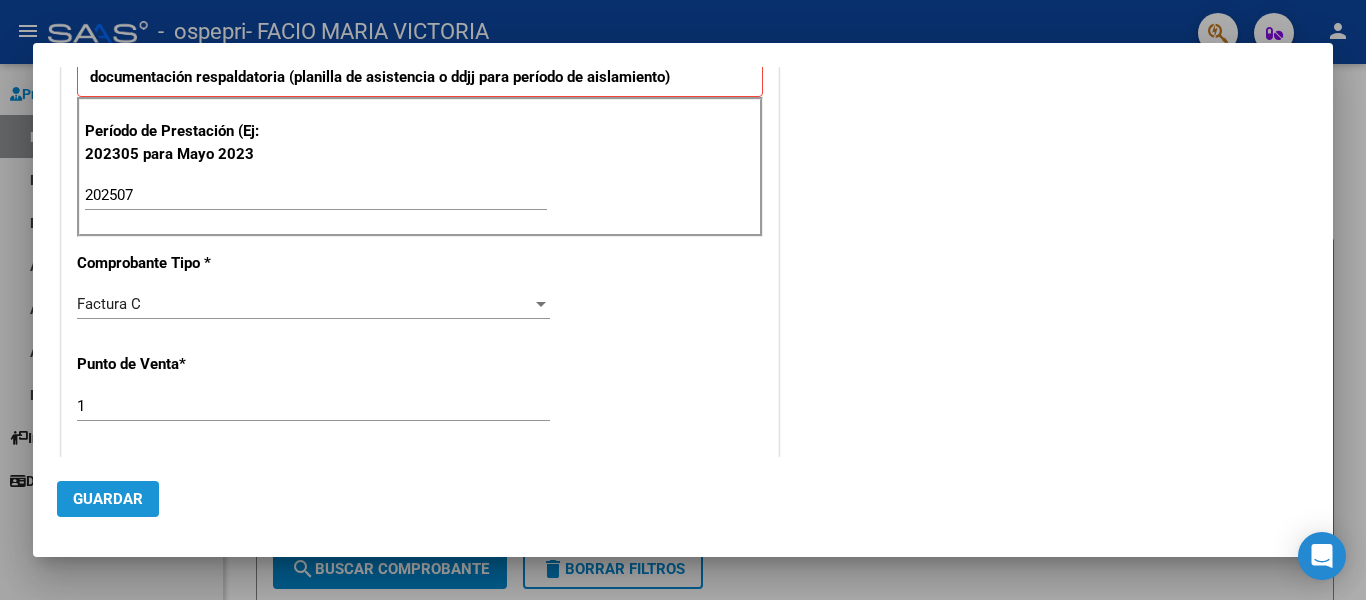 click on "Guardar" 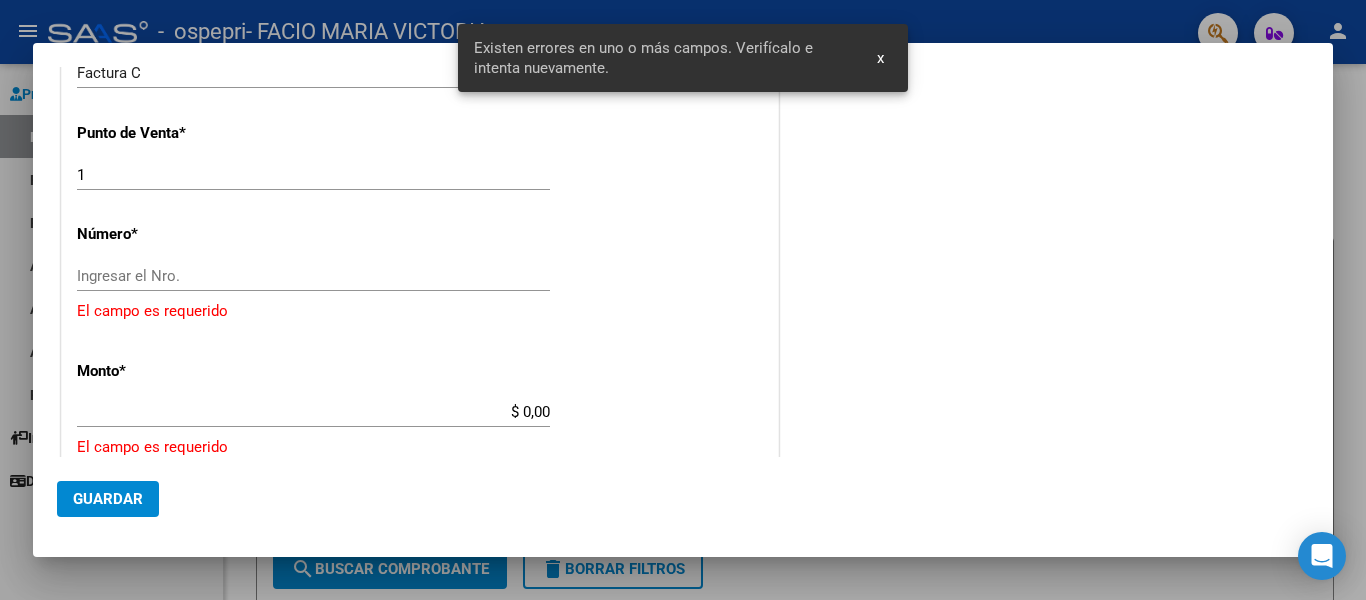 scroll, scrollTop: 713, scrollLeft: 0, axis: vertical 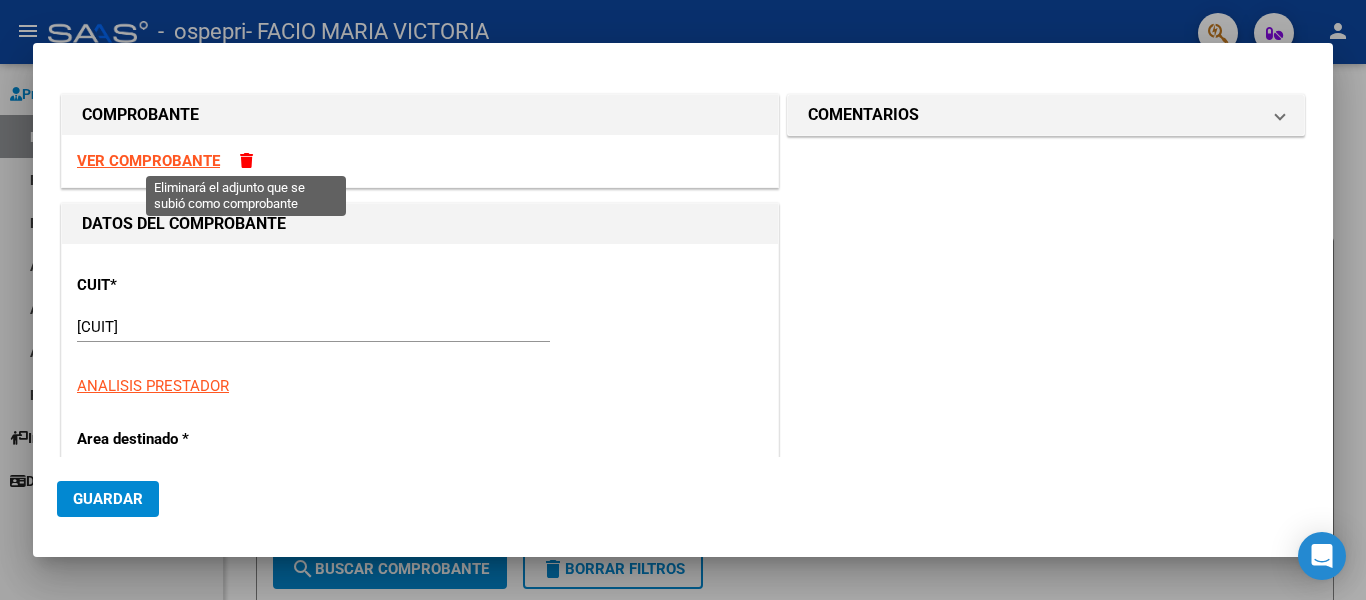 click at bounding box center [246, 160] 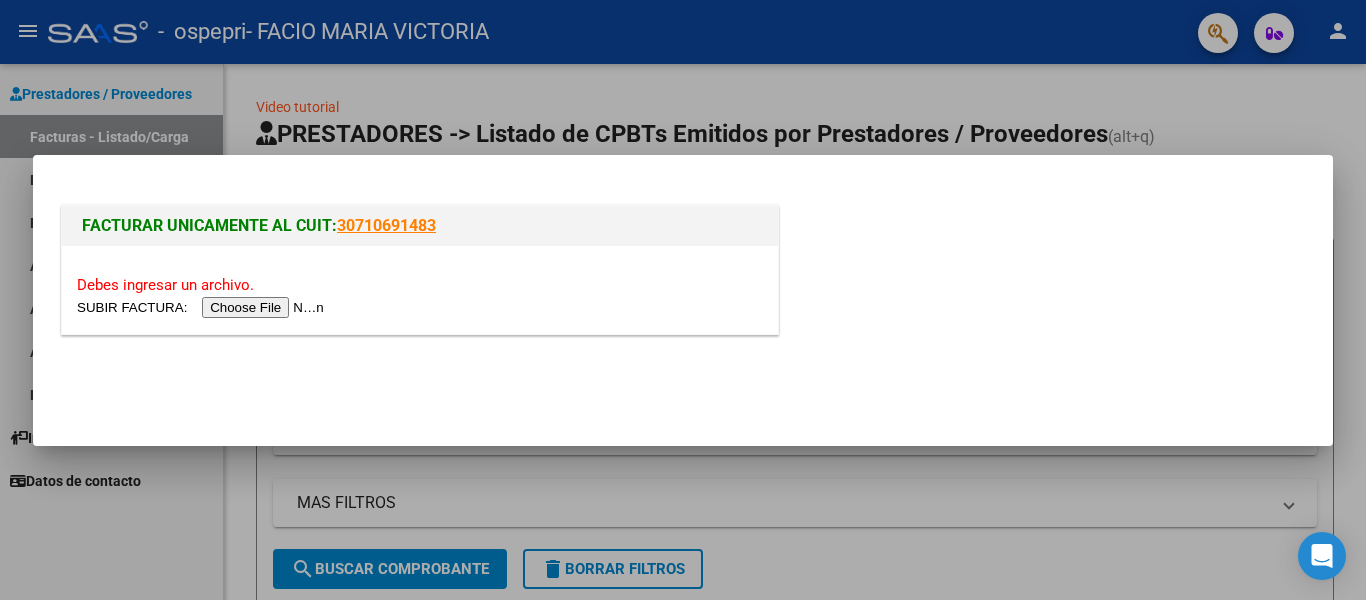 click at bounding box center (203, 307) 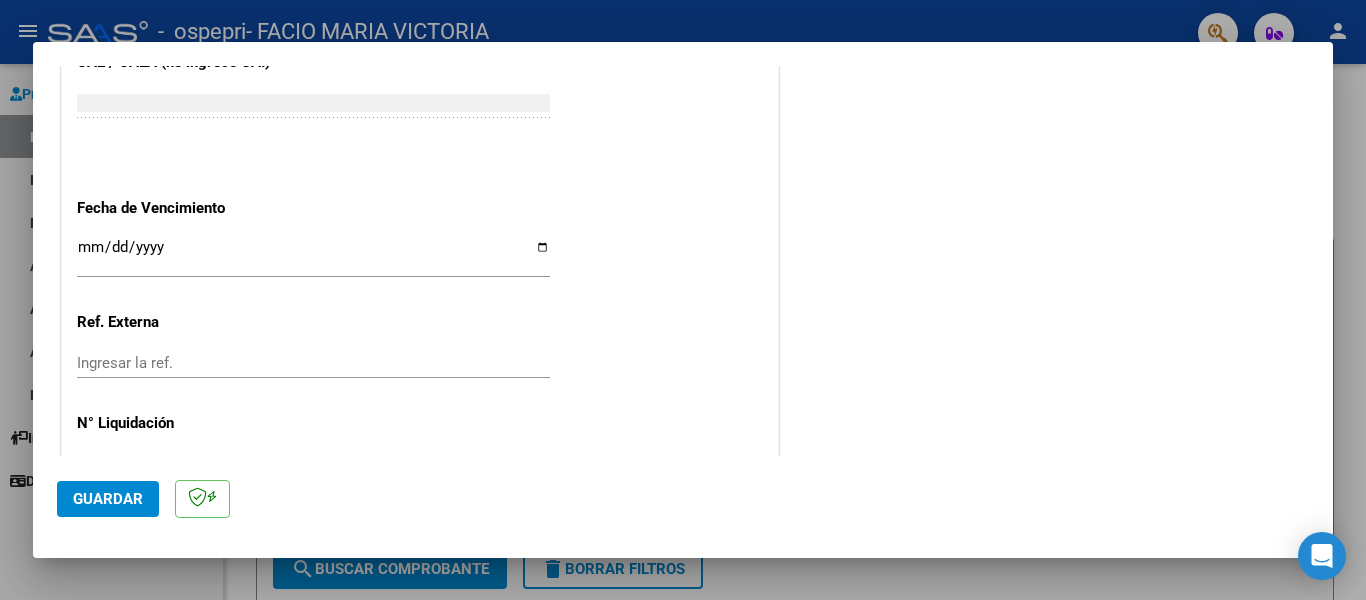 scroll, scrollTop: 1307, scrollLeft: 0, axis: vertical 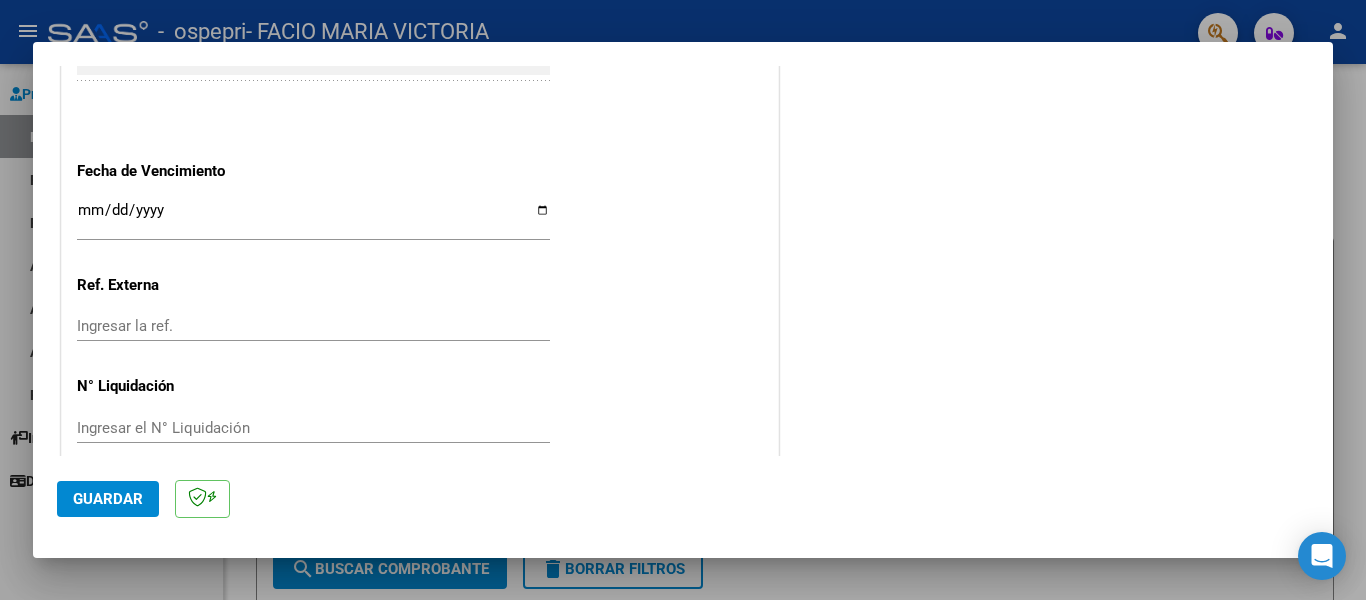 click on "Guardar" 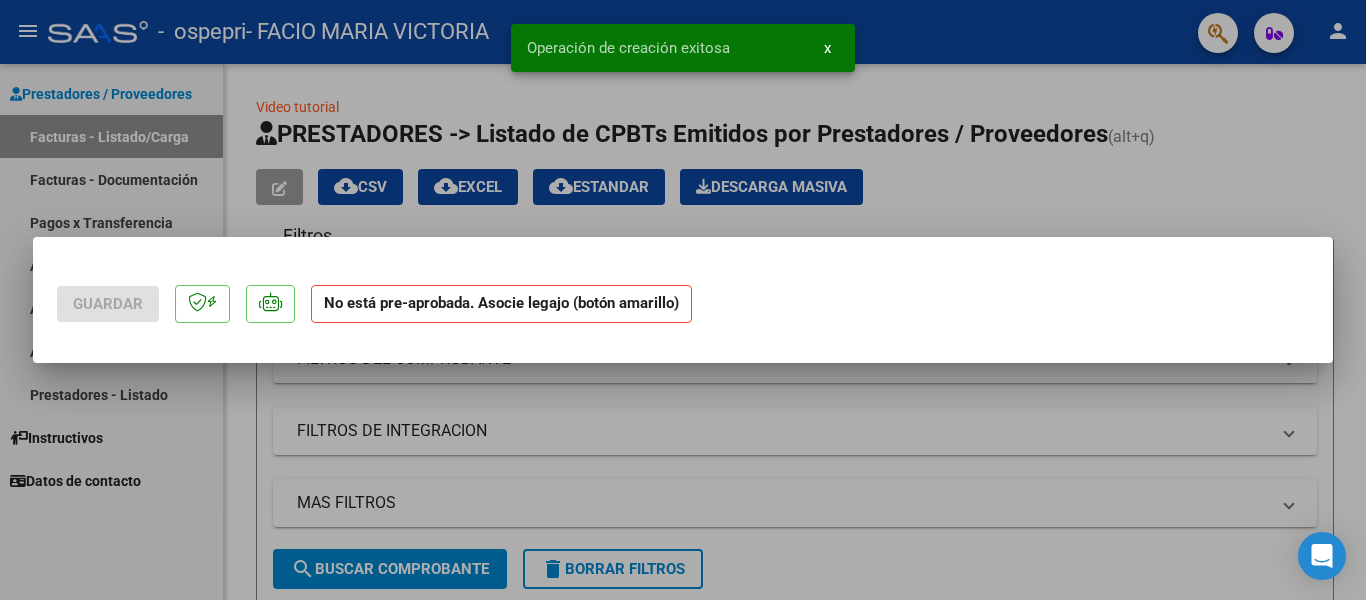 scroll, scrollTop: 0, scrollLeft: 0, axis: both 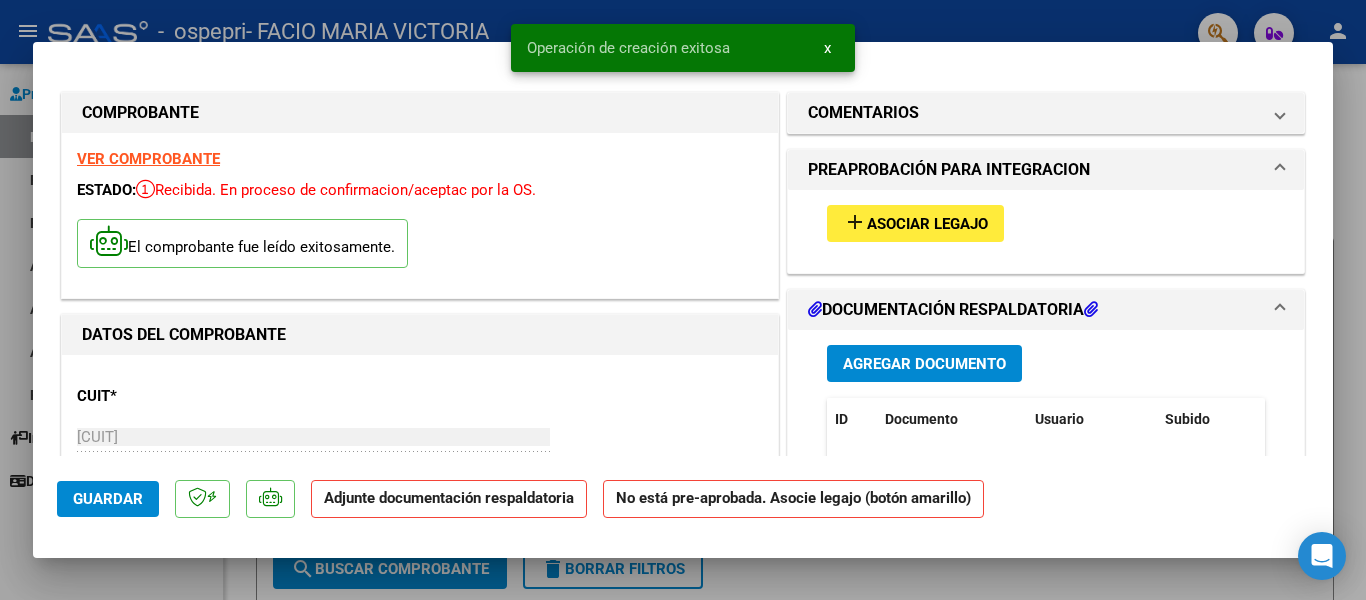 click on "Asociar Legajo" at bounding box center [927, 224] 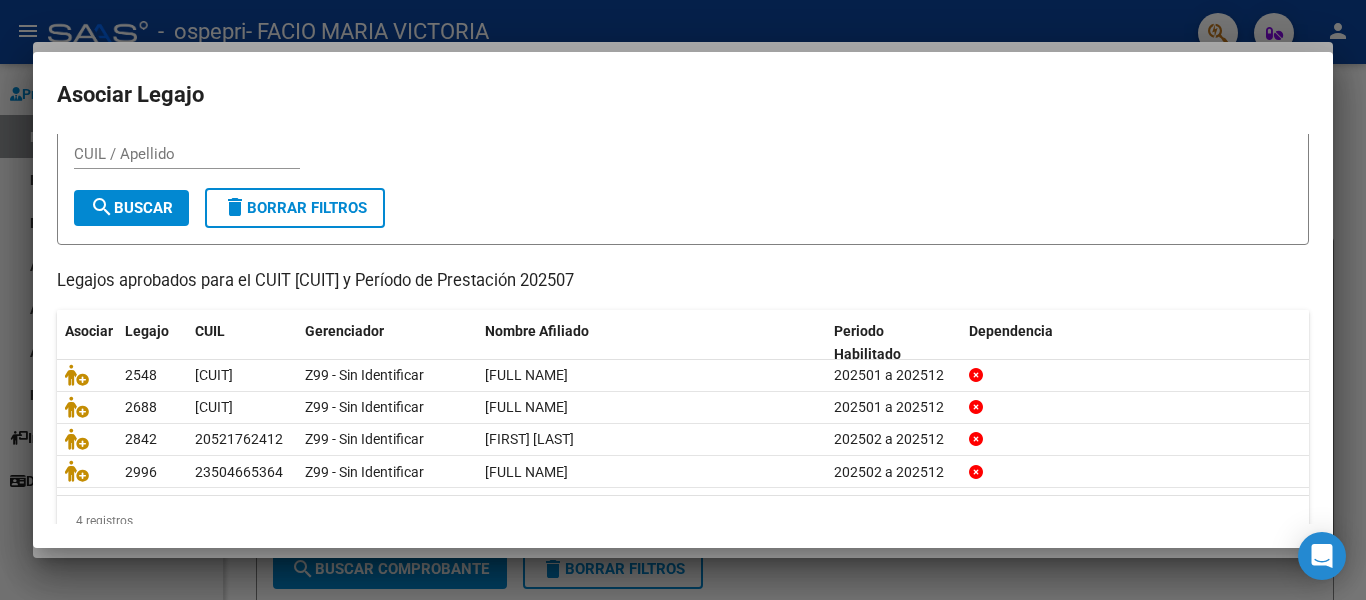 scroll, scrollTop: 53, scrollLeft: 0, axis: vertical 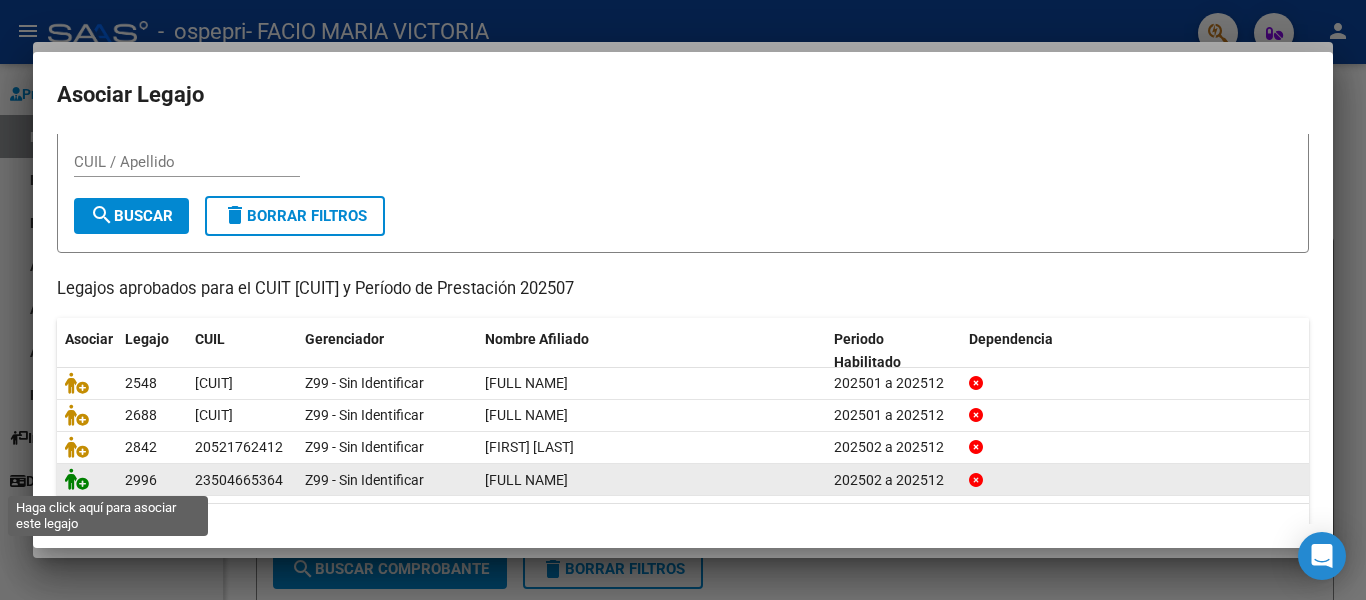 click 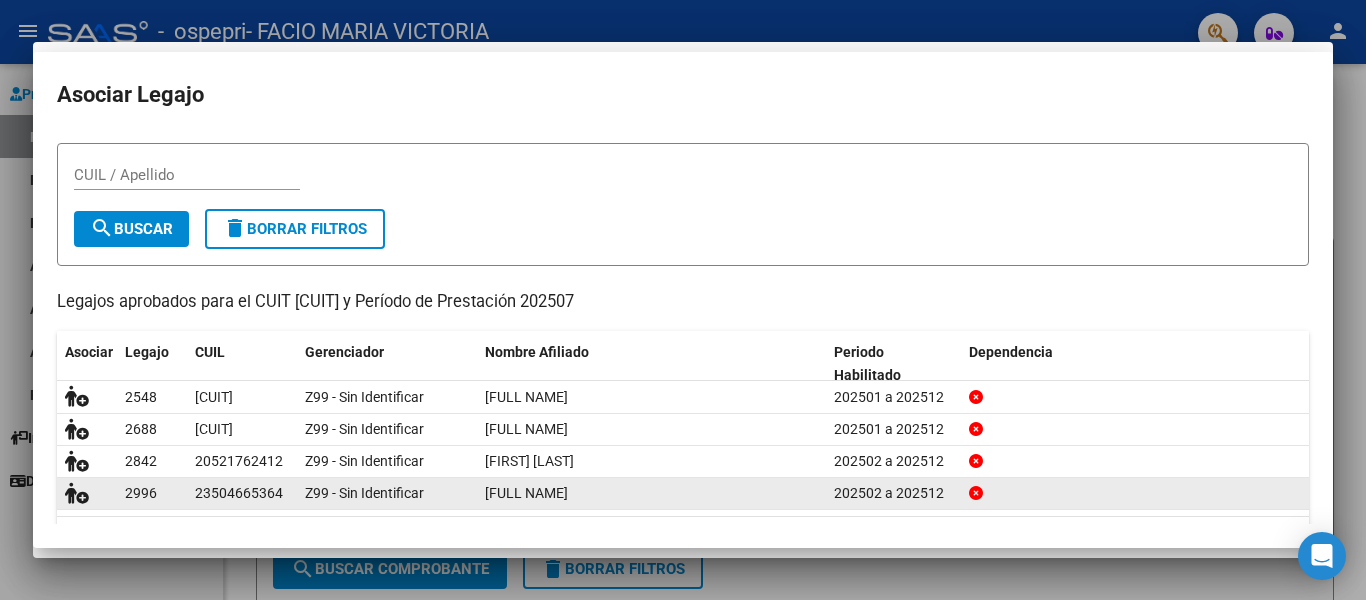 scroll, scrollTop: 0, scrollLeft: 0, axis: both 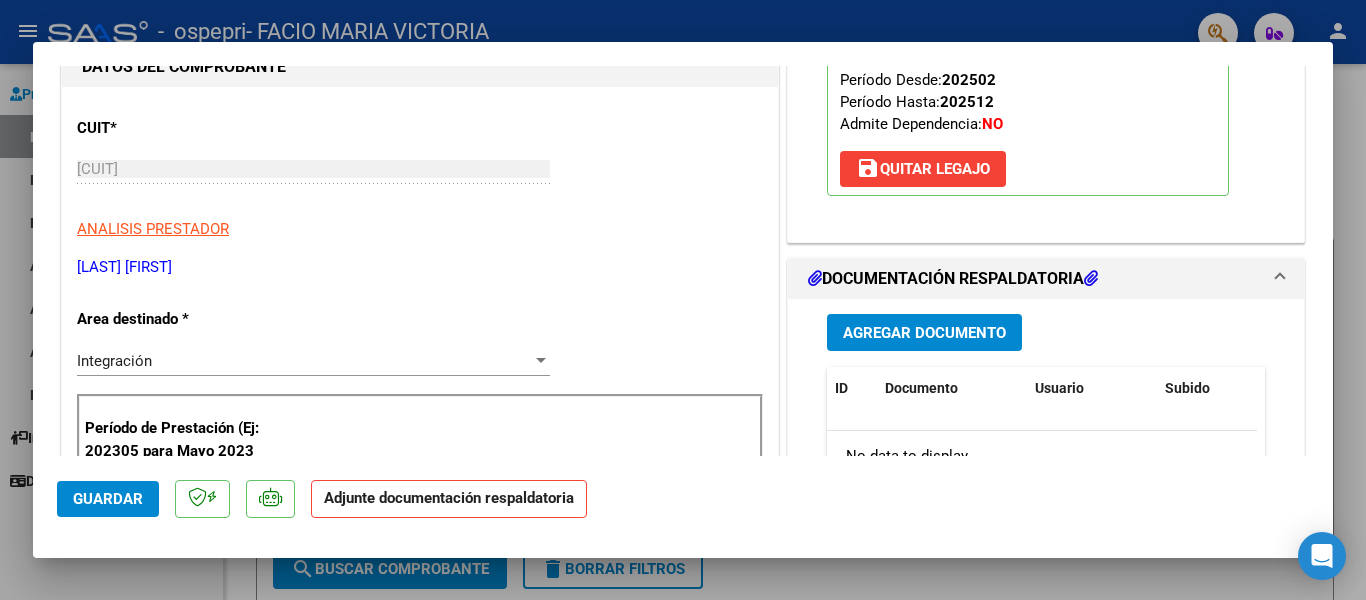 click on "Agregar Documento" at bounding box center [924, 333] 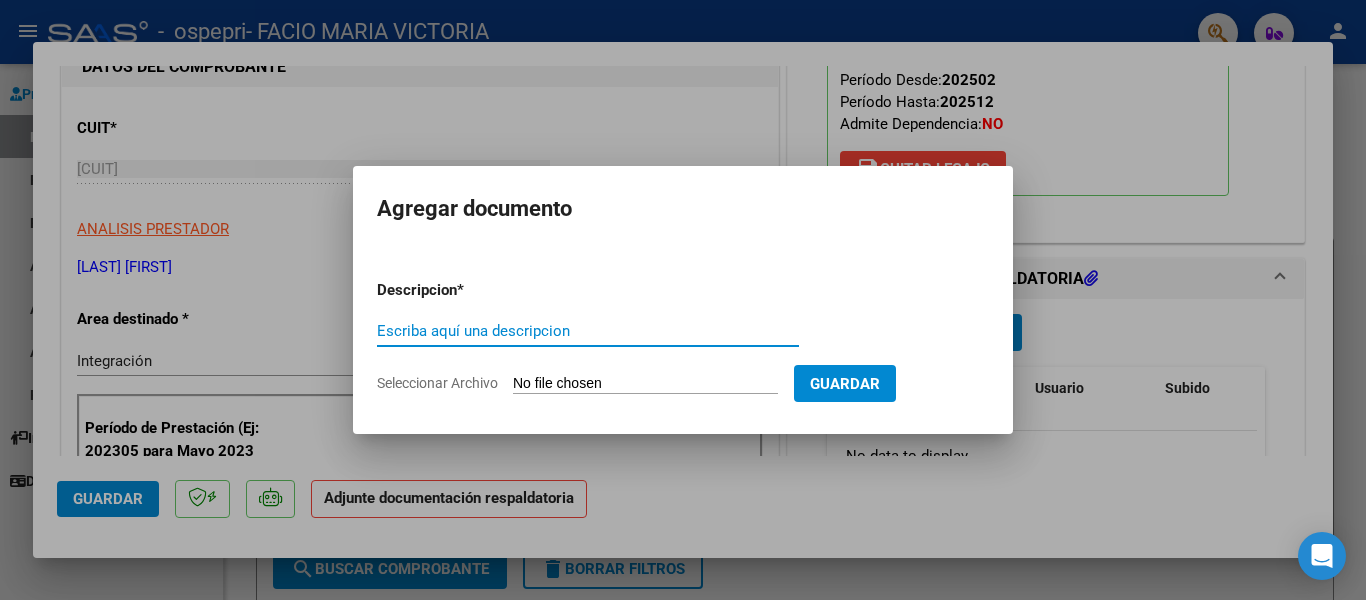 click on "Escriba aquí una descripcion" at bounding box center (588, 331) 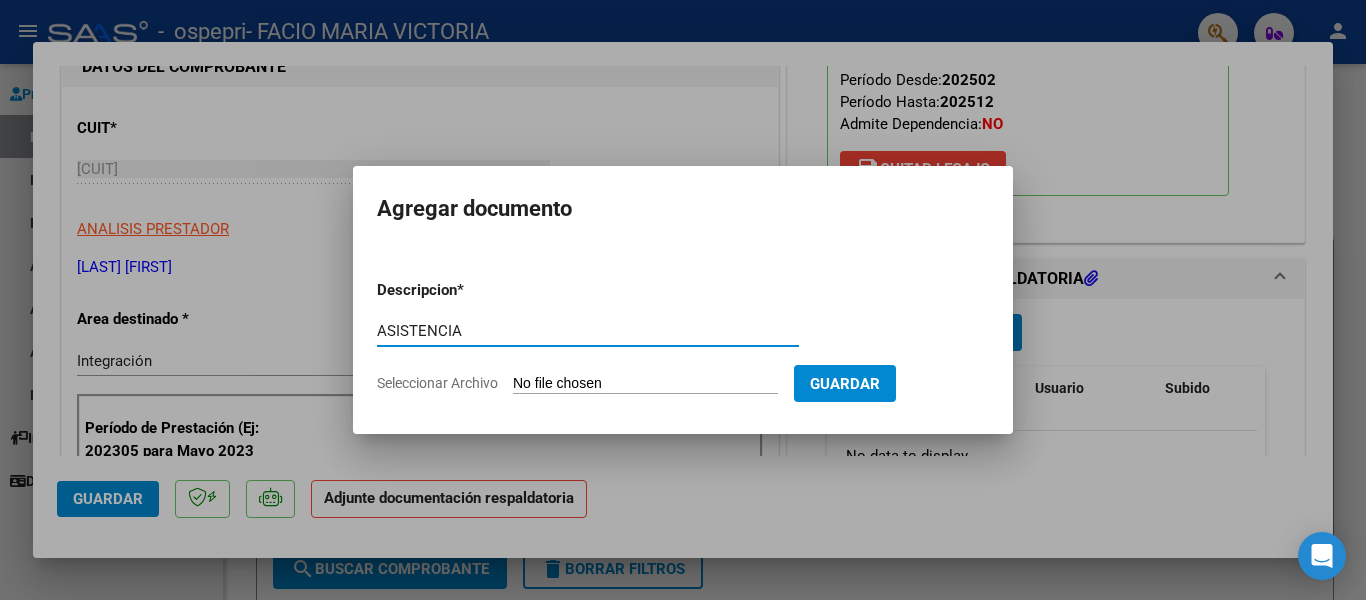 type on "ASISTENCIA" 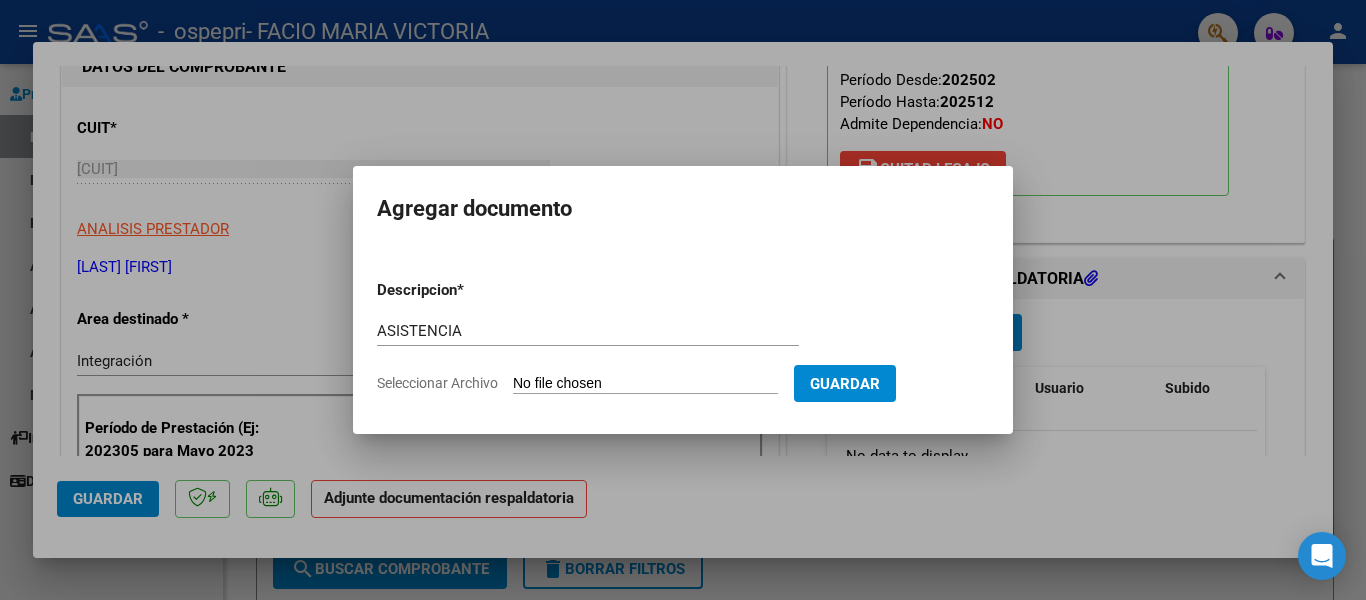 type on "C:\fakepath\[NAME].pdf" 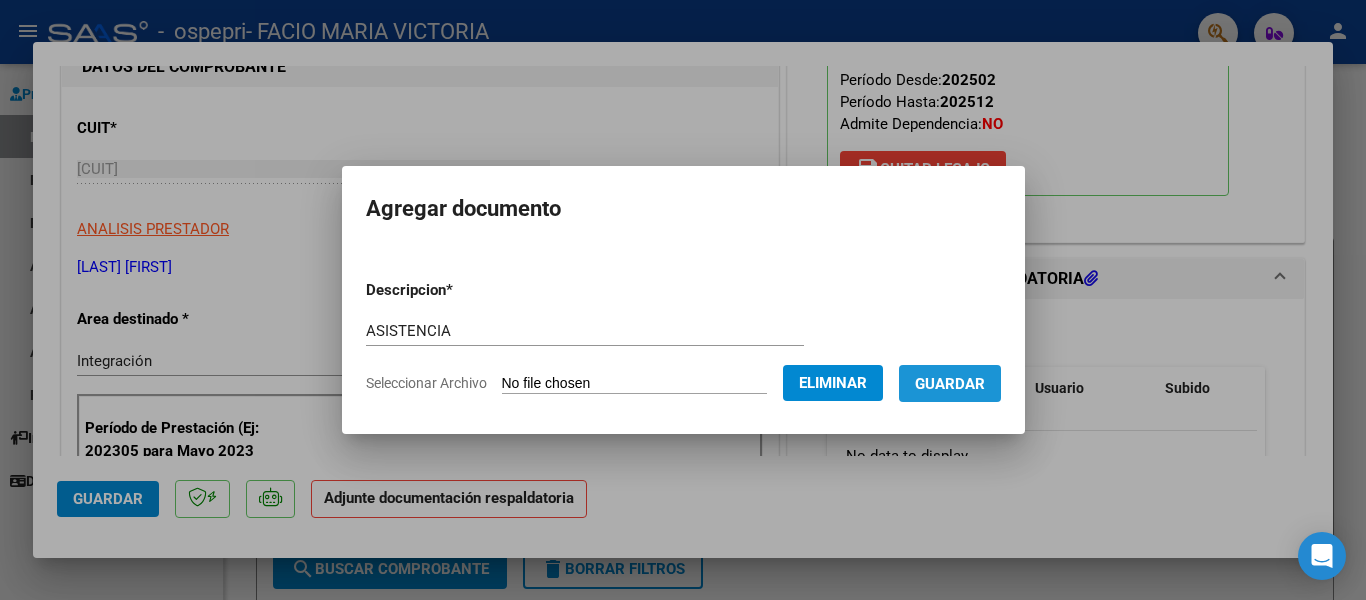click on "Guardar" at bounding box center (950, 383) 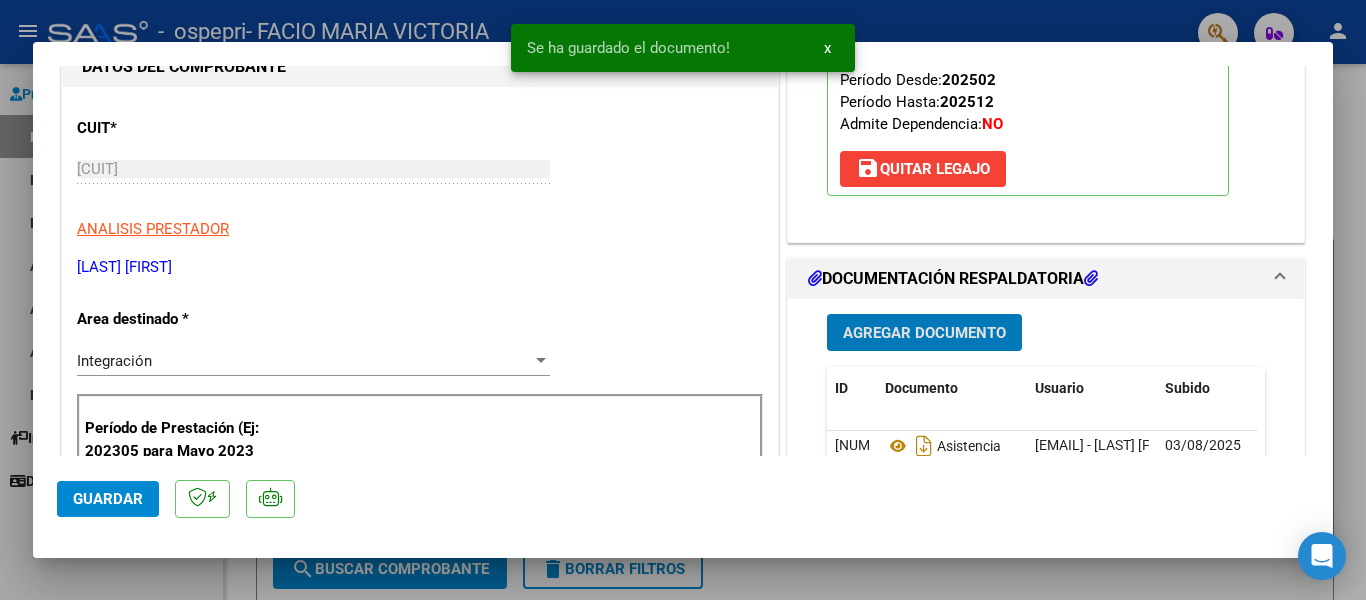 click on "Agregar Documento" at bounding box center [924, 333] 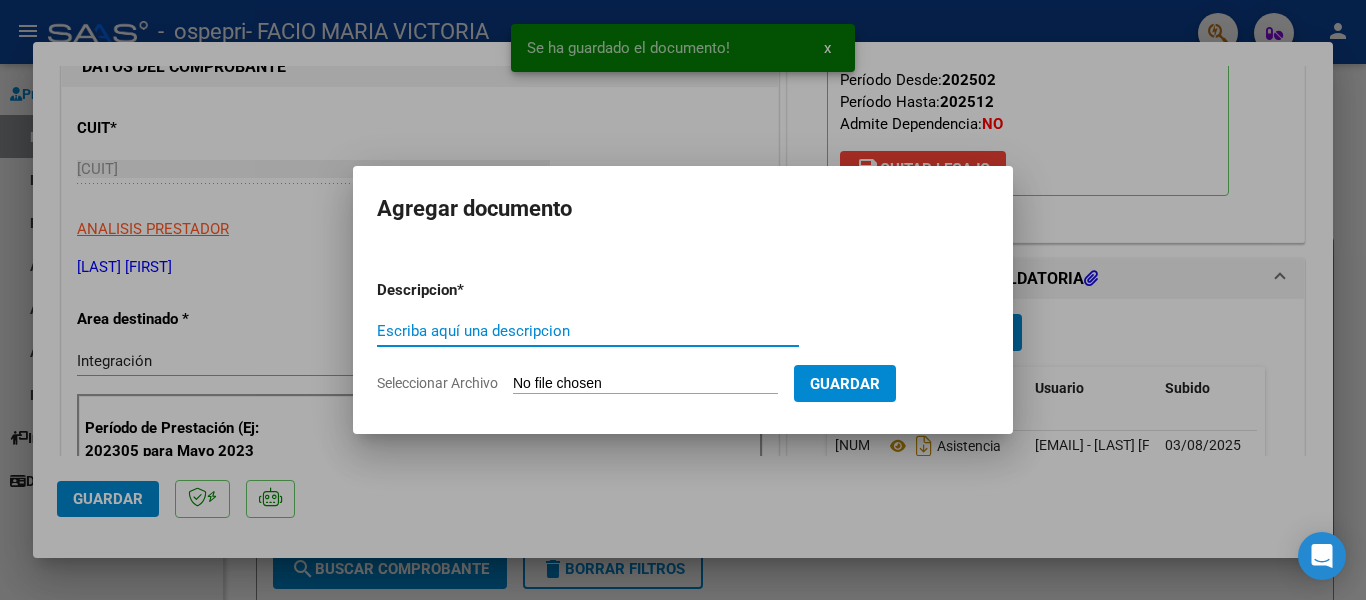 click on "Escriba aquí una descripcion" at bounding box center [588, 331] 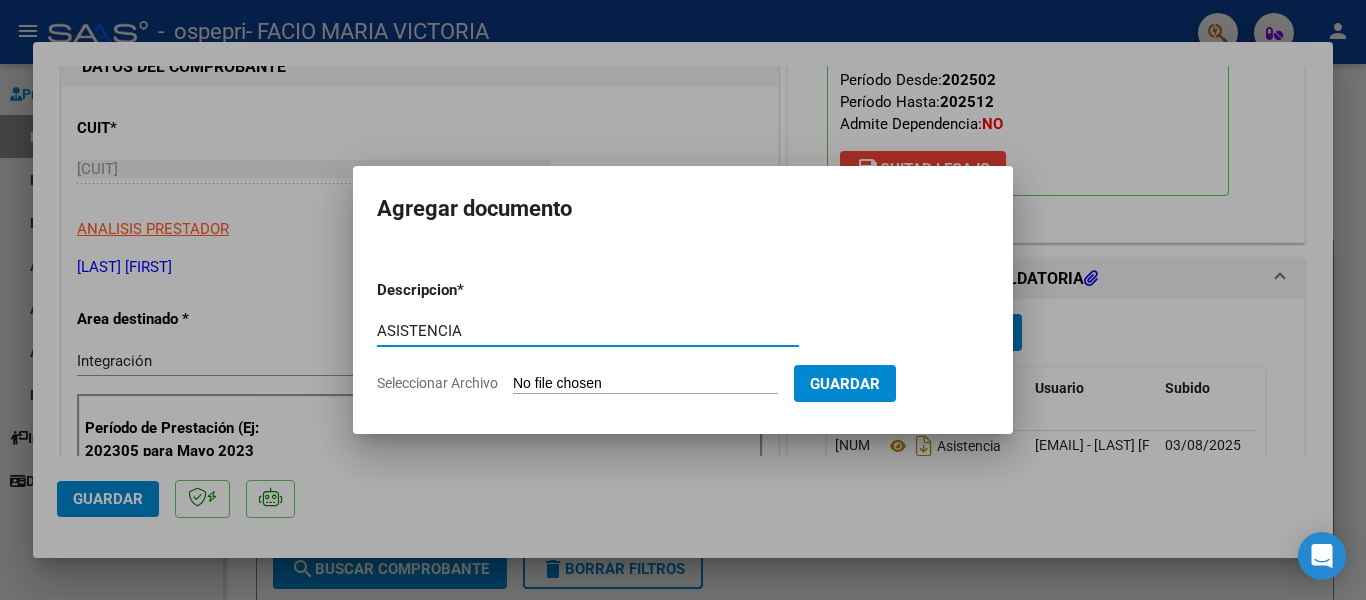type on "ASISTENCIA" 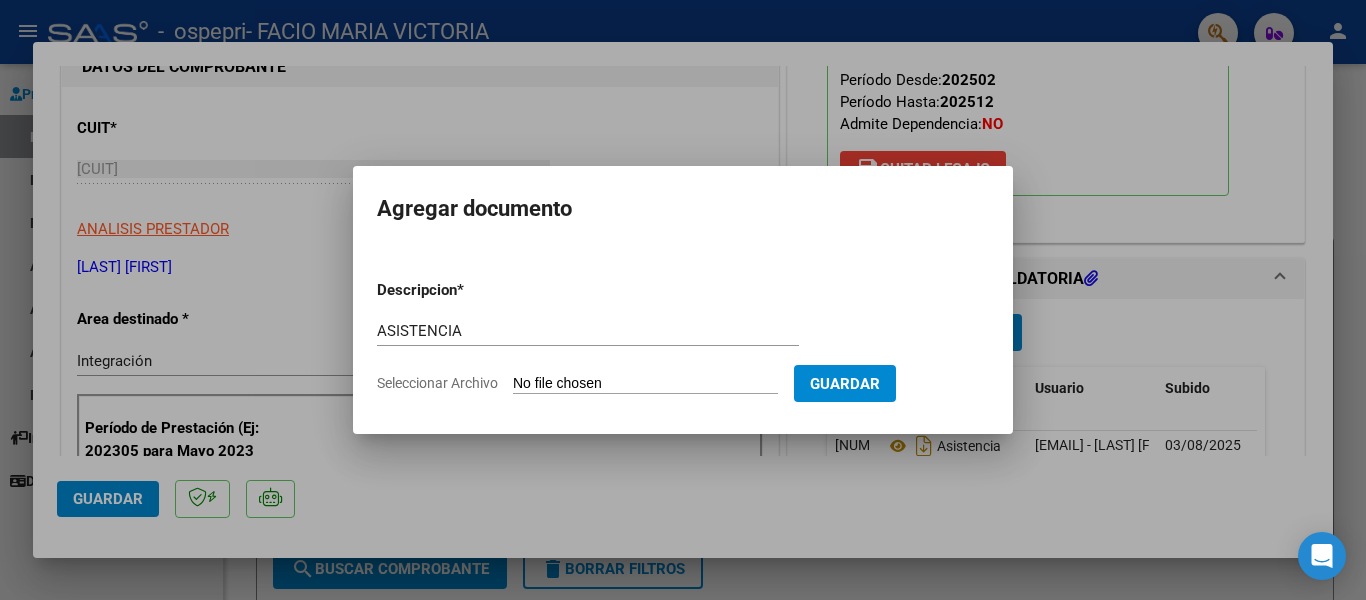 type on "C:\fakepath\[FILENAME].pdf" 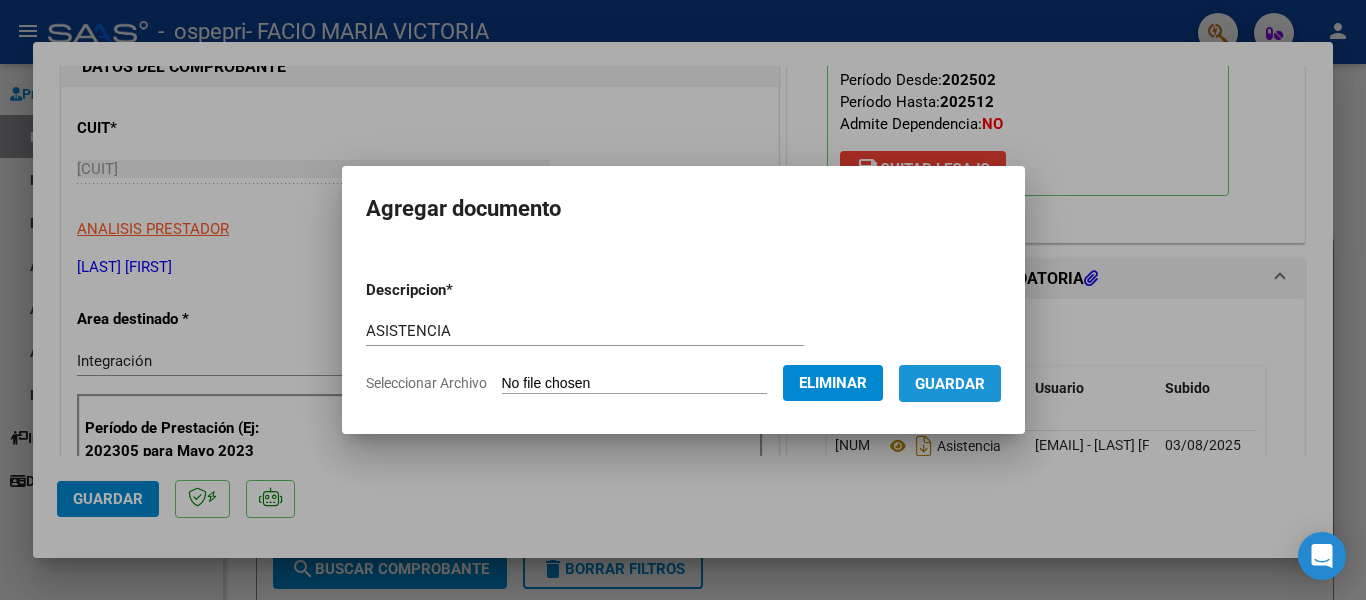 click on "Guardar" at bounding box center (950, 384) 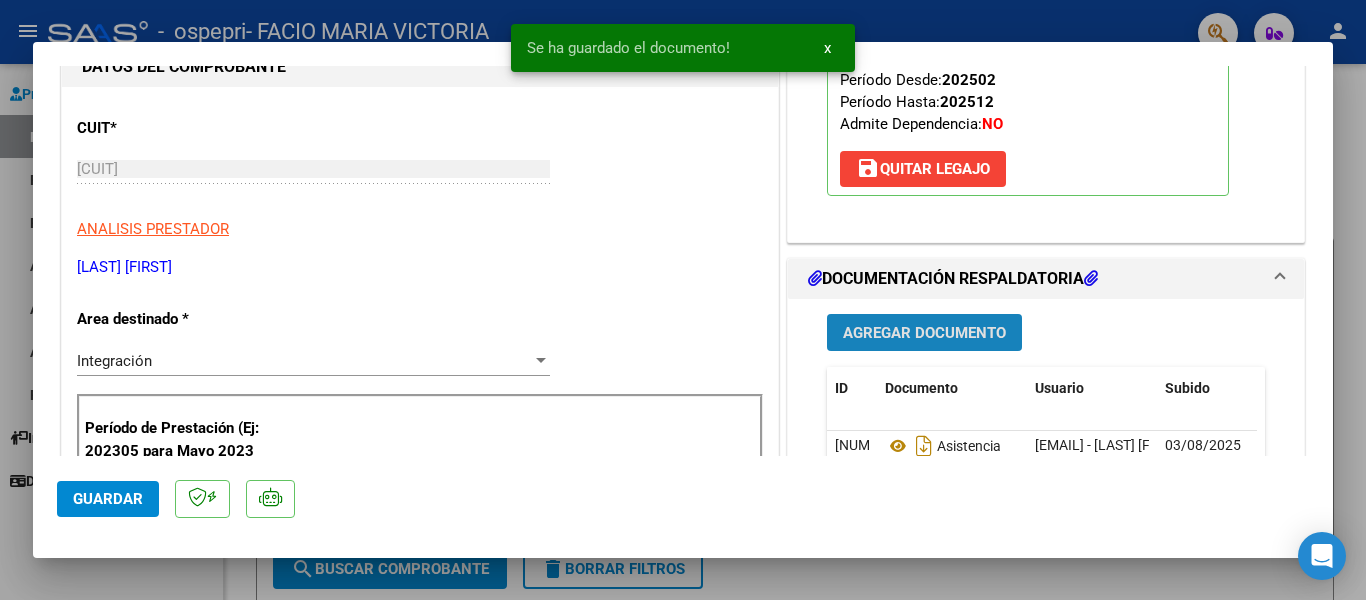 click on "Agregar Documento" at bounding box center [924, 333] 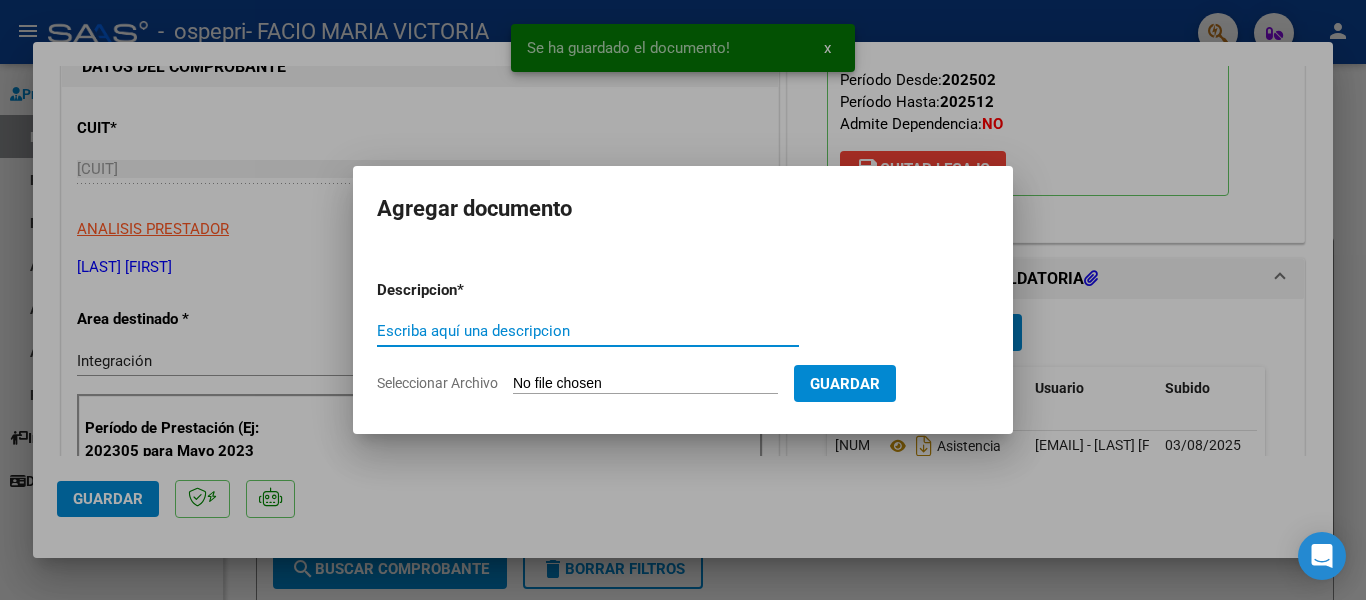 click on "Escriba aquí una descripcion" at bounding box center (588, 331) 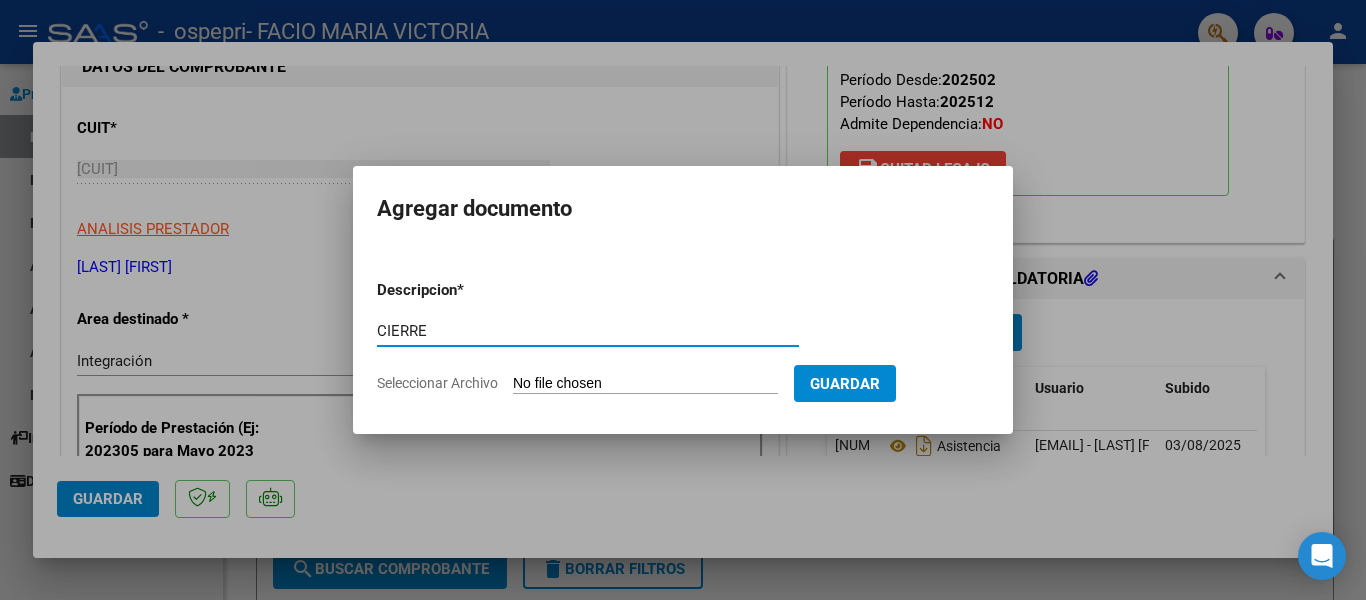 type on "CIERRE" 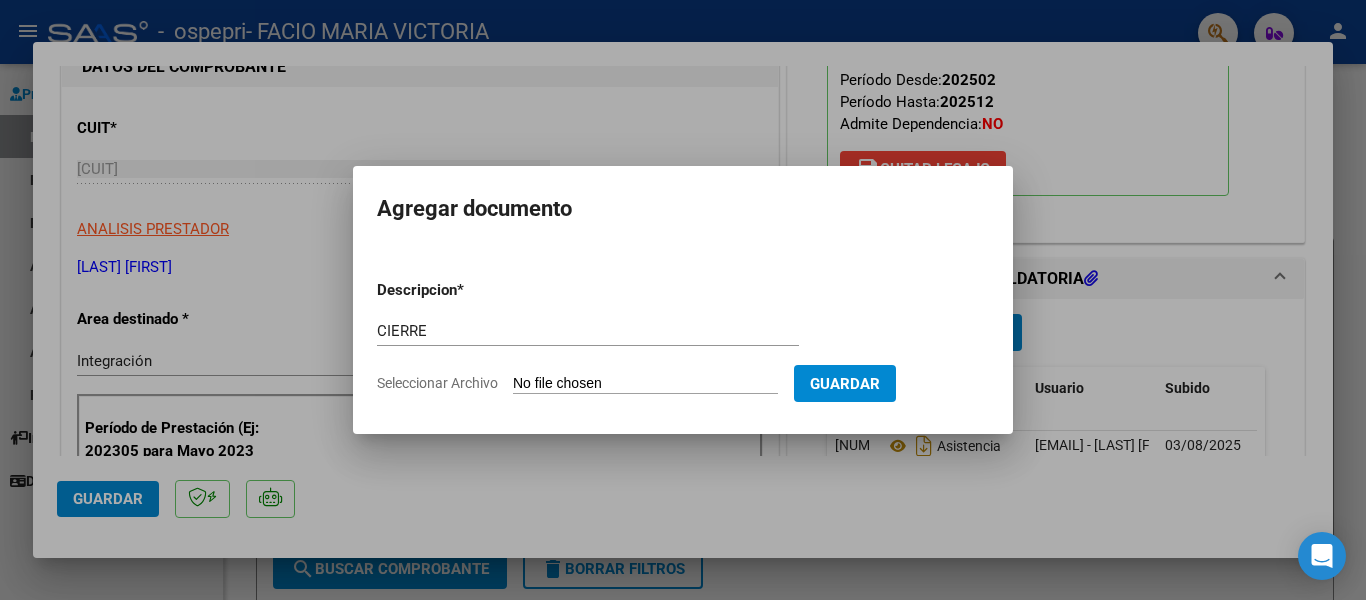 click on "Seleccionar Archivo" at bounding box center [645, 384] 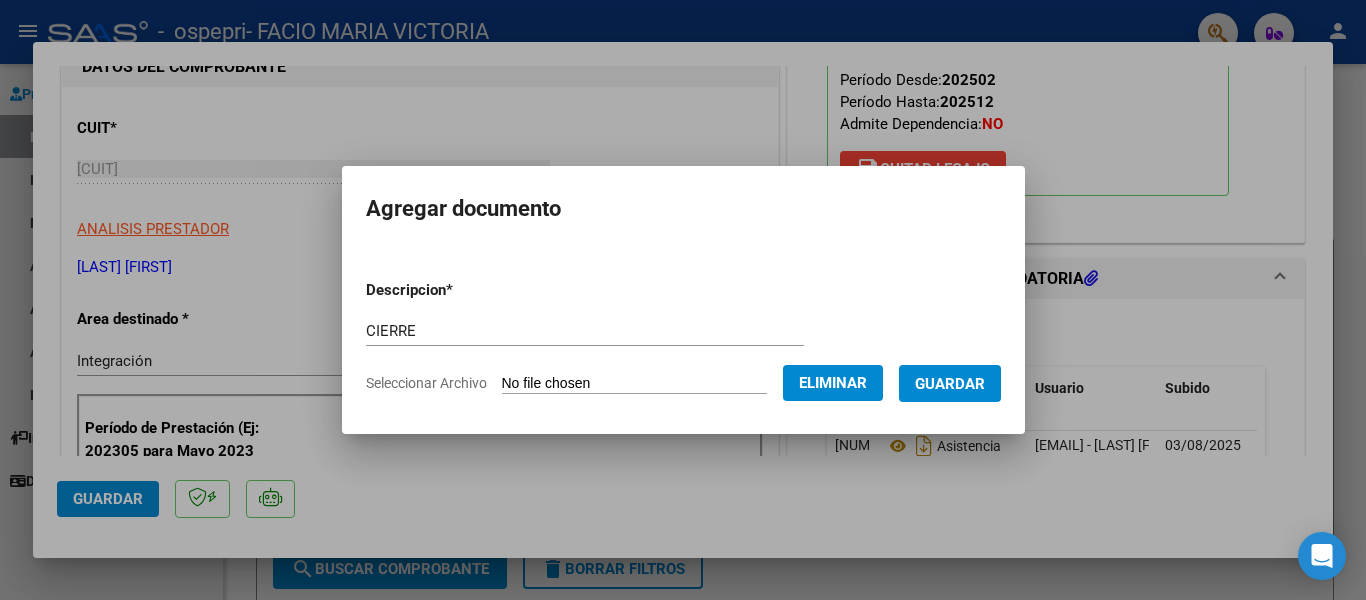 click on "Guardar" at bounding box center [950, 384] 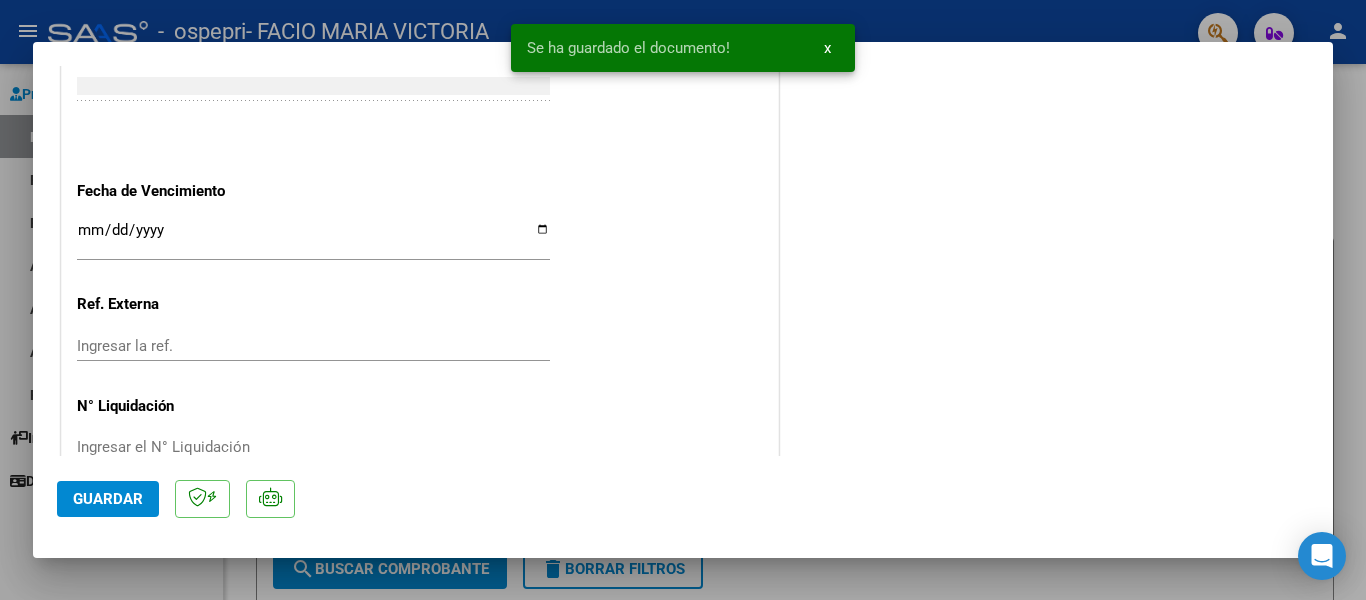 scroll, scrollTop: 1375, scrollLeft: 0, axis: vertical 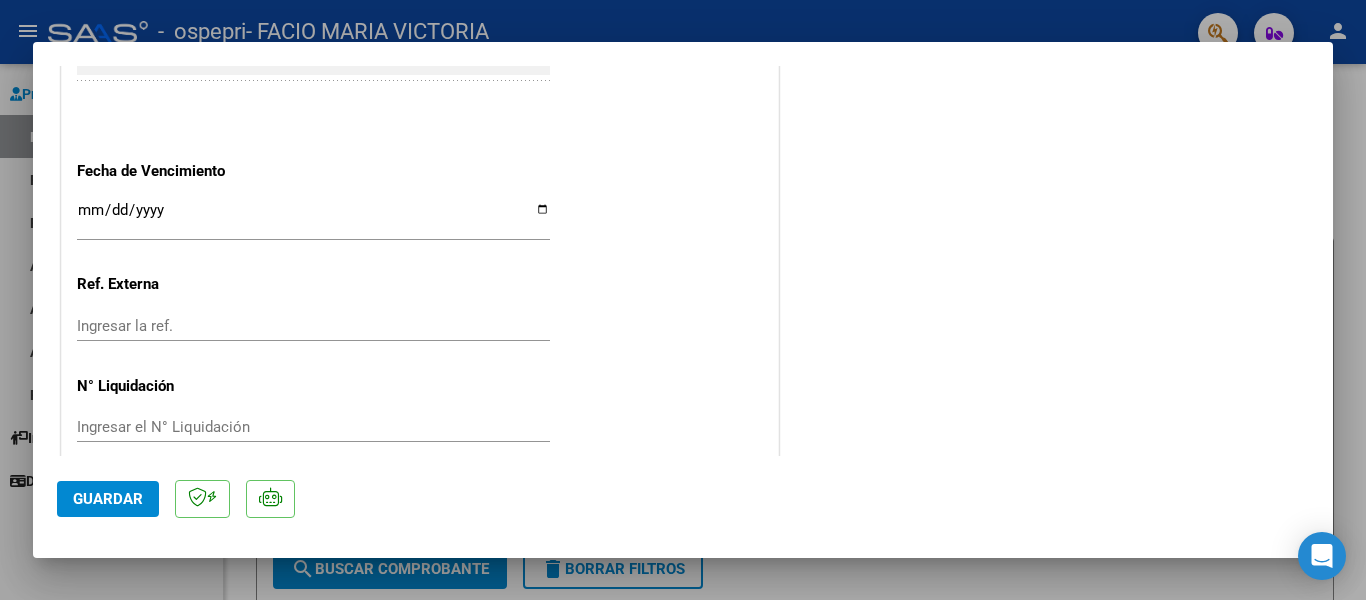 click on "Guardar" 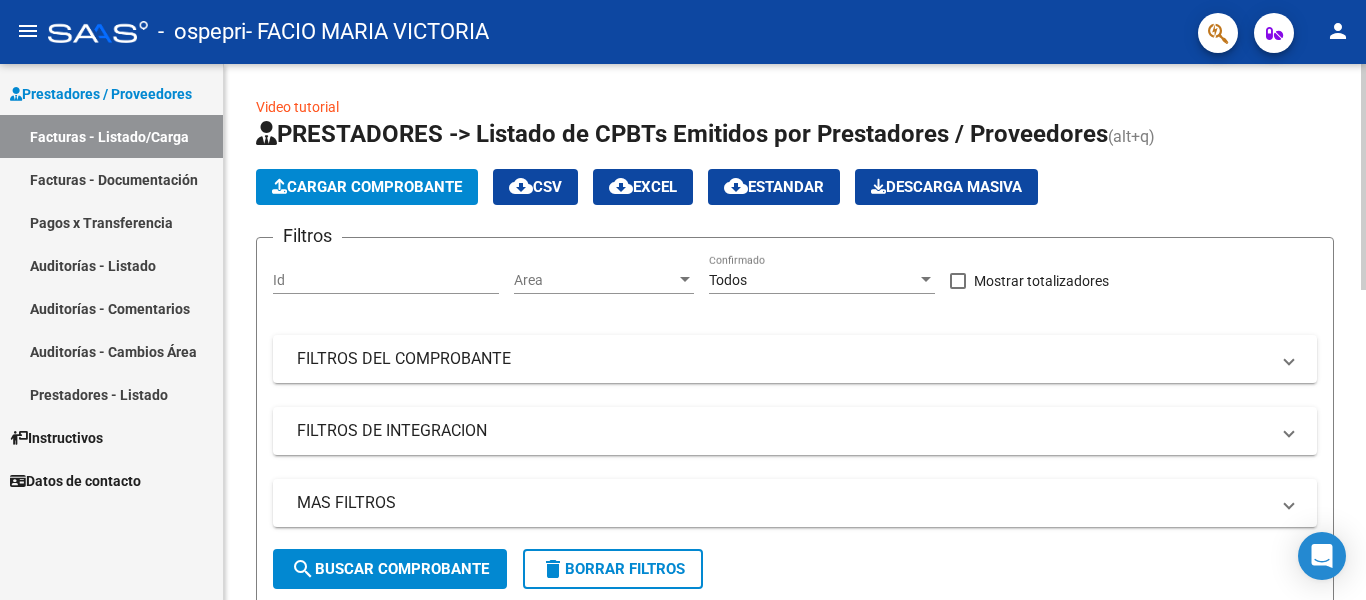 click on "Cargar Comprobante" 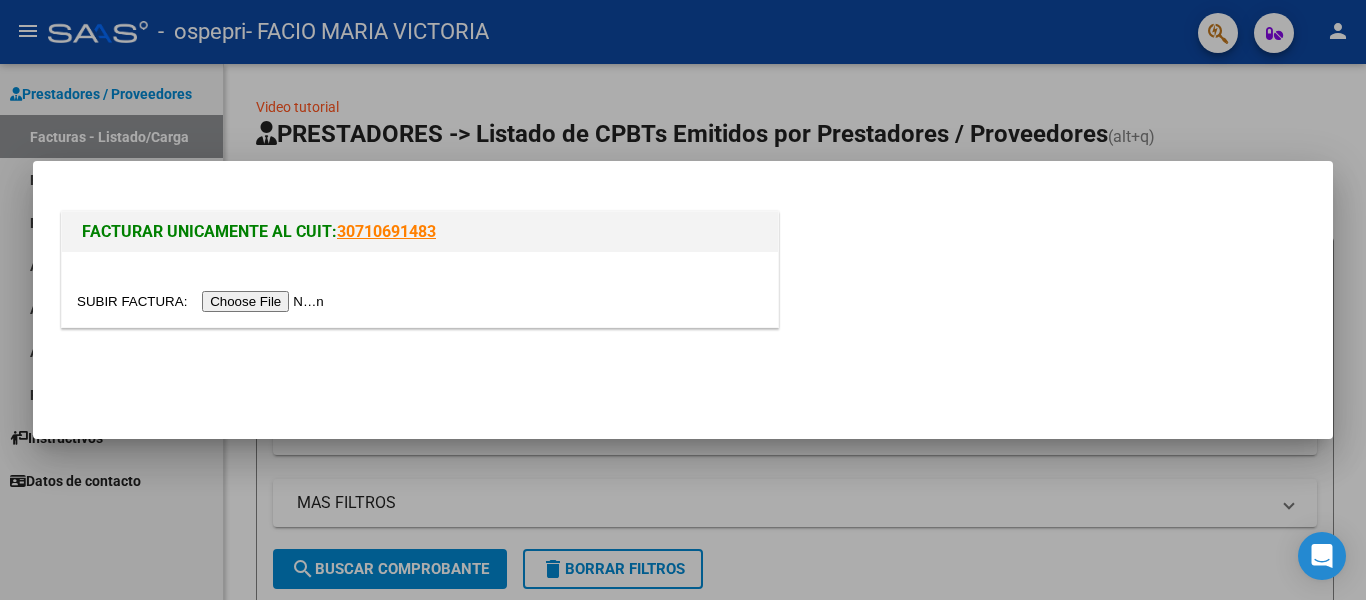 click at bounding box center [203, 301] 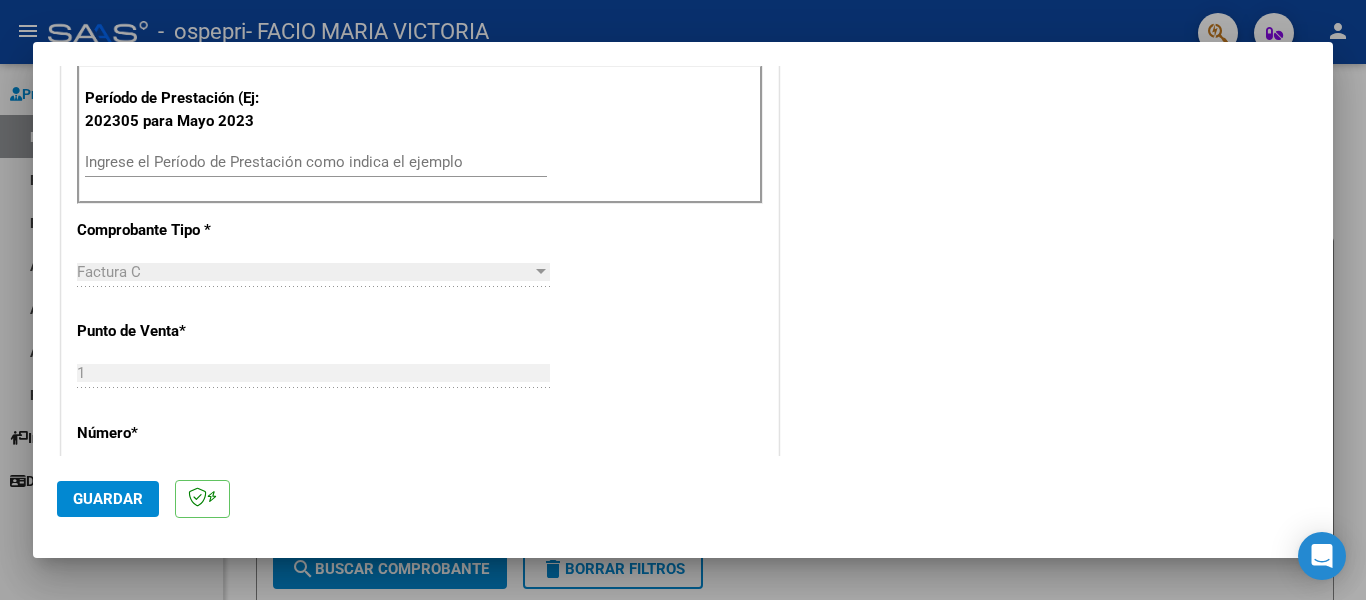 scroll, scrollTop: 568, scrollLeft: 0, axis: vertical 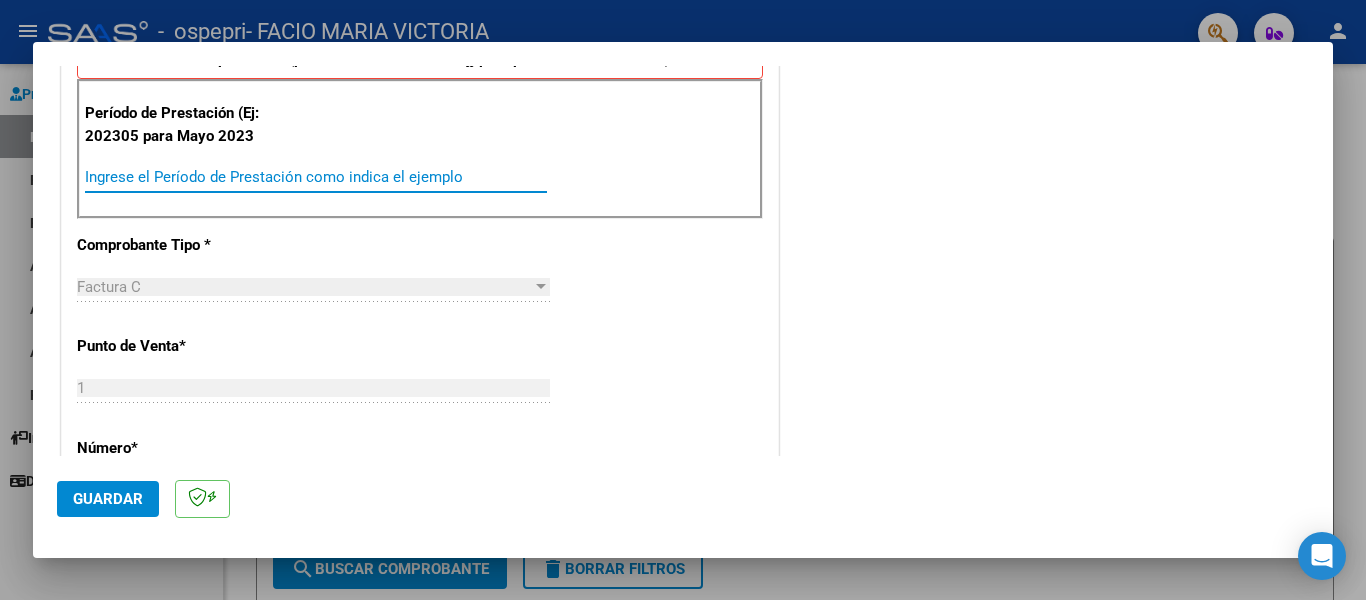 click on "Ingrese el Período de Prestación como indica el ejemplo" at bounding box center [316, 177] 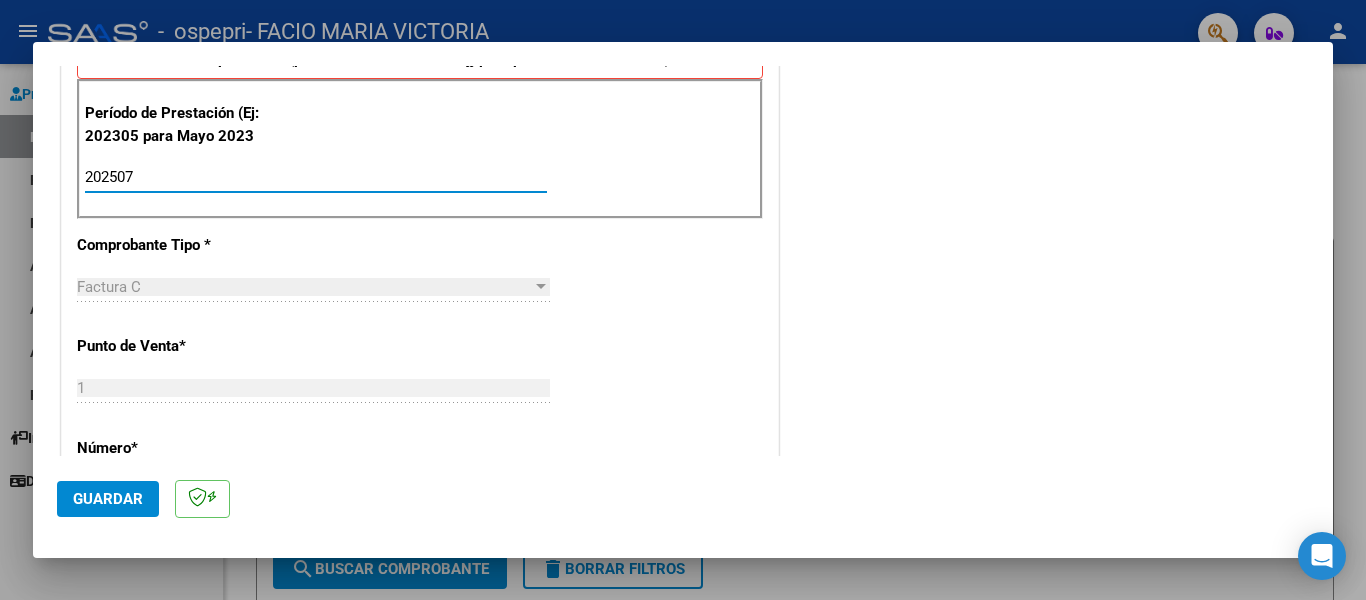 type on "202507" 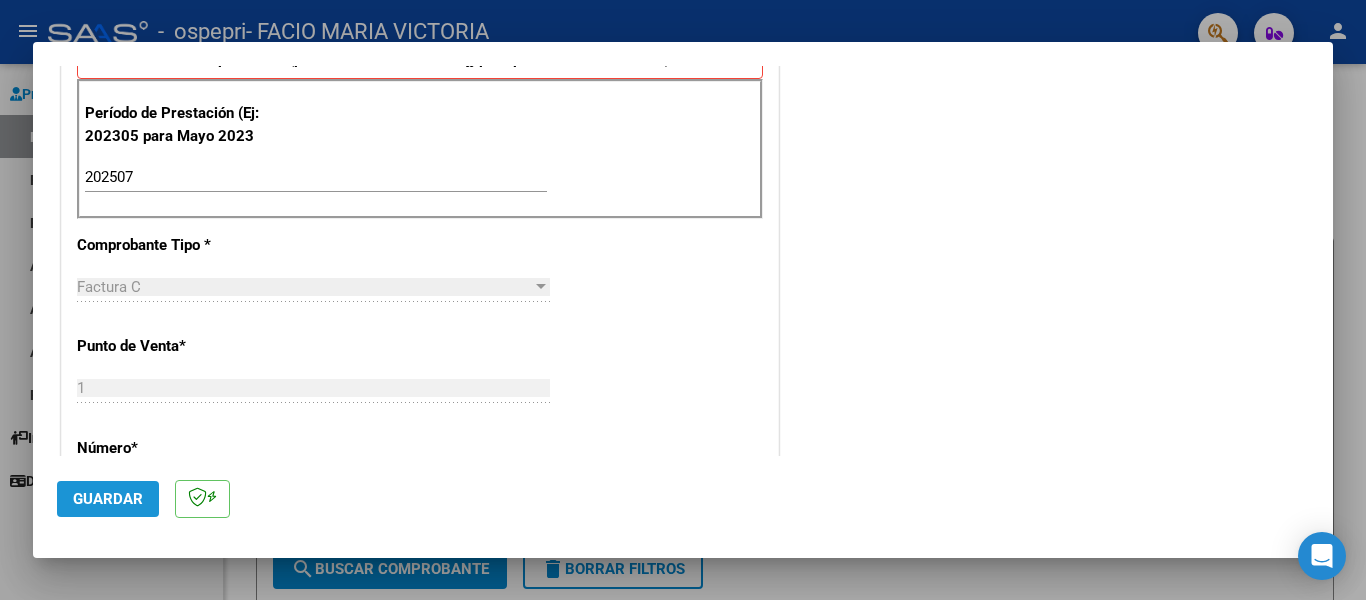 click on "Guardar" 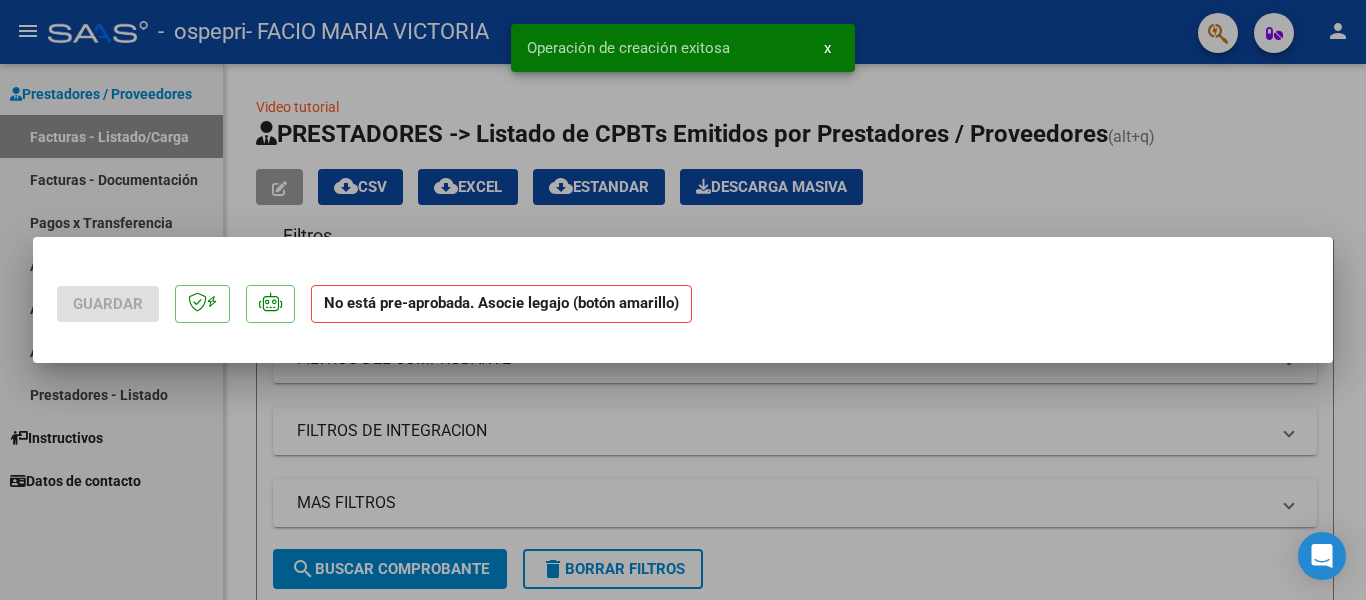 scroll, scrollTop: 0, scrollLeft: 0, axis: both 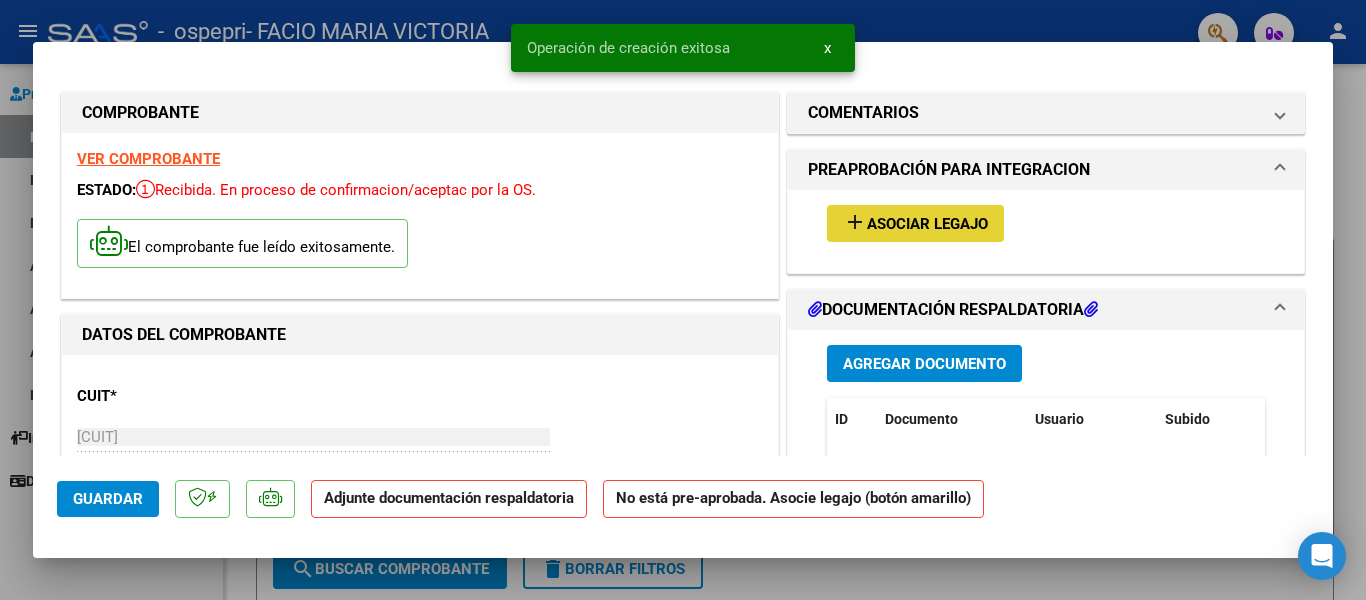 click on "Asociar Legajo" at bounding box center [927, 224] 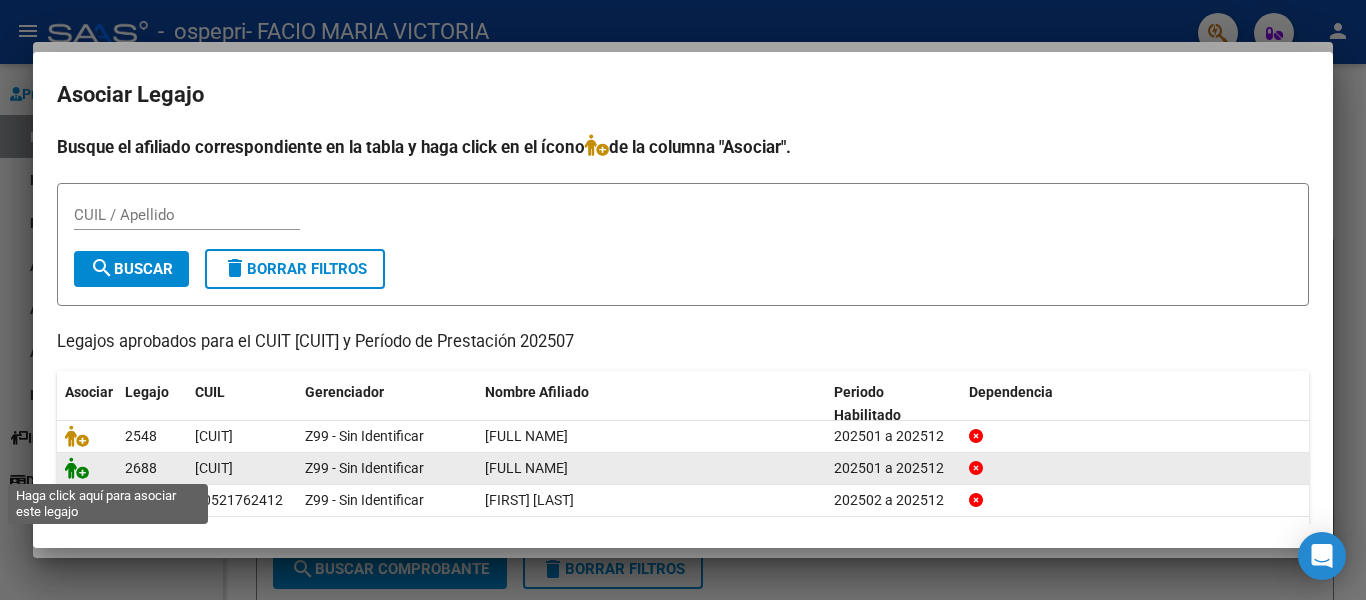 click 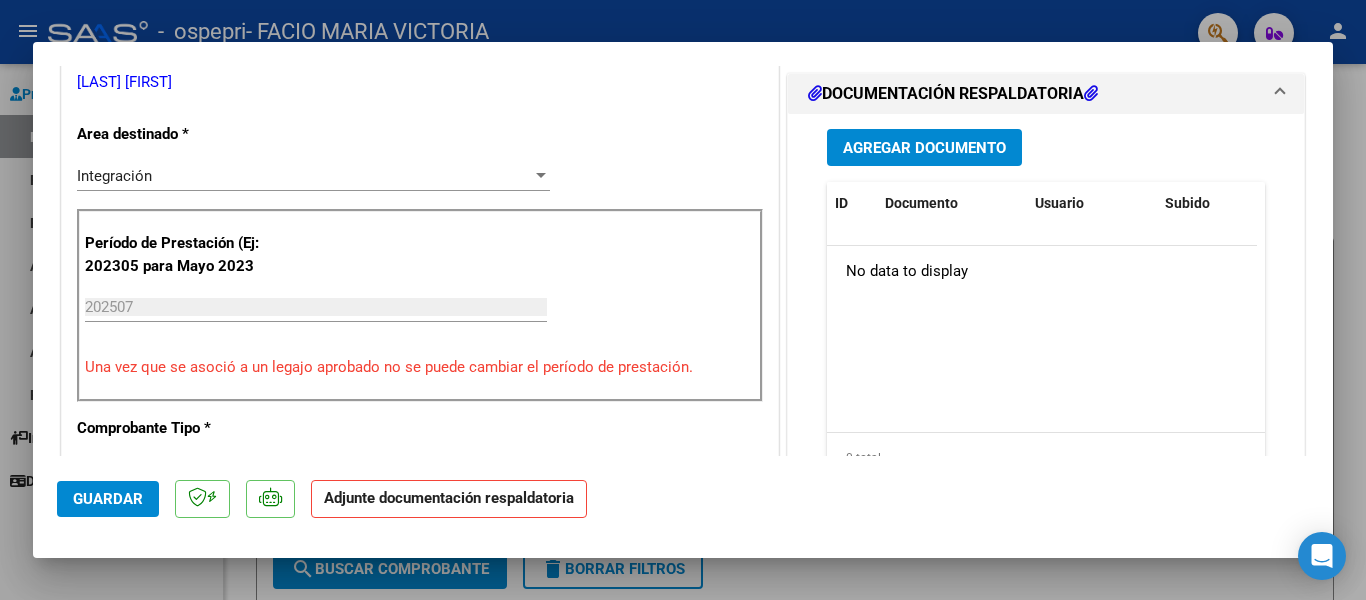 scroll, scrollTop: 520, scrollLeft: 0, axis: vertical 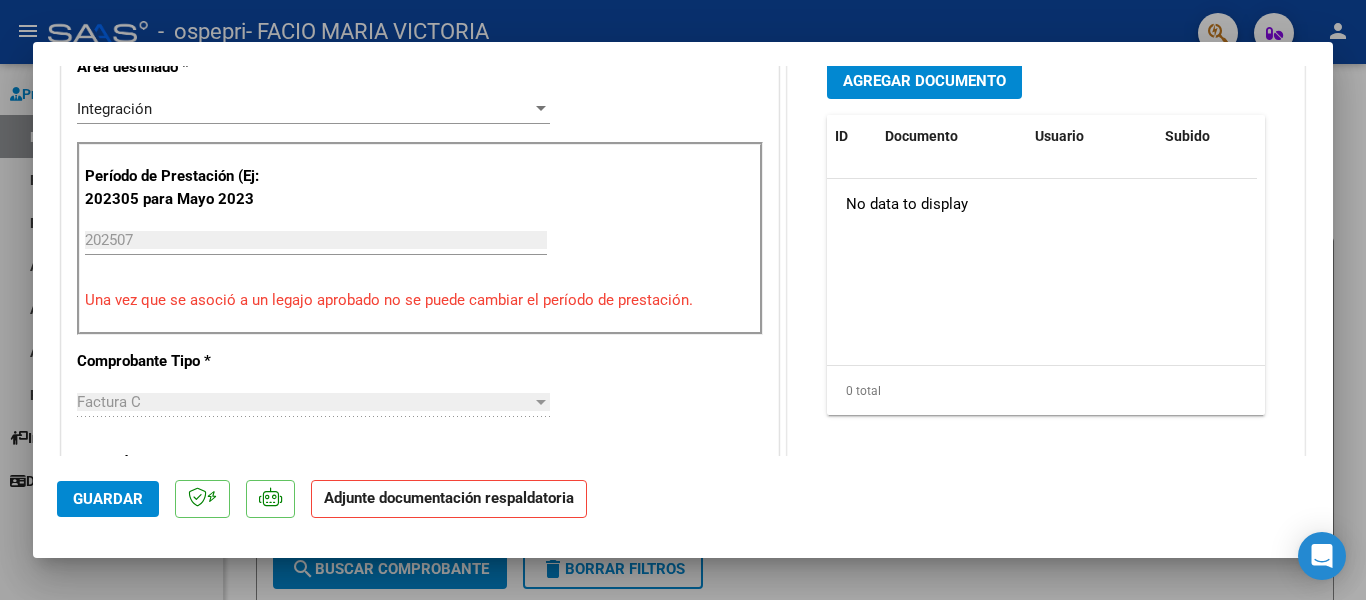 click on "Agregar Documento" at bounding box center (924, 81) 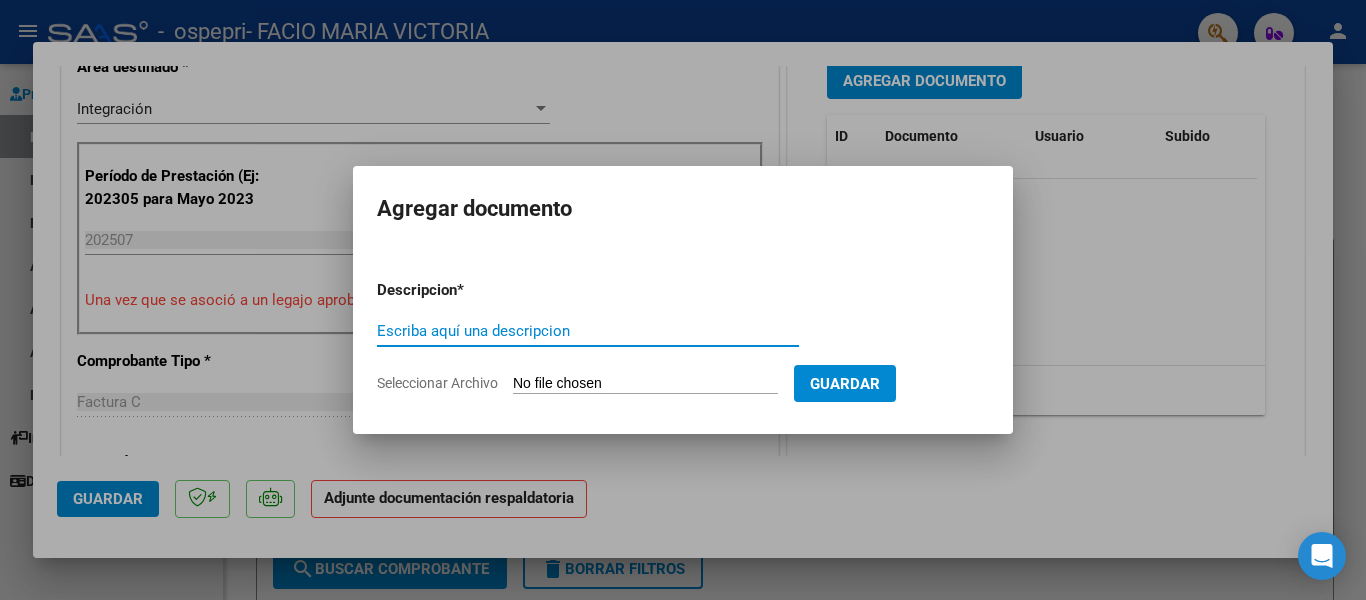 click on "Escriba aquí una descripcion" at bounding box center (588, 331) 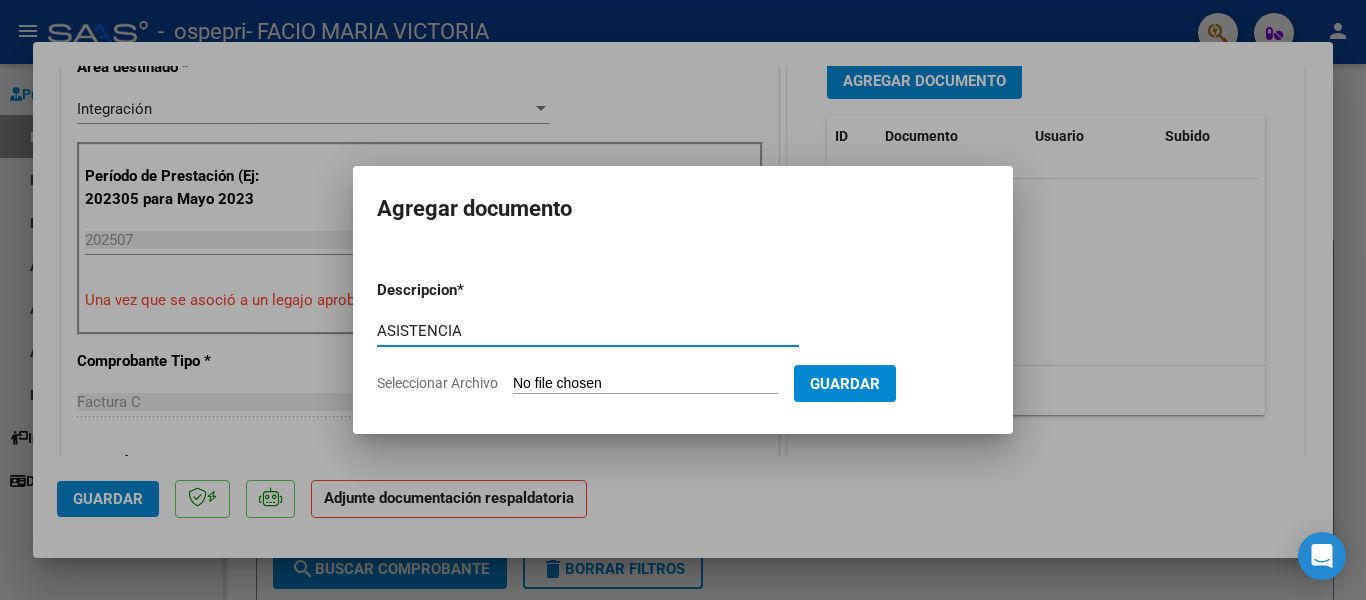 type on "ASISTENCIA" 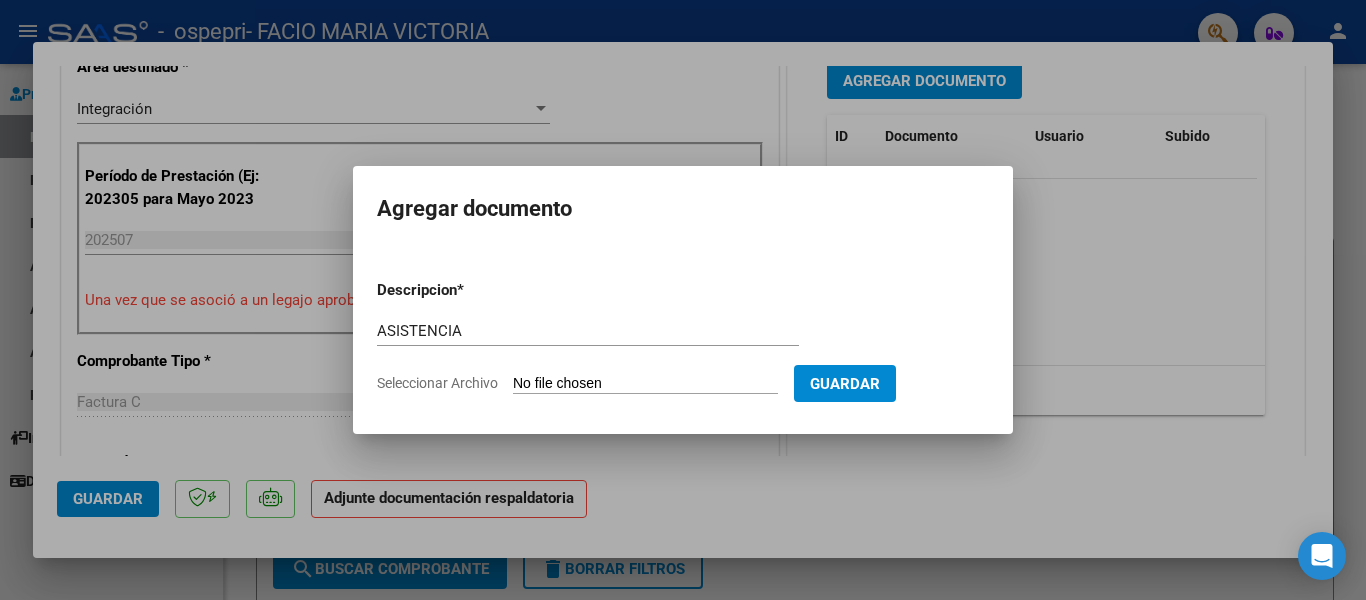 type on "C:\fakepath\[FILENAME].pdf" 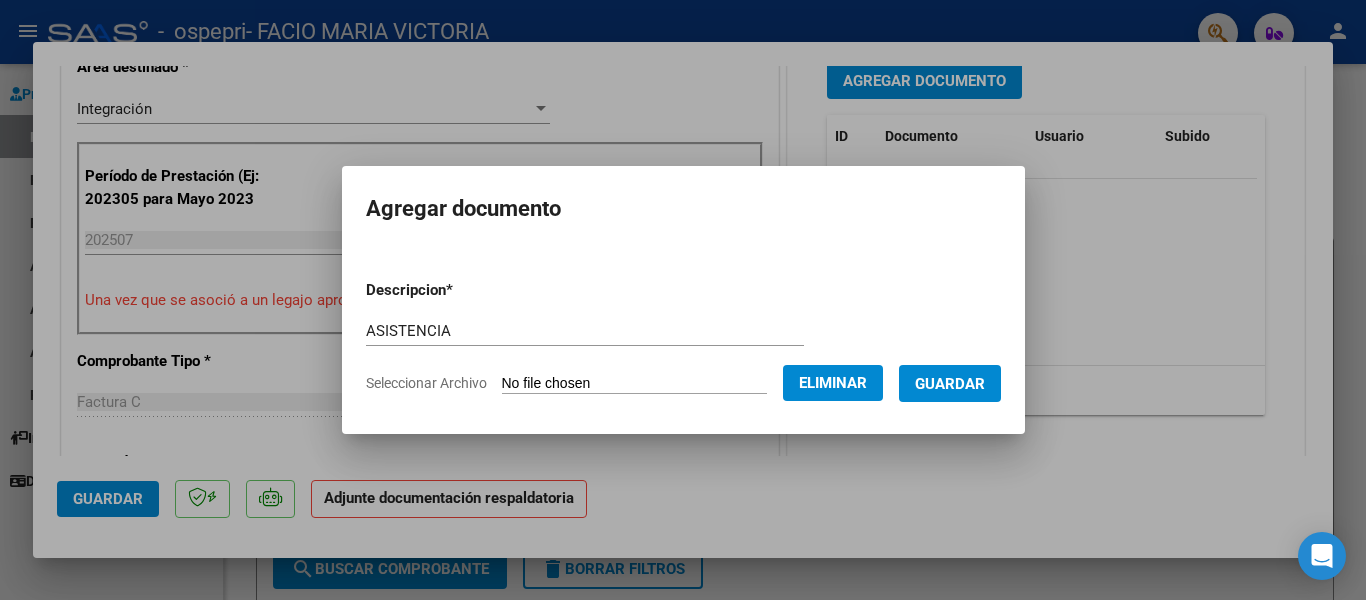 click on "Guardar" at bounding box center [950, 383] 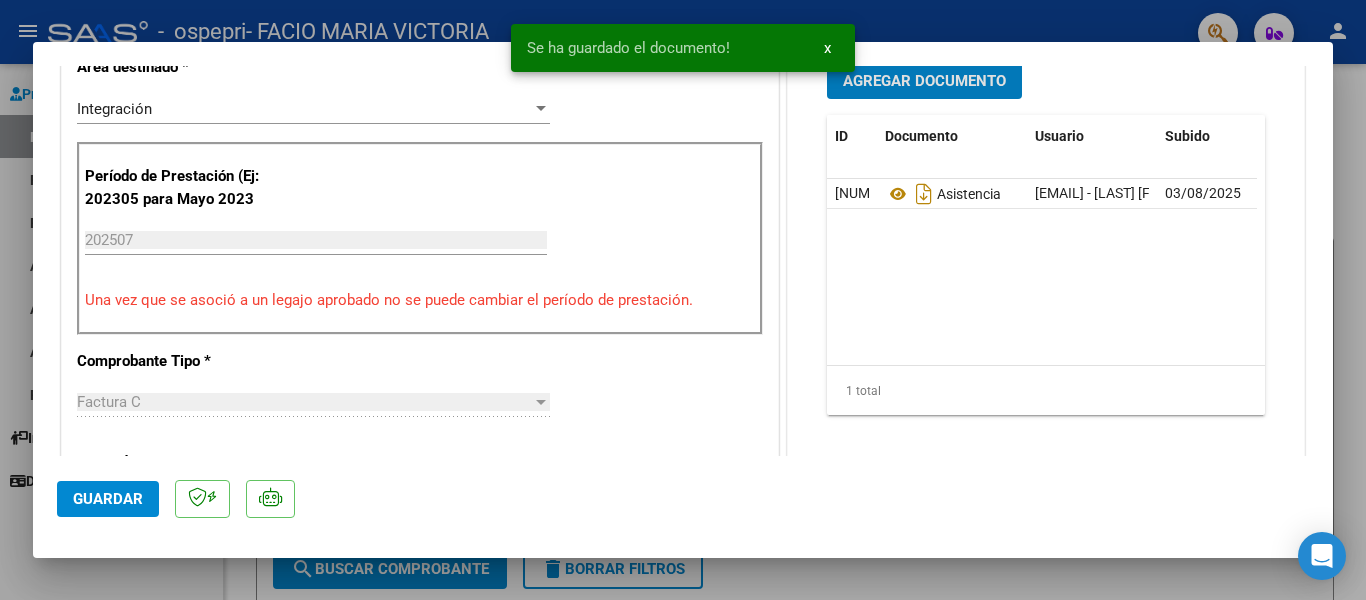 scroll, scrollTop: 517, scrollLeft: 0, axis: vertical 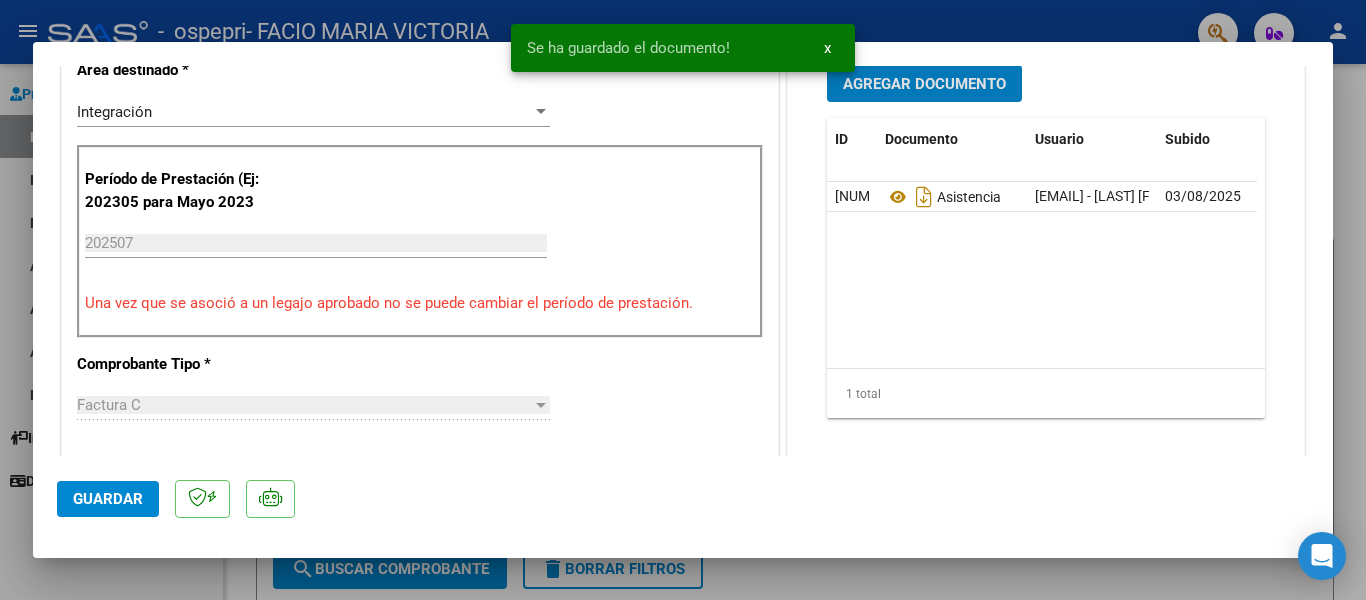 click on "Agregar Documento" at bounding box center (924, 84) 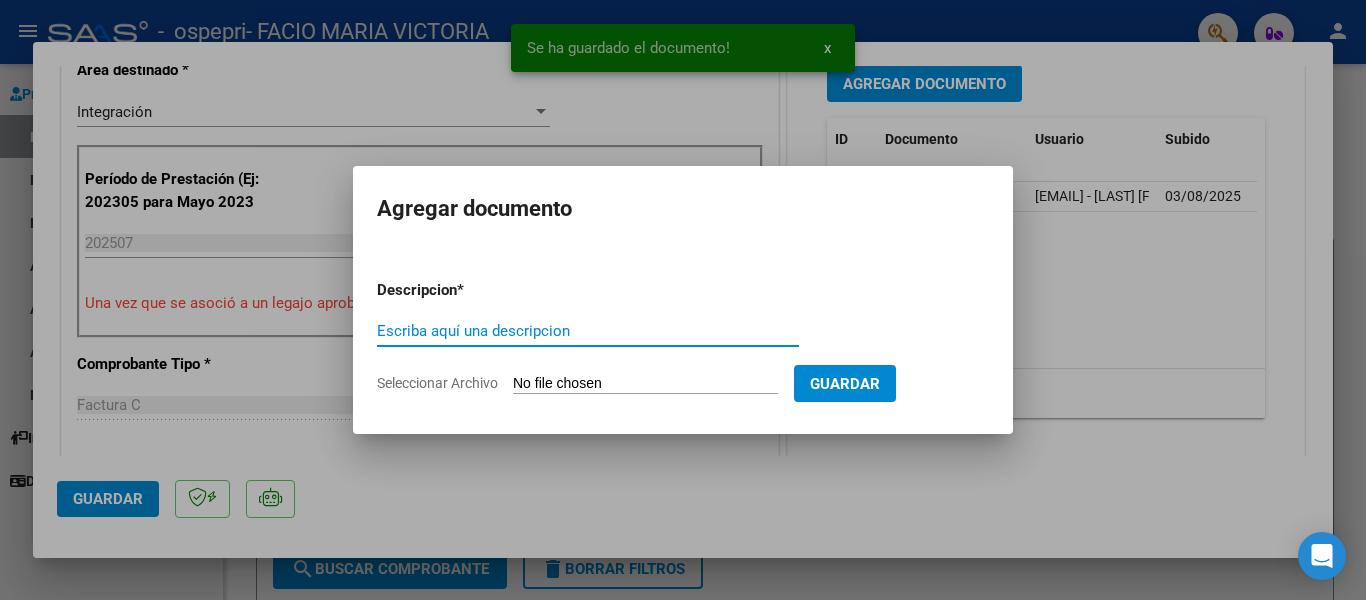 click on "Escriba aquí una descripcion" at bounding box center (588, 331) 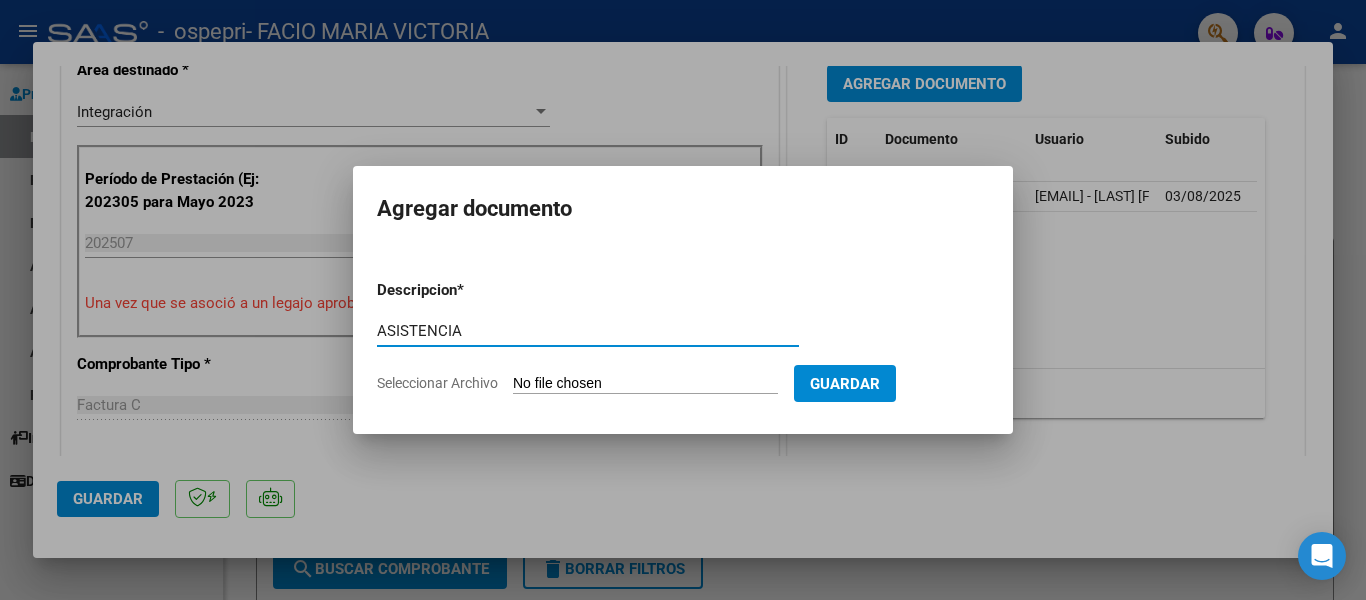 type on "ASISTENCIA" 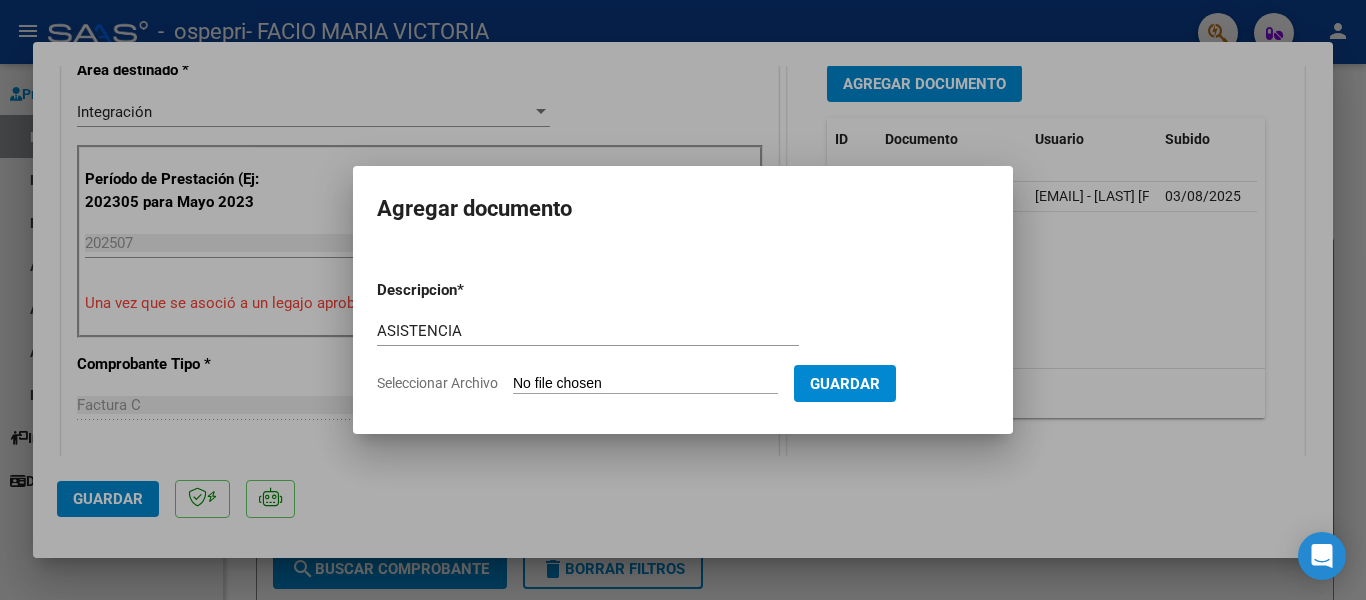 type on "C:\fakepath\[FILENAME].pdf" 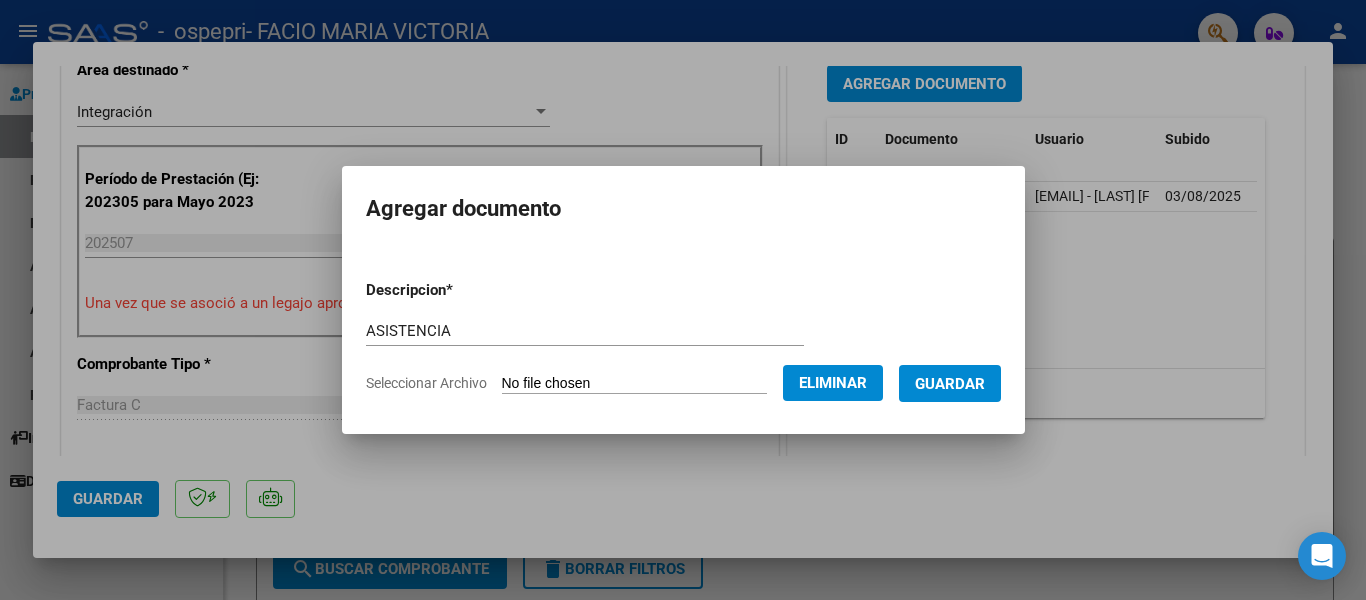 click on "Guardar" at bounding box center [950, 384] 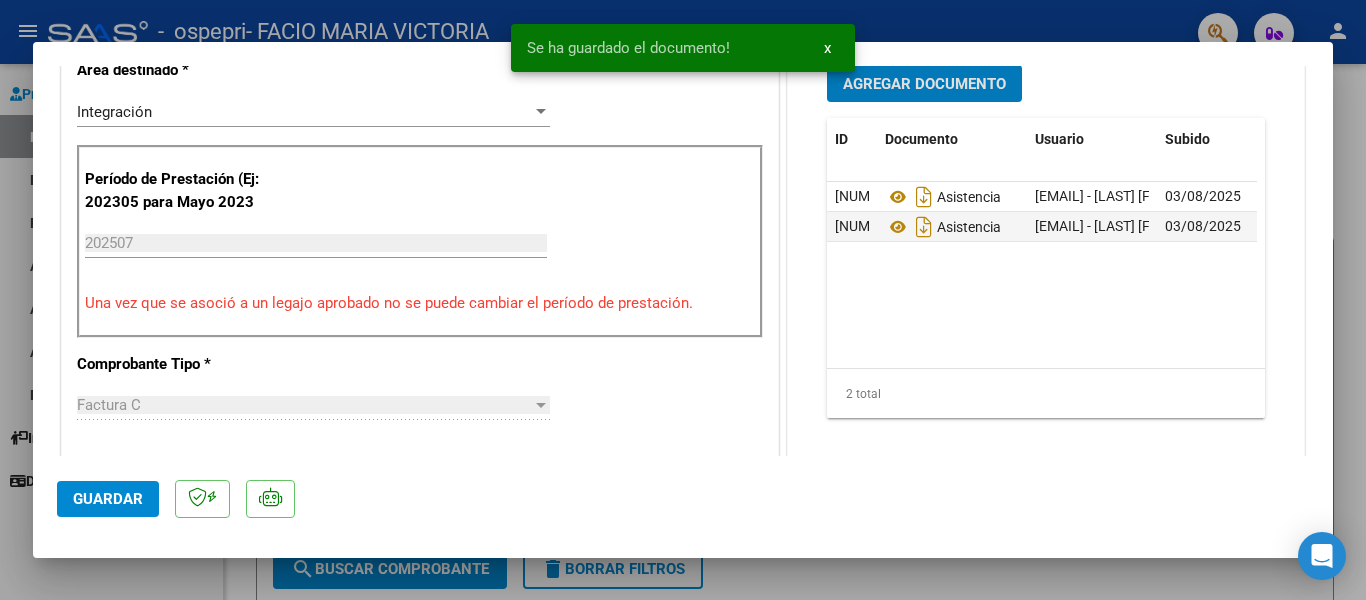click on "Agregar Documento" at bounding box center (924, 84) 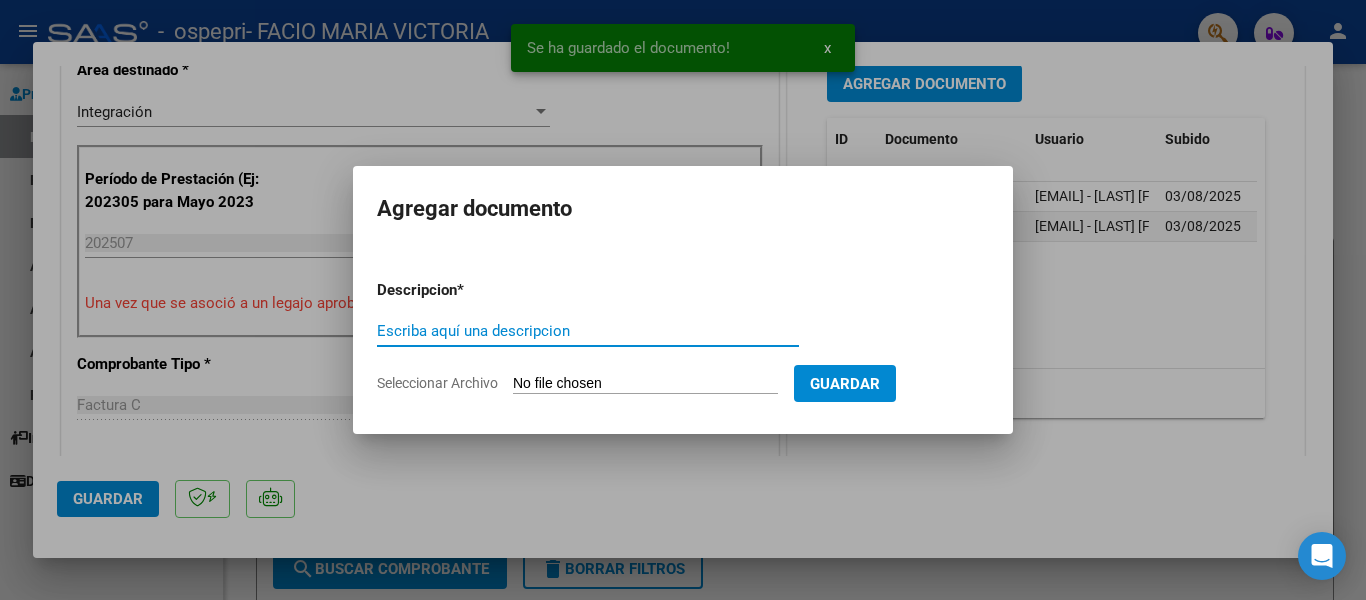 click on "Escriba aquí una descripcion" at bounding box center [588, 331] 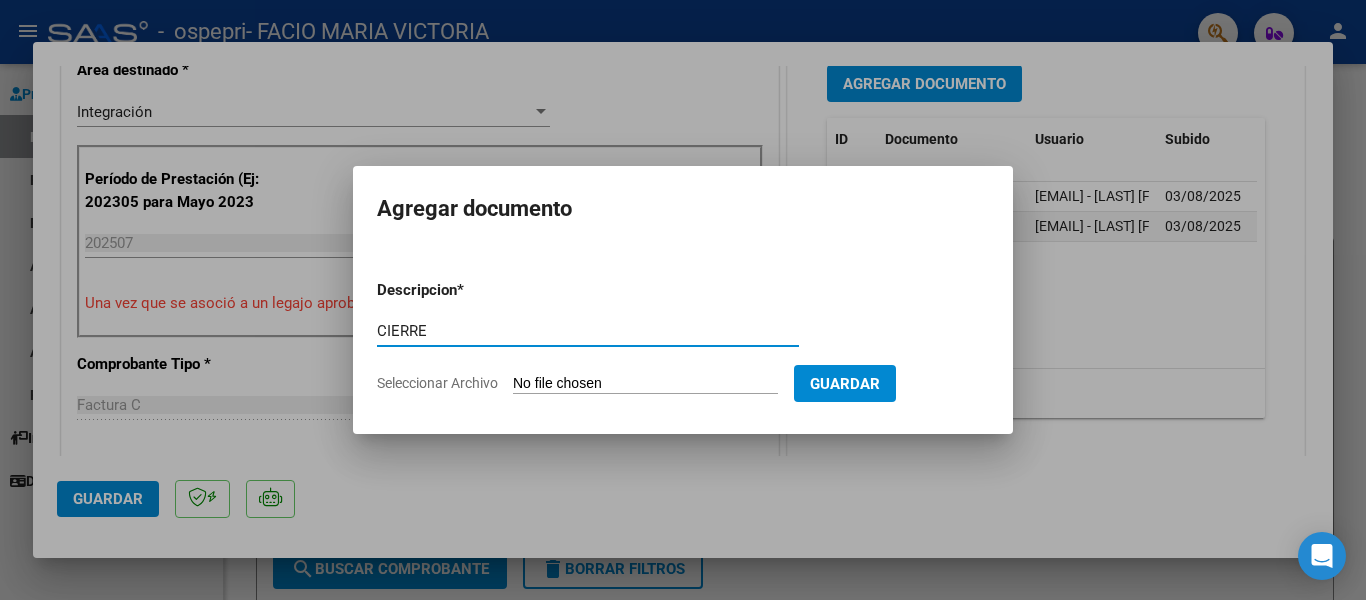 type on "CIERRE" 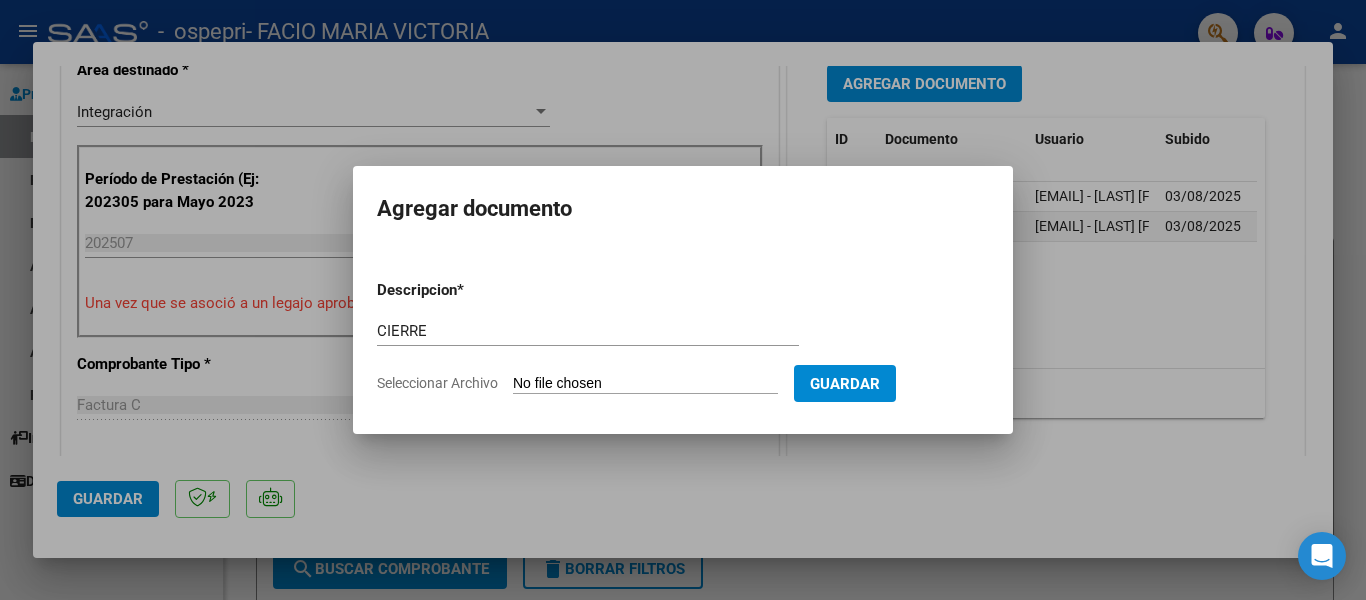 click on "Seleccionar Archivo" at bounding box center (645, 384) 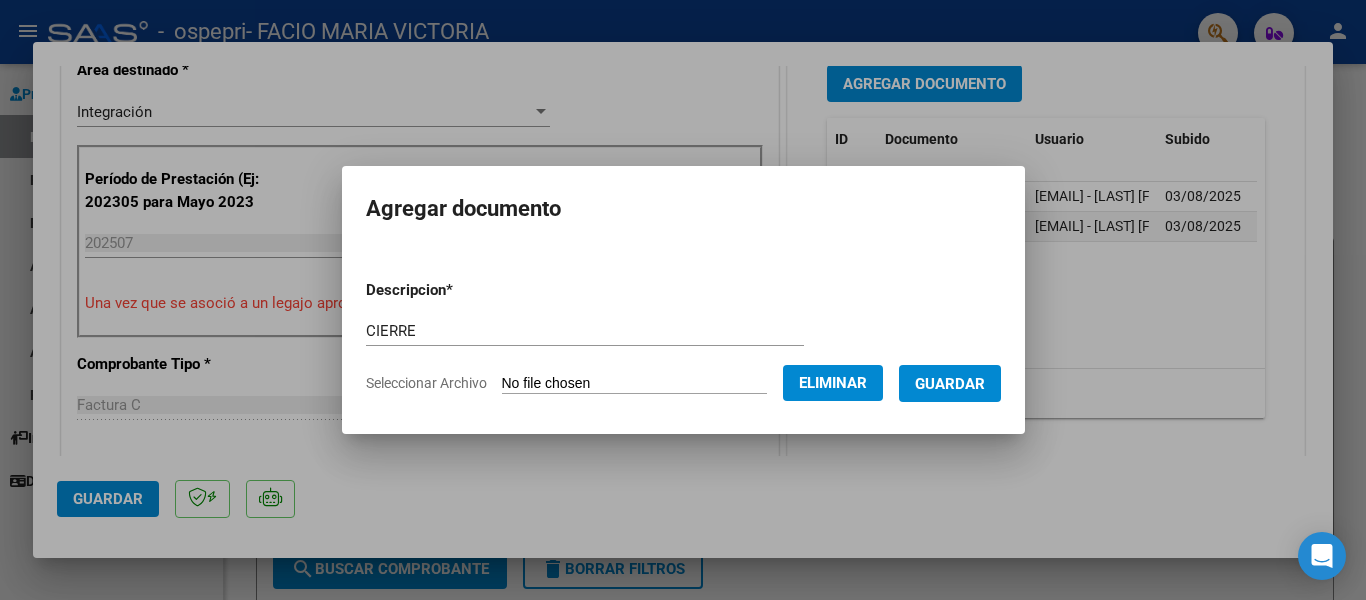 click on "Guardar" at bounding box center (950, 384) 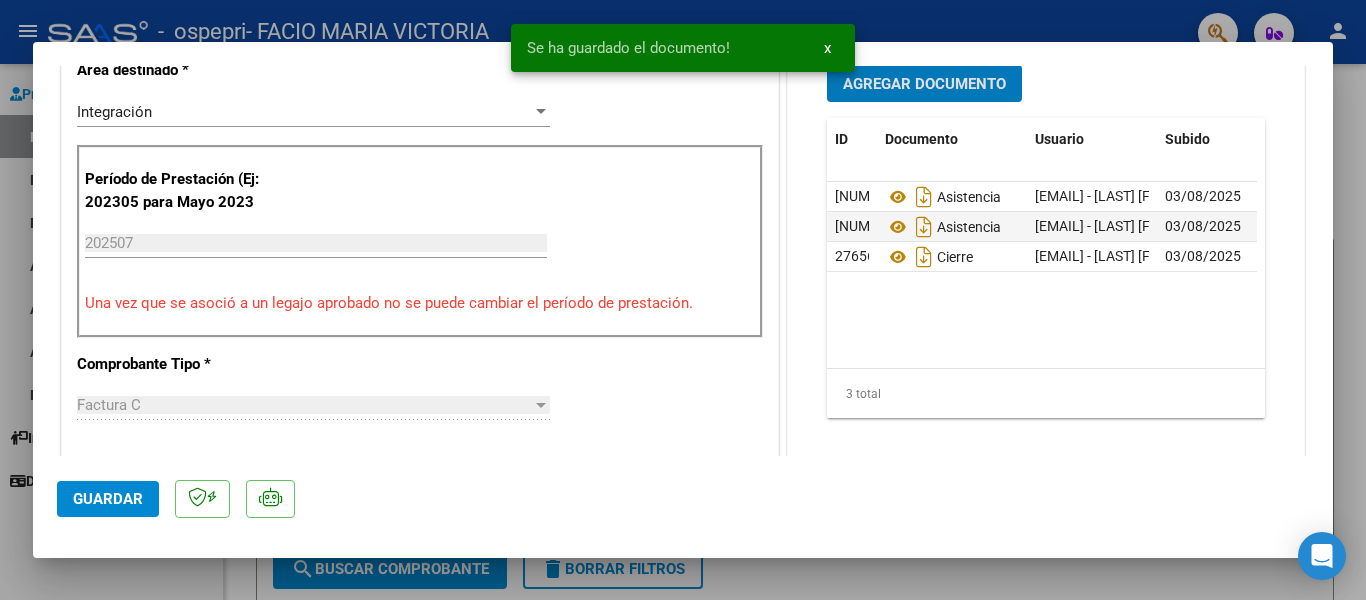click on "Guardar" 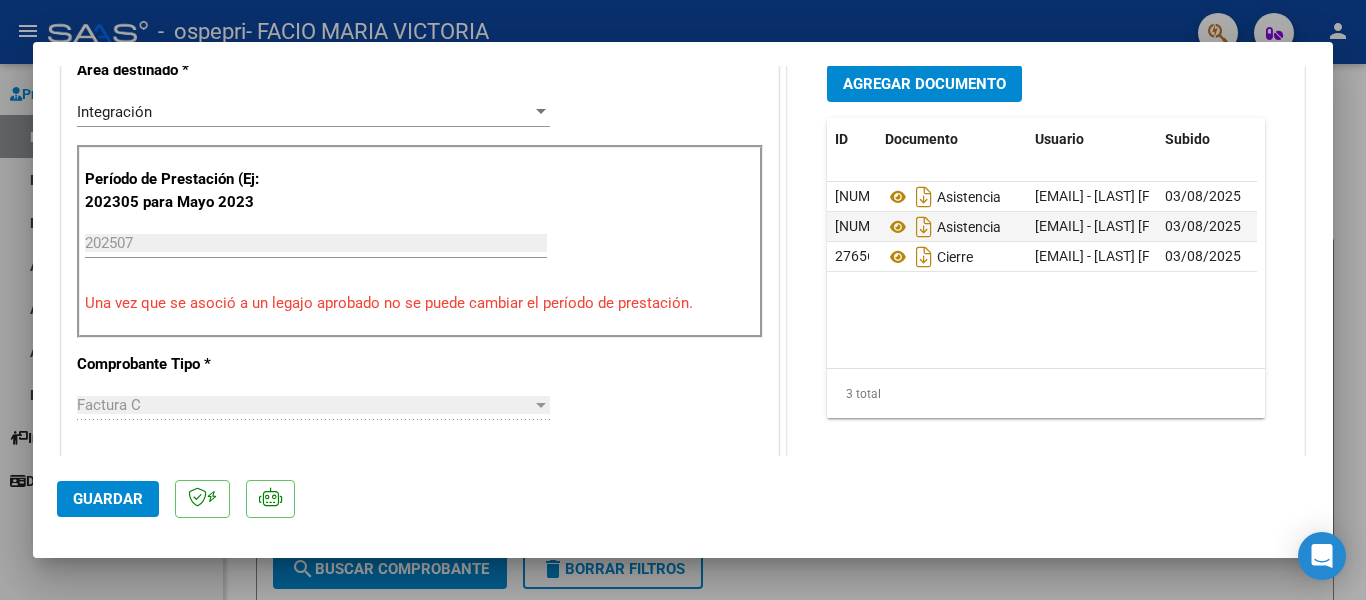 click on "Guardar" 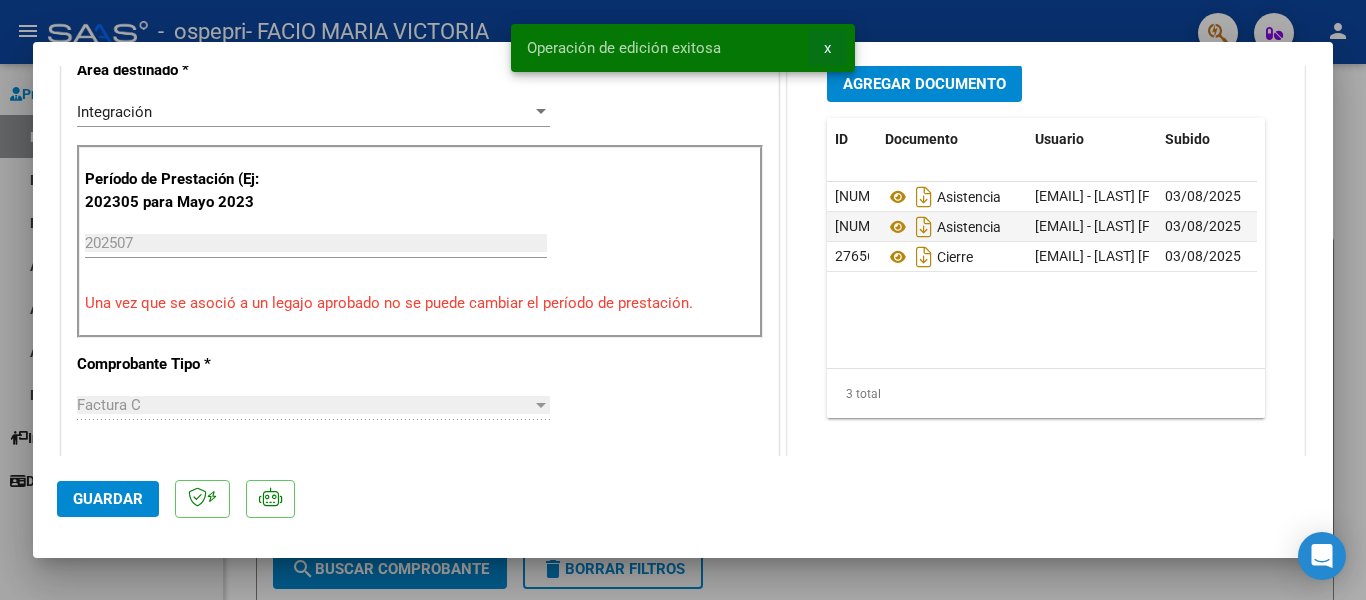 click on "x" at bounding box center [827, 48] 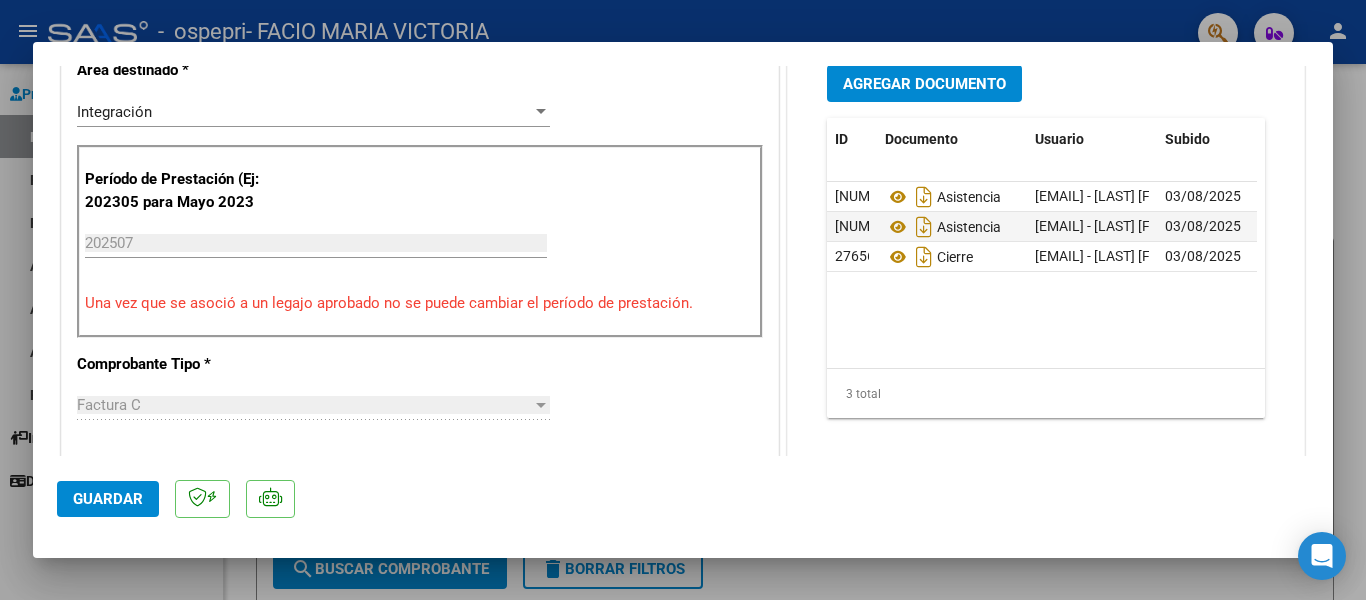 click at bounding box center (683, 300) 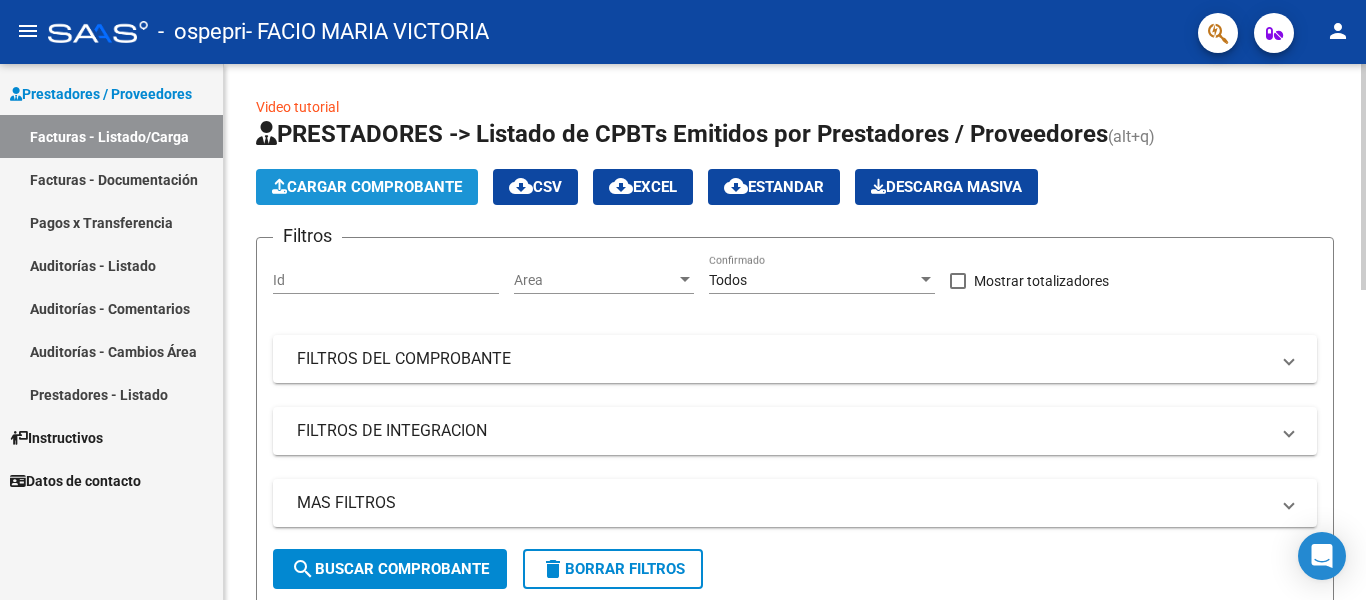 click on "Cargar Comprobante" 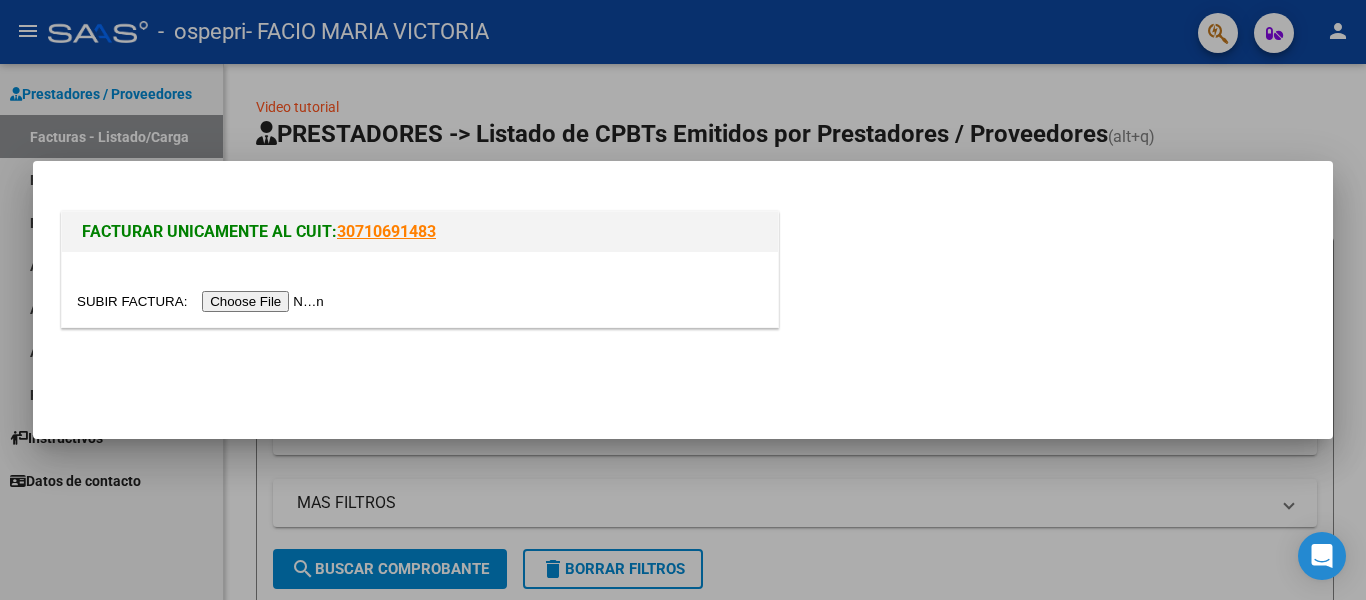 click at bounding box center (203, 301) 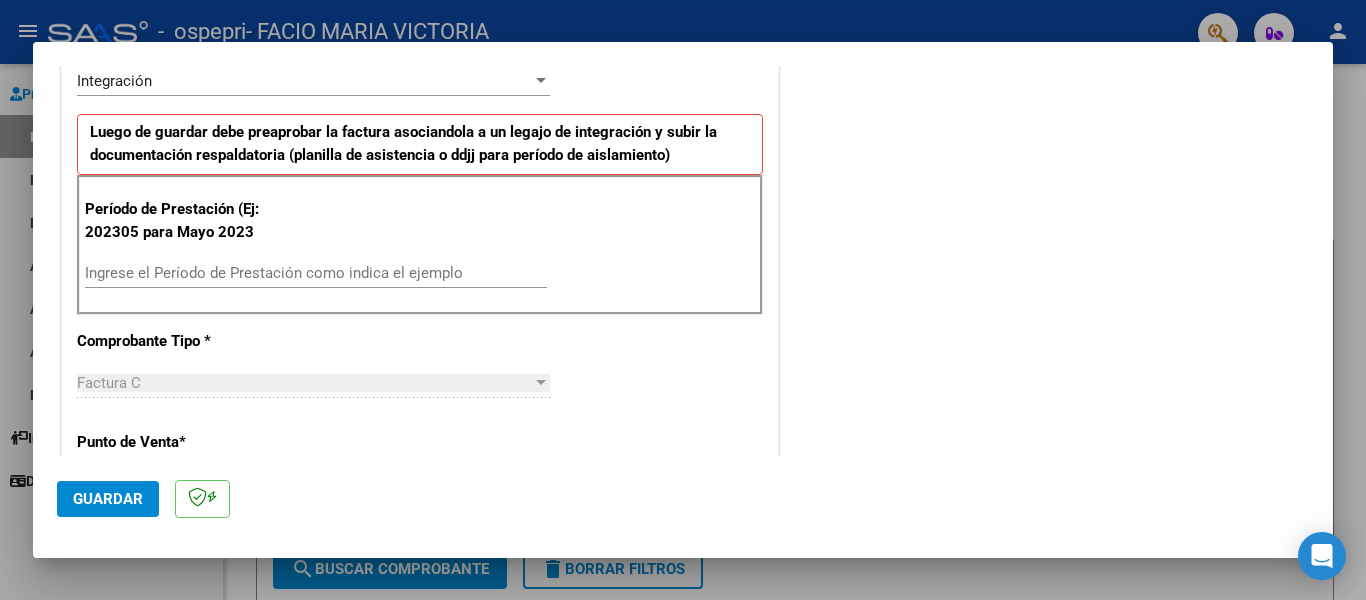 scroll, scrollTop: 530, scrollLeft: 0, axis: vertical 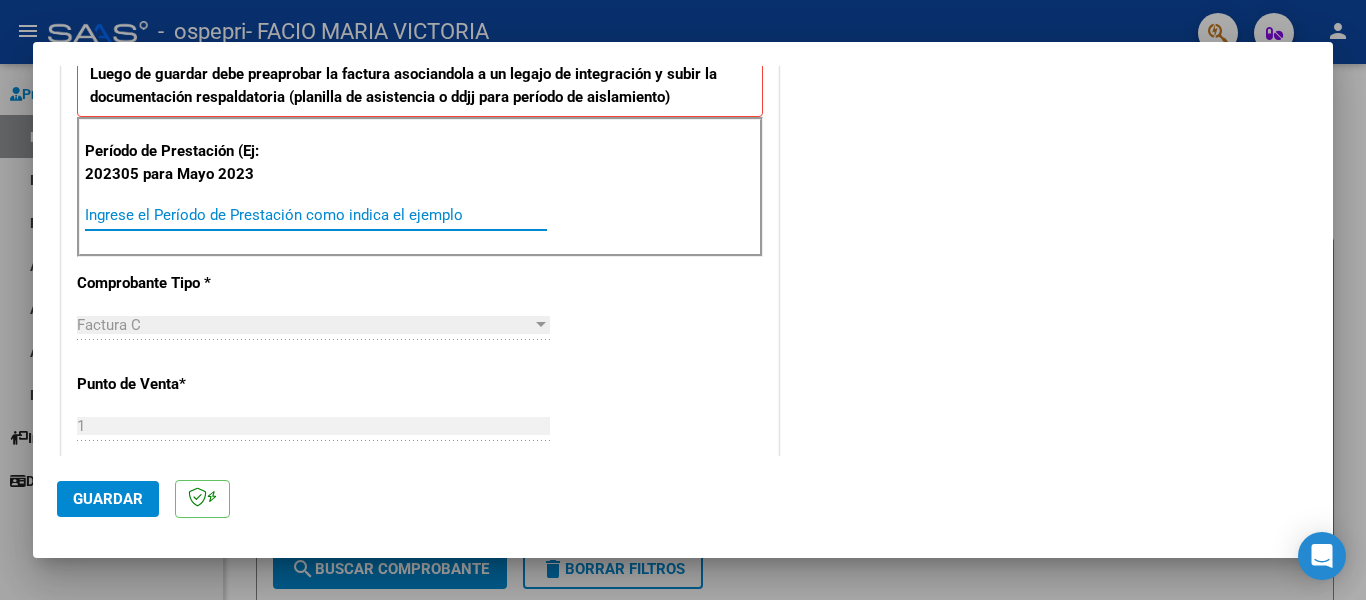 click on "Ingrese el Período de Prestación como indica el ejemplo" at bounding box center [316, 215] 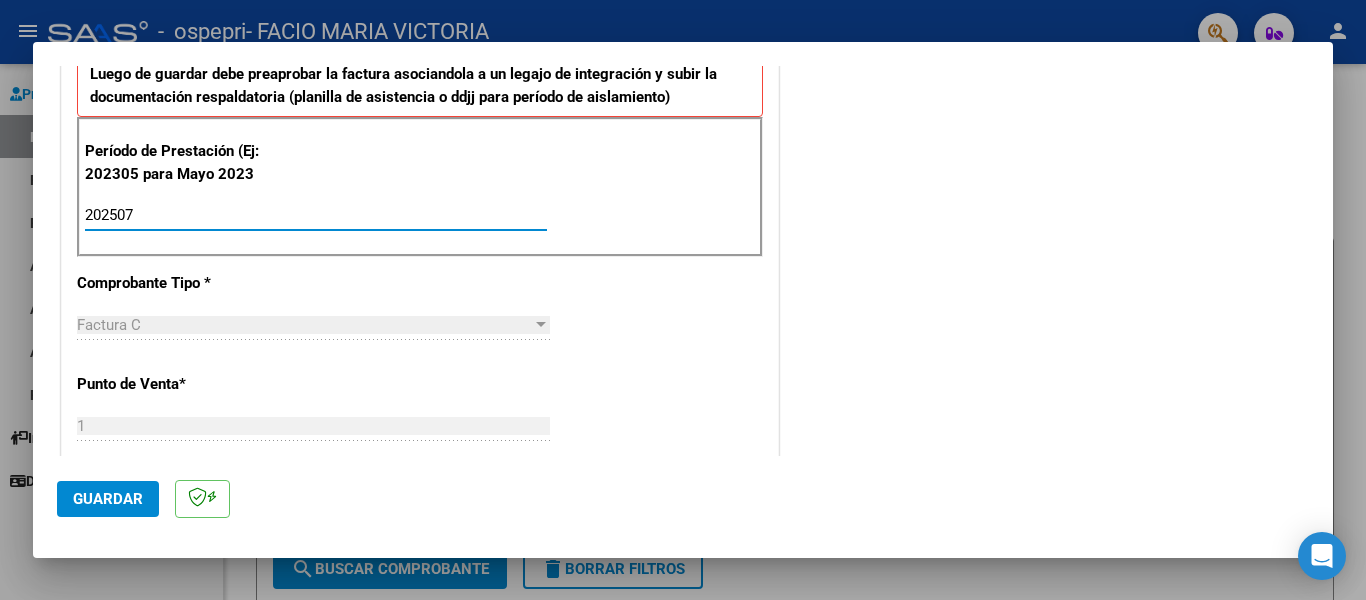 type on "202507" 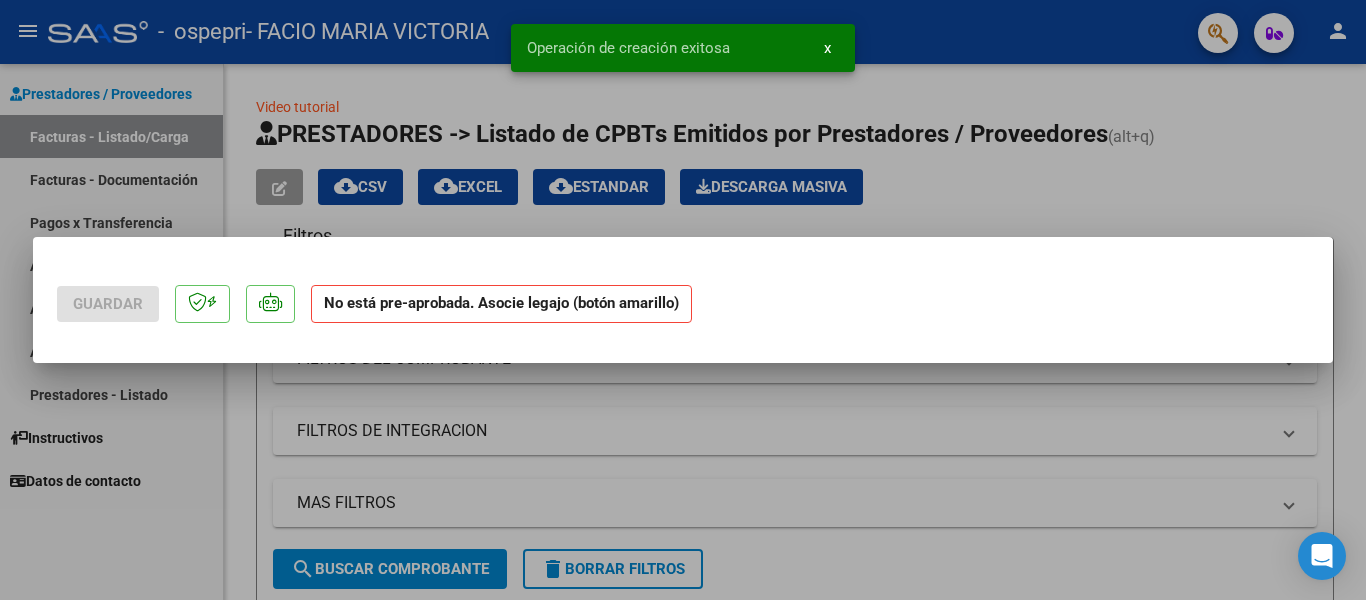 scroll, scrollTop: 0, scrollLeft: 0, axis: both 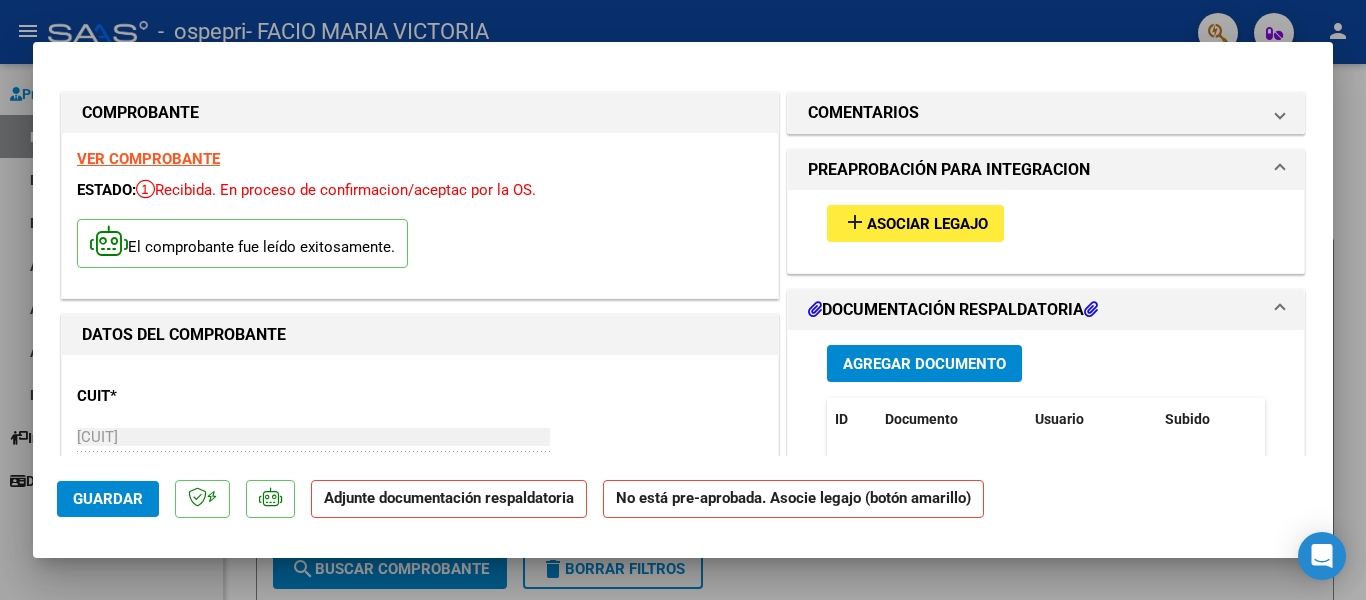 click at bounding box center [683, 300] 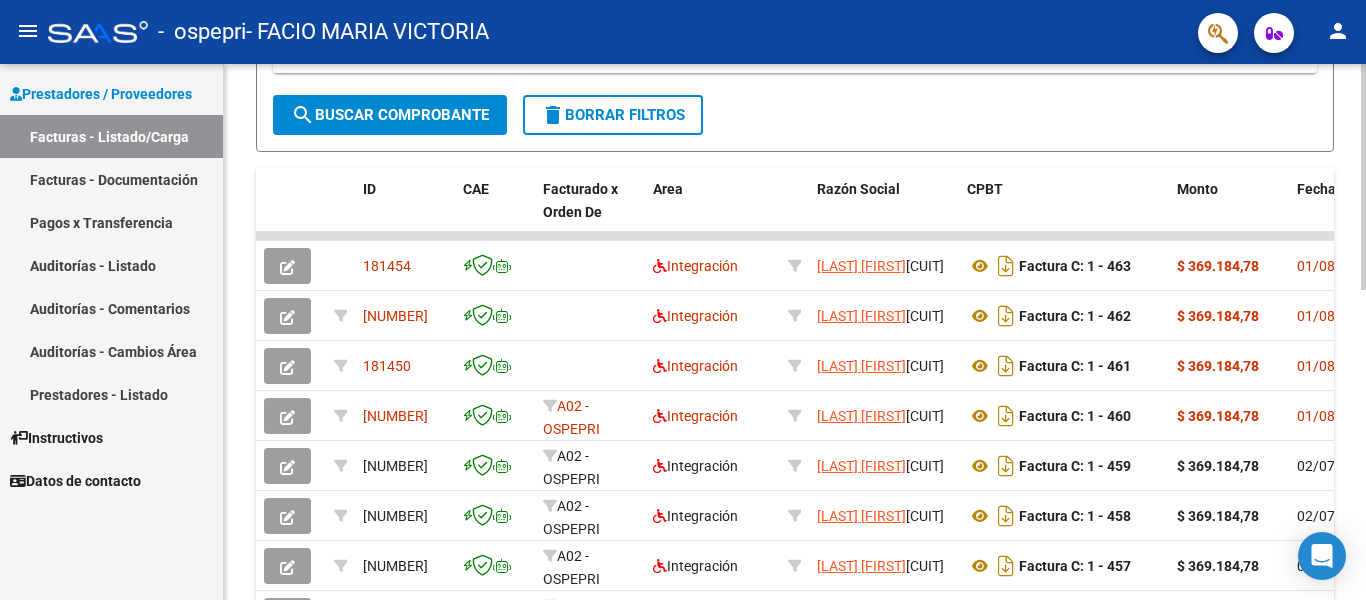 click 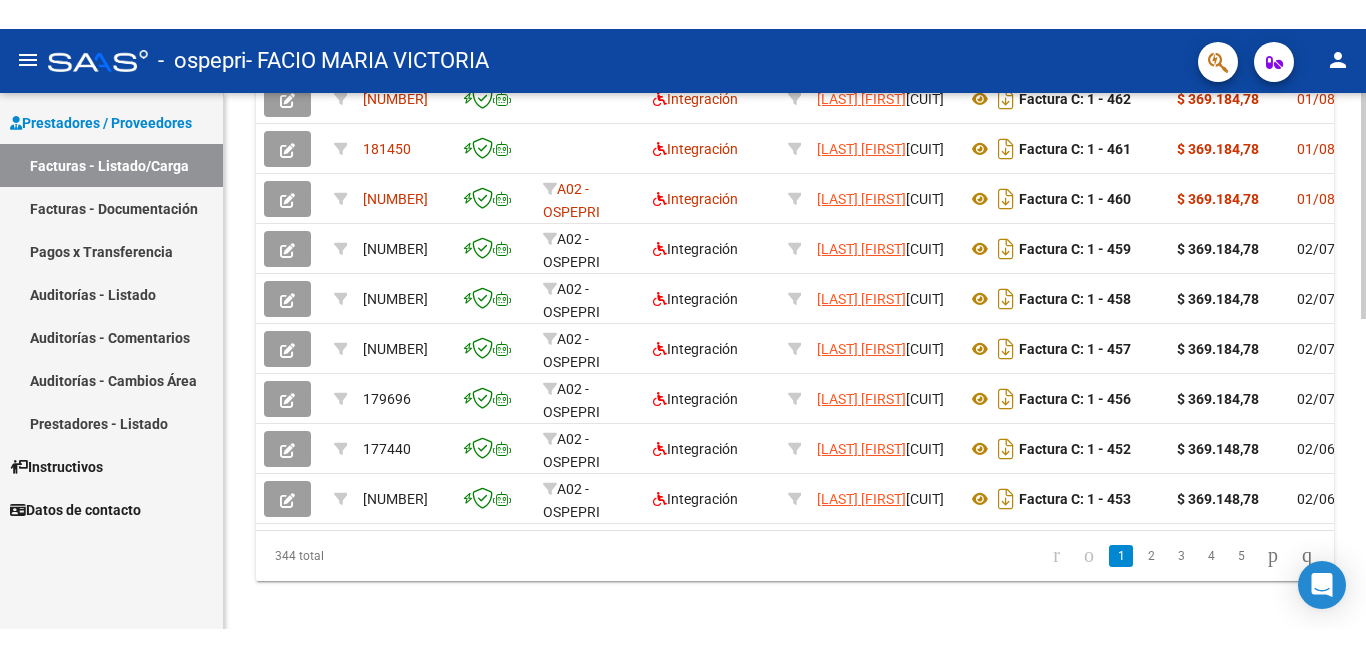 scroll, scrollTop: 733, scrollLeft: 0, axis: vertical 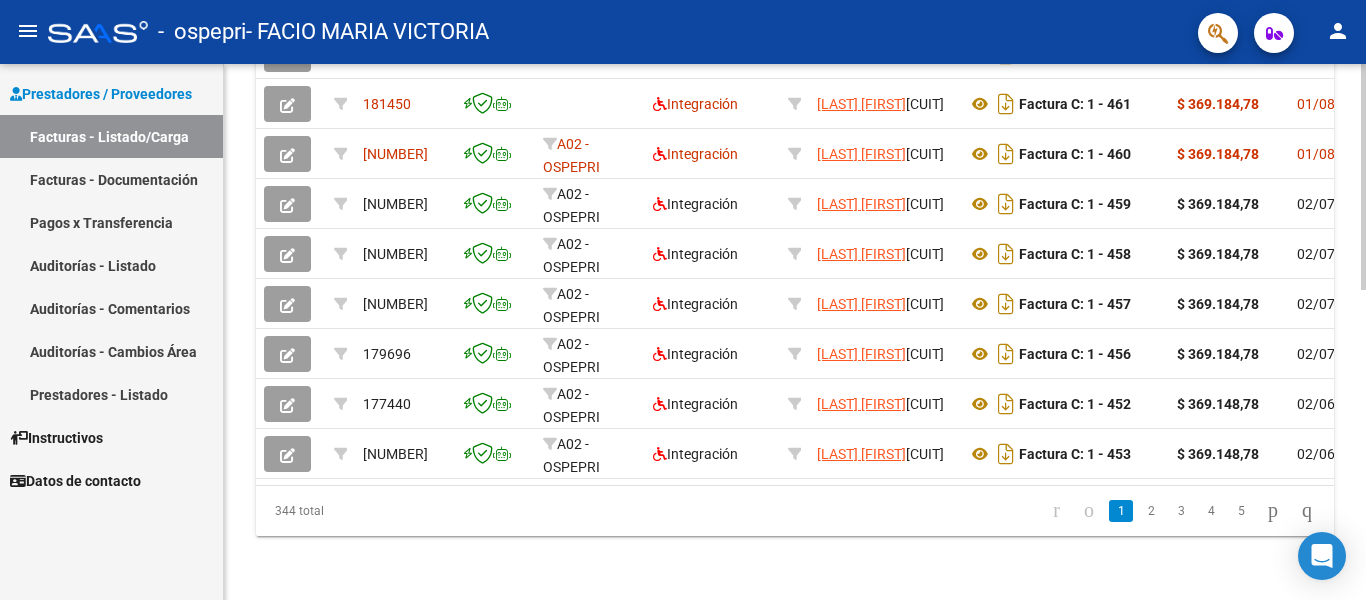click 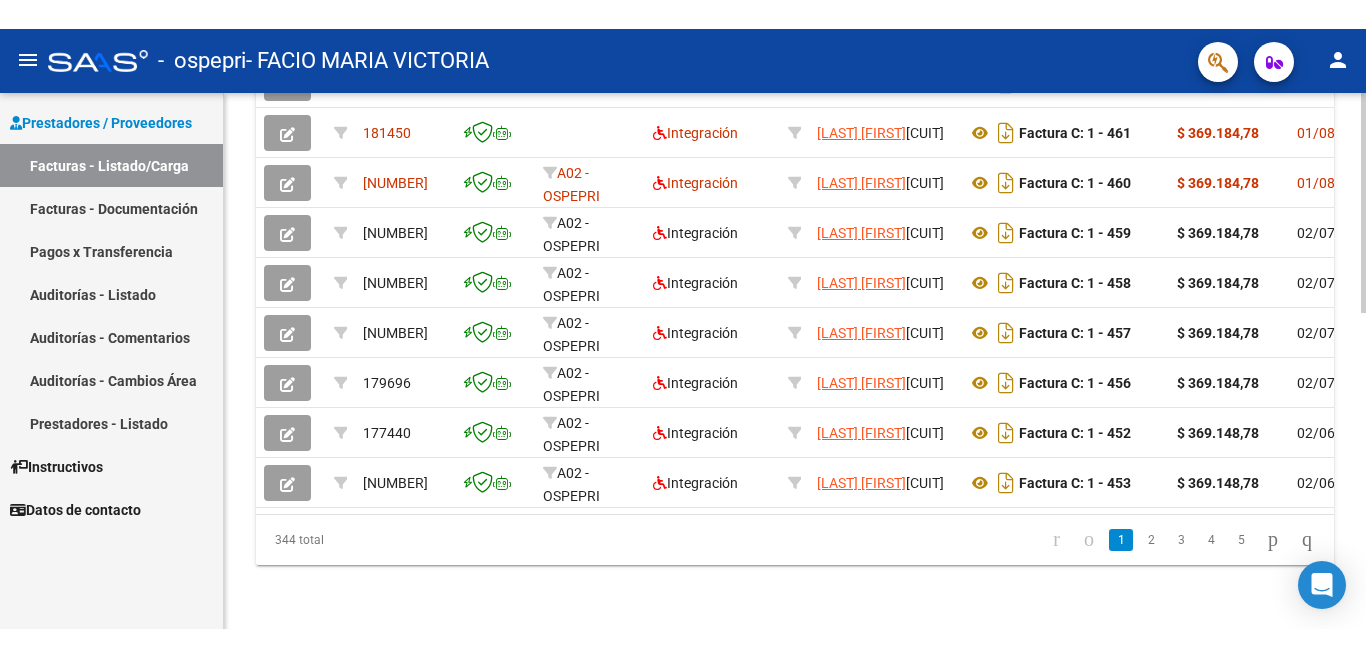 scroll, scrollTop: 676, scrollLeft: 0, axis: vertical 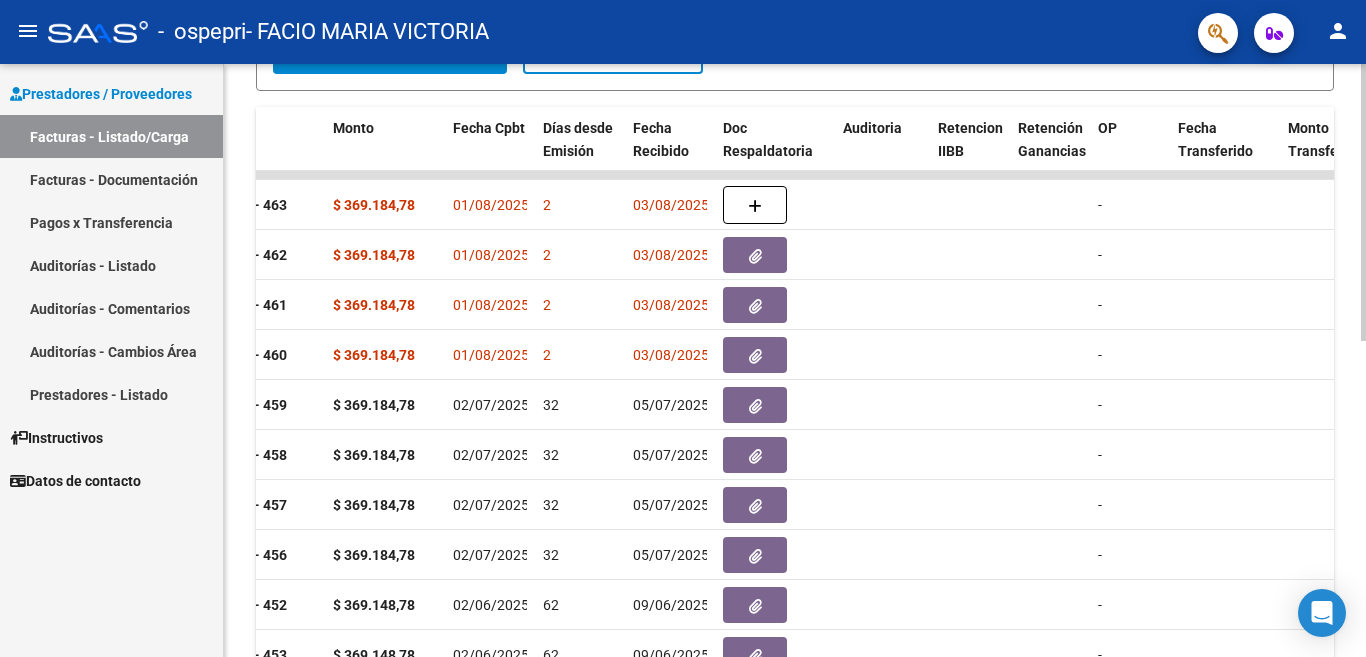 click 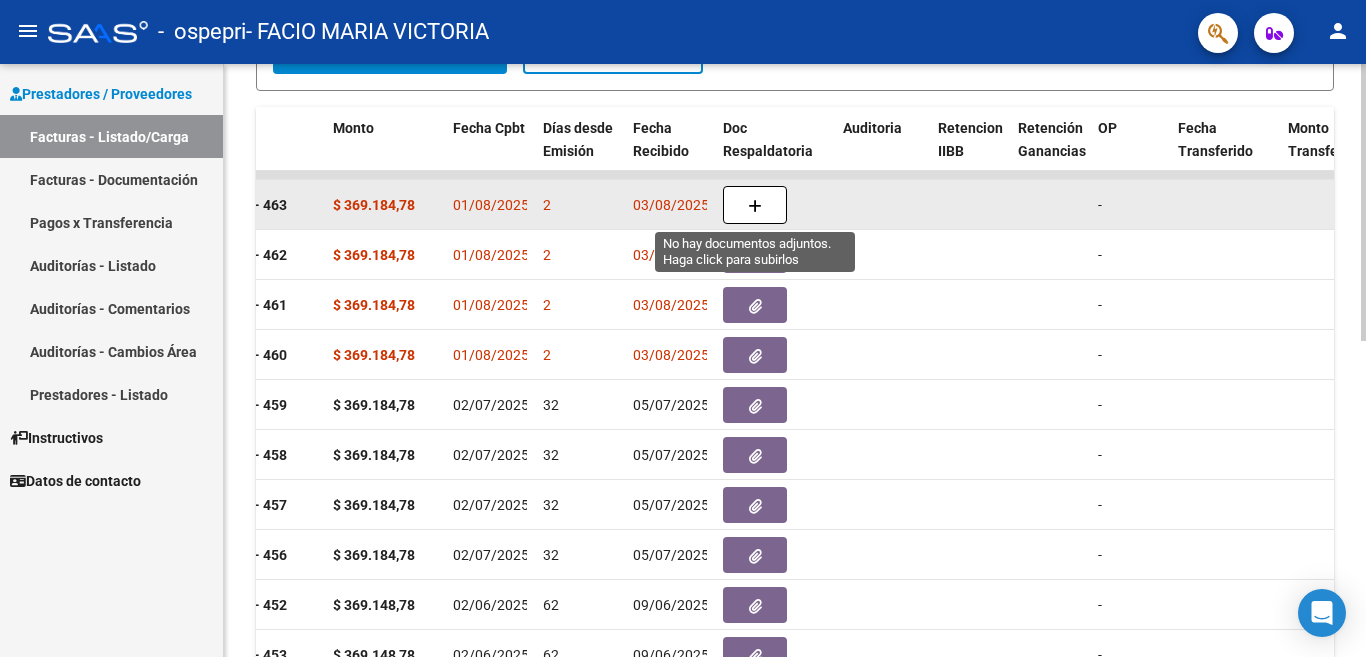 scroll, scrollTop: 0, scrollLeft: 824, axis: horizontal 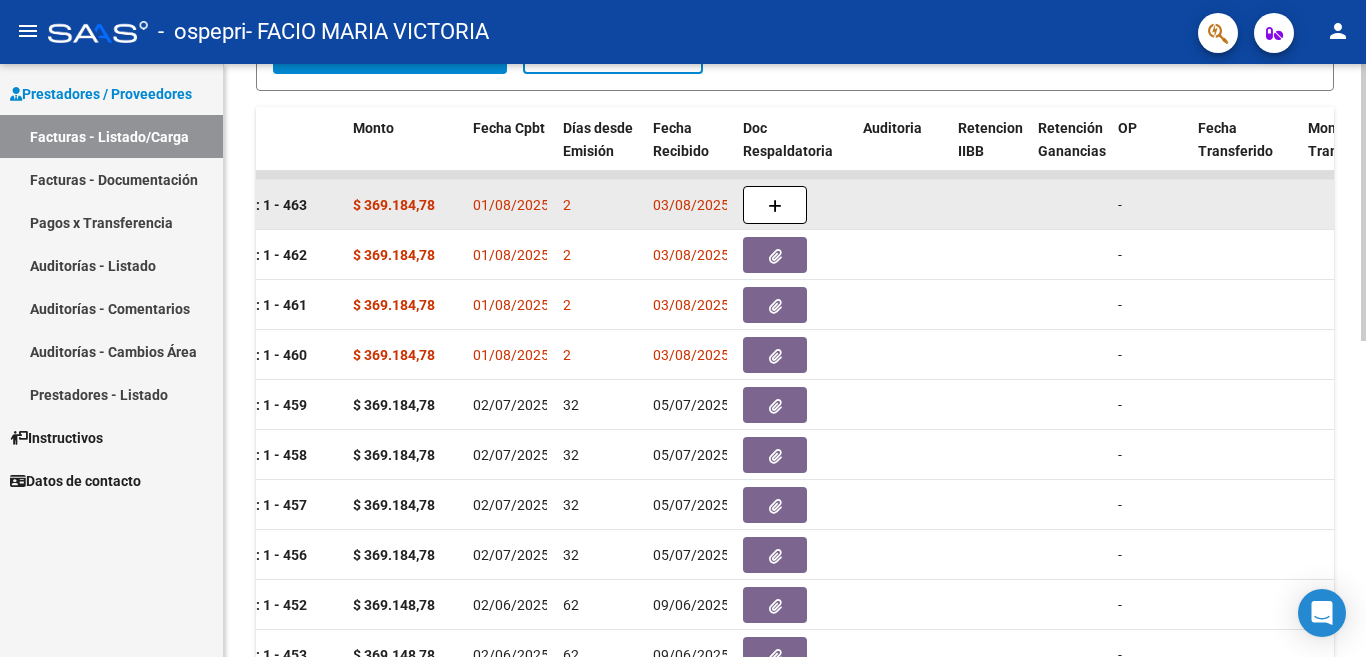 click on "$ 369.184,78" 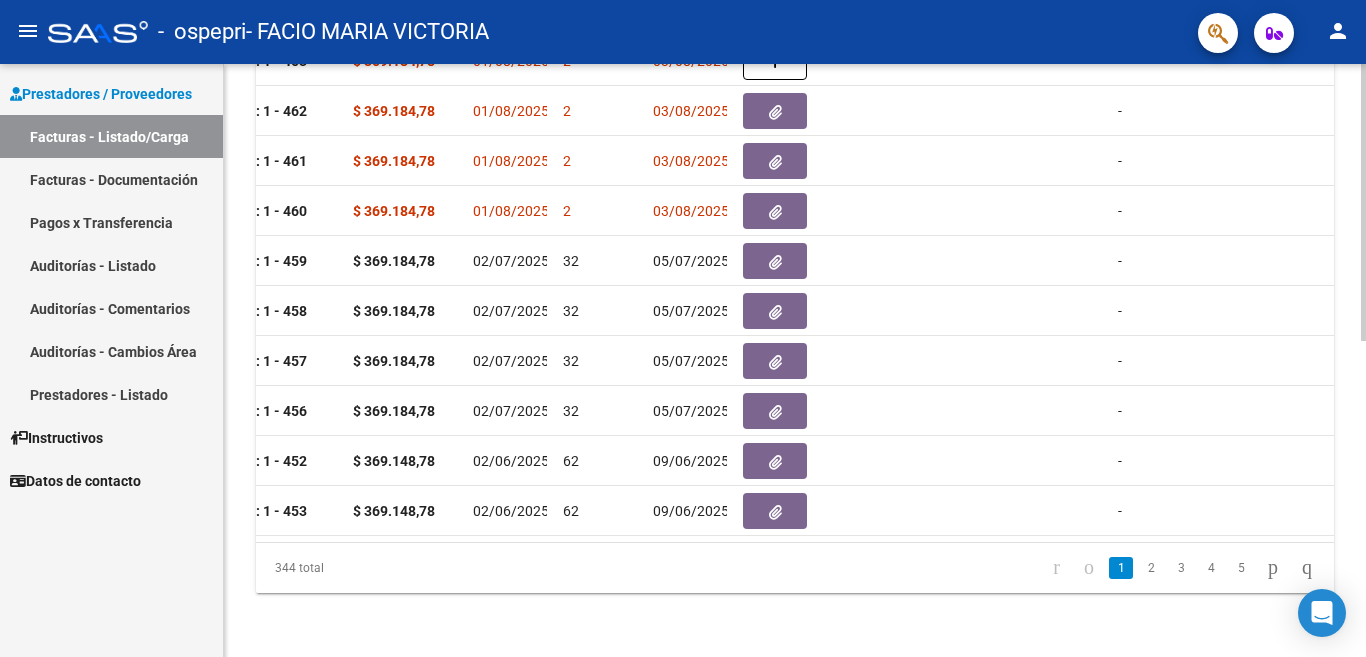 click 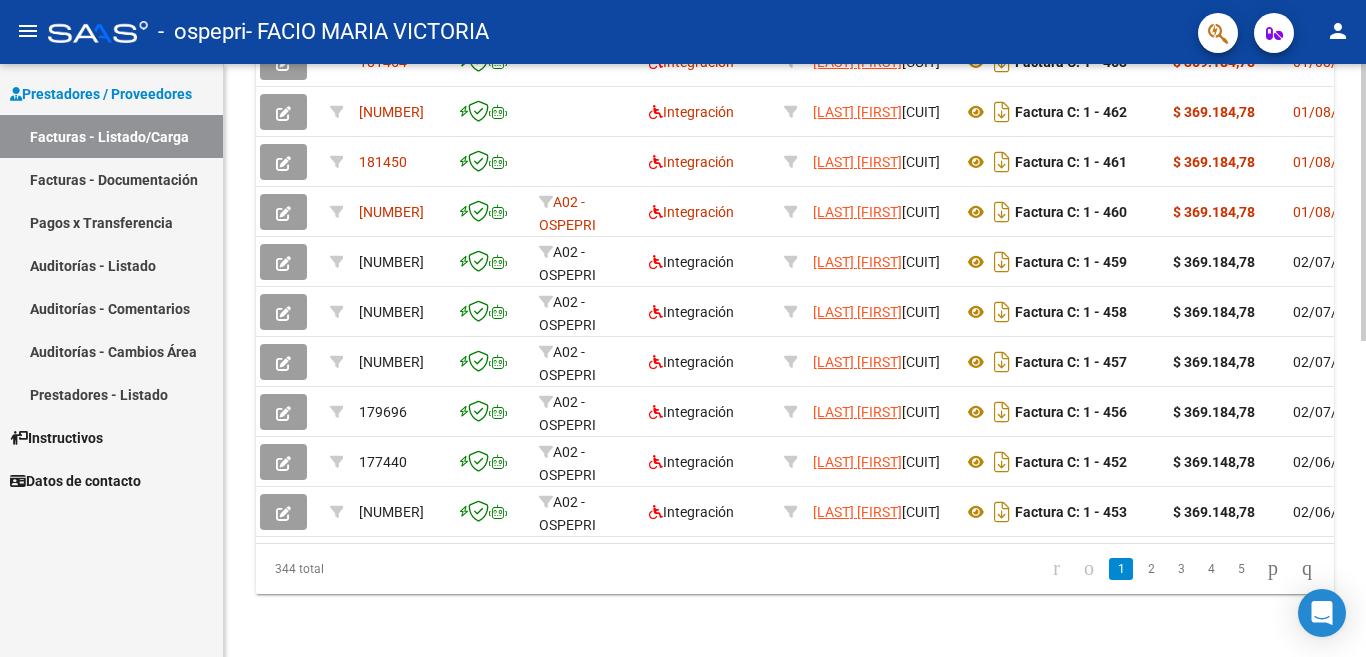 scroll, scrollTop: 0, scrollLeft: 0, axis: both 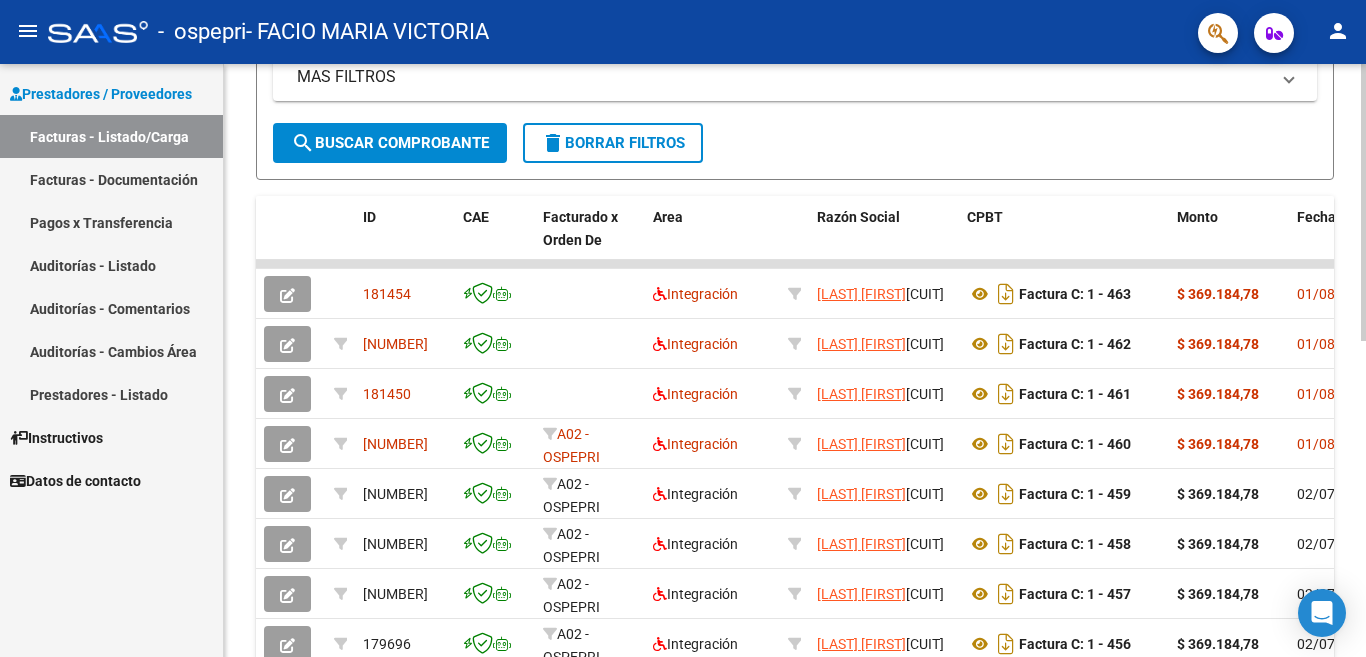 click 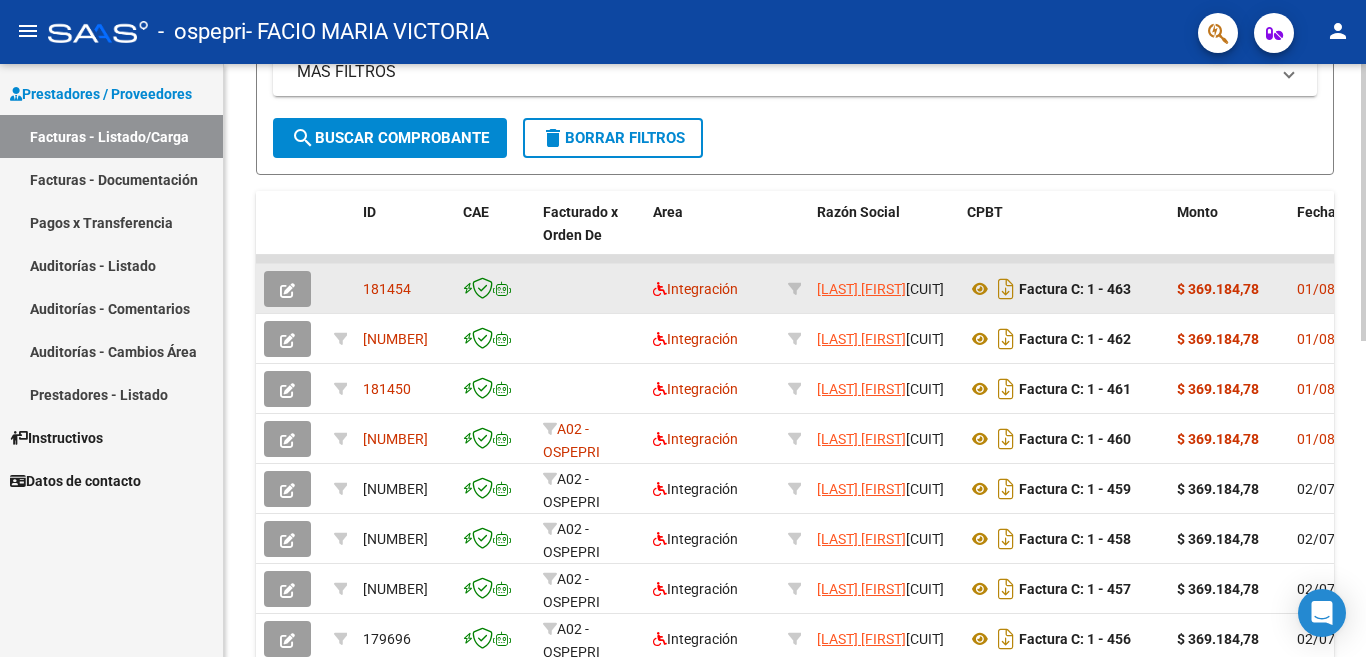 click 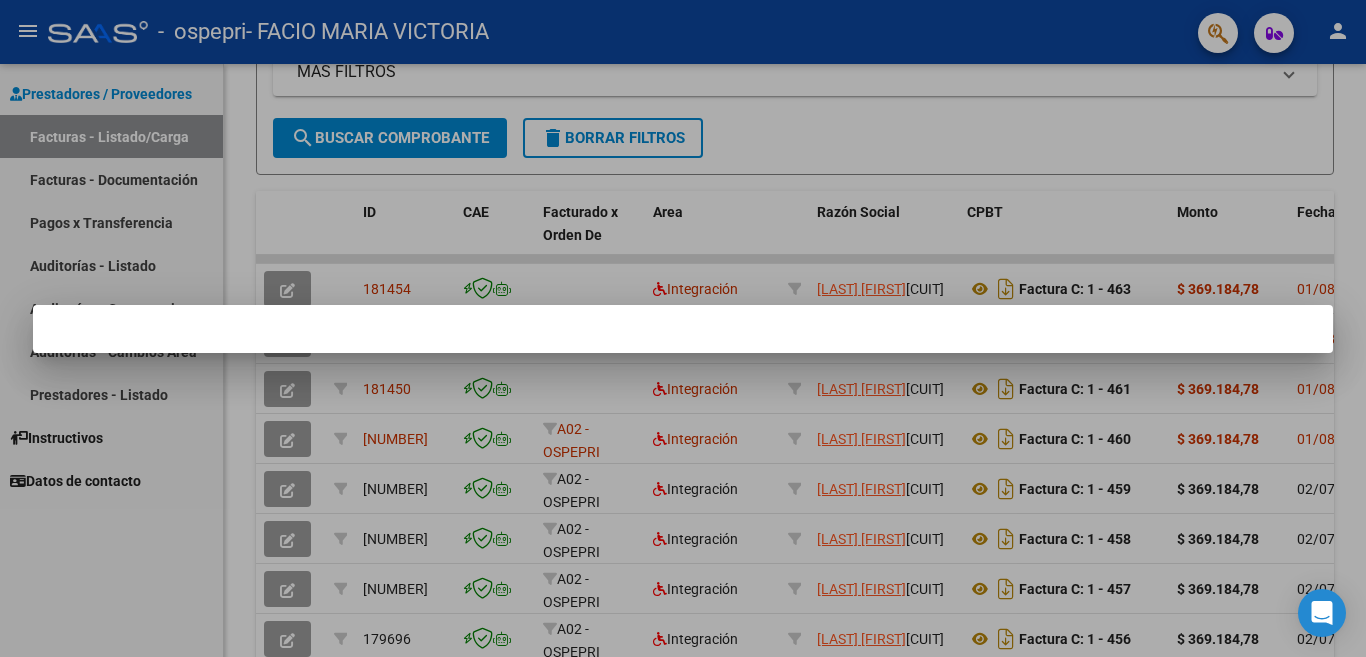 click at bounding box center [683, 328] 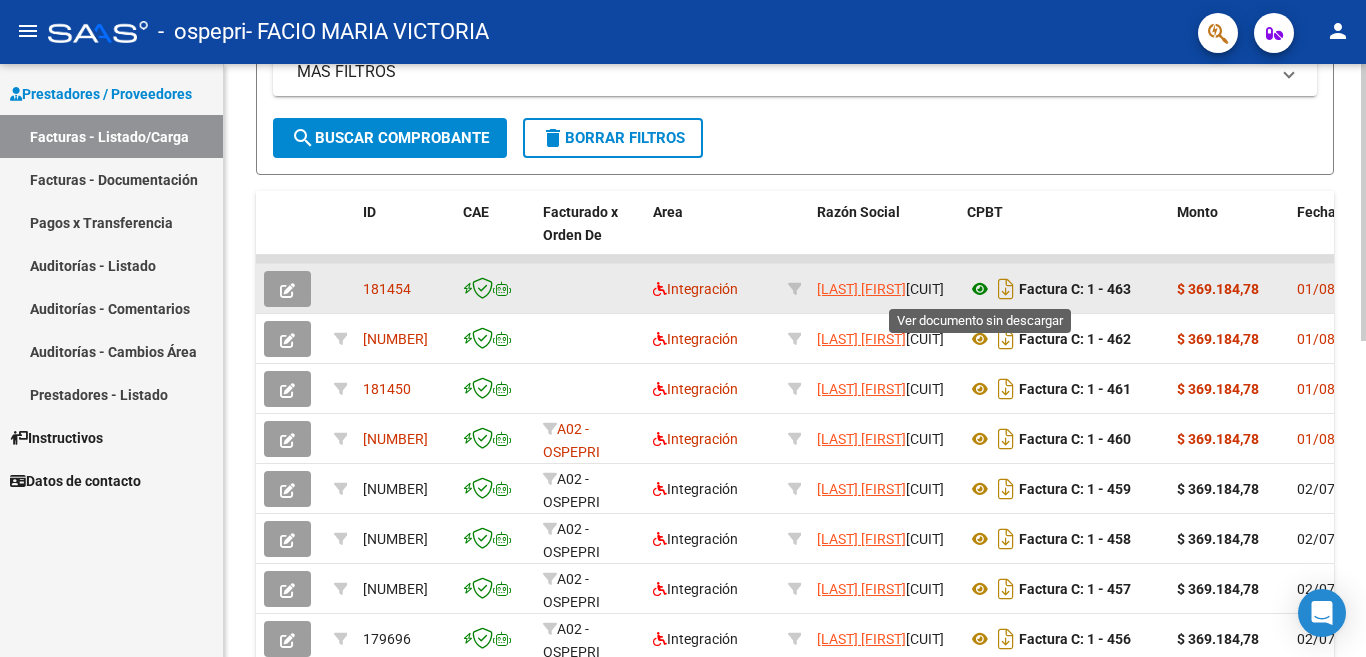 click 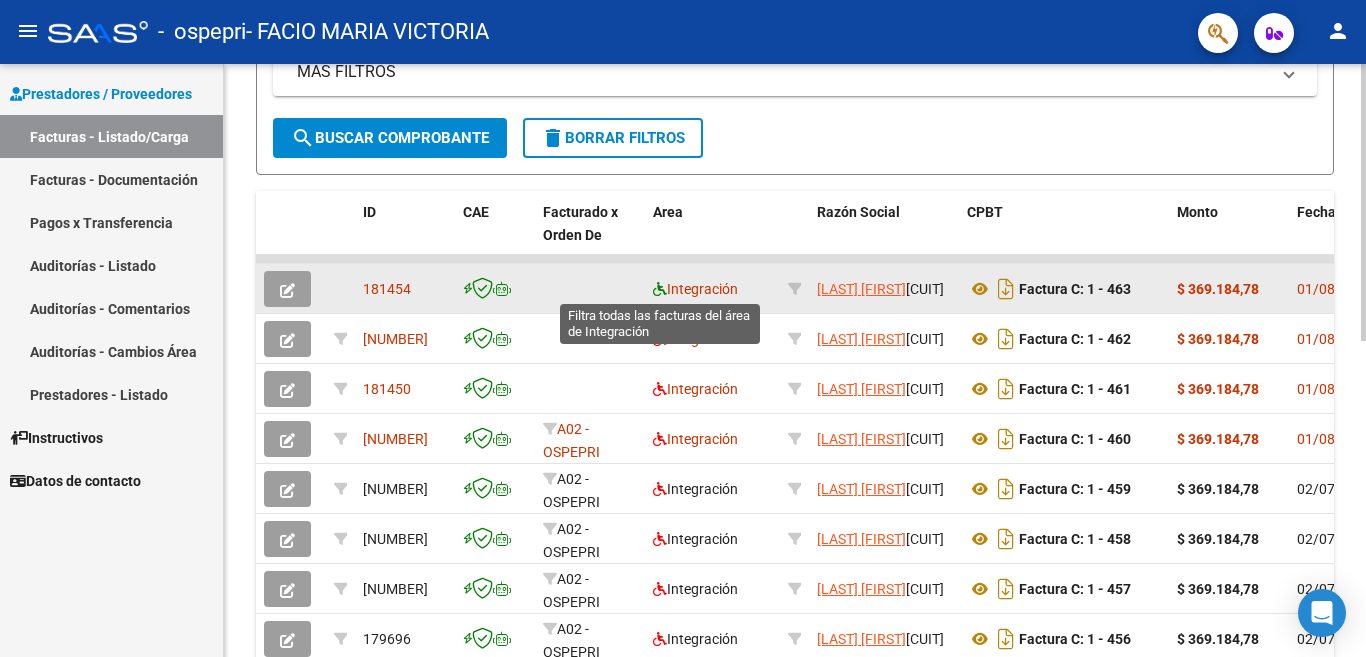 click 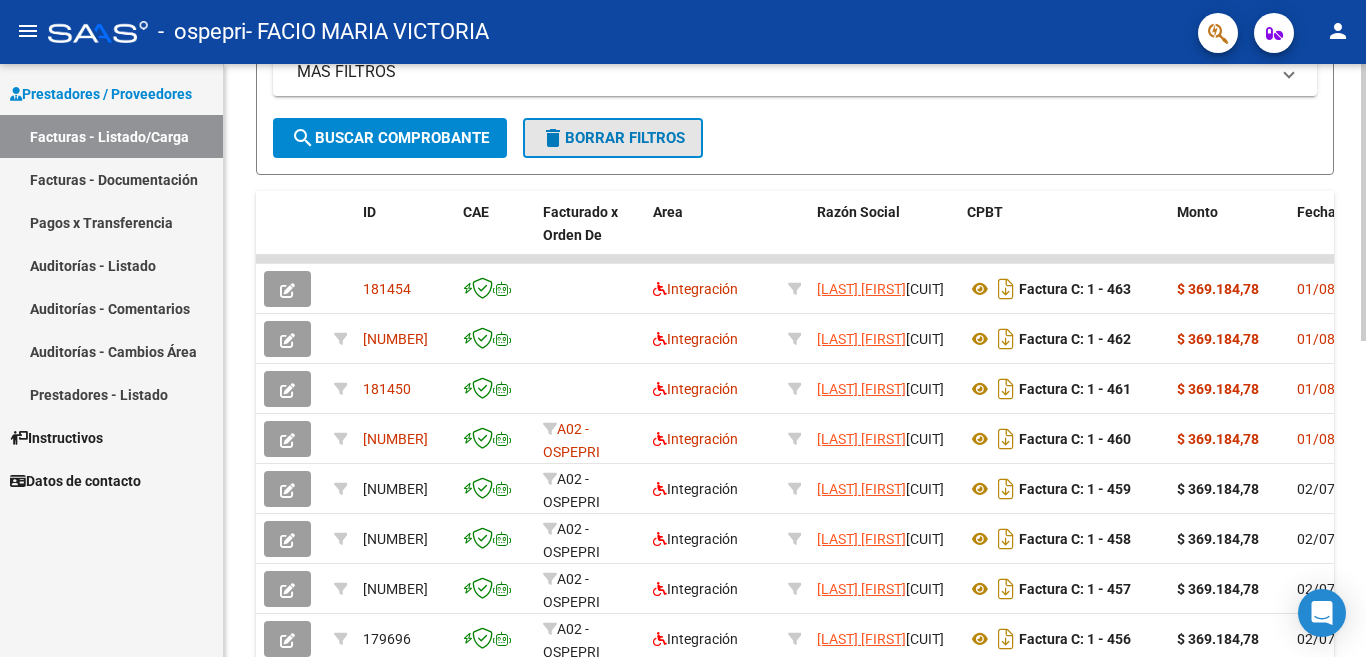 click on "delete  Borrar Filtros" 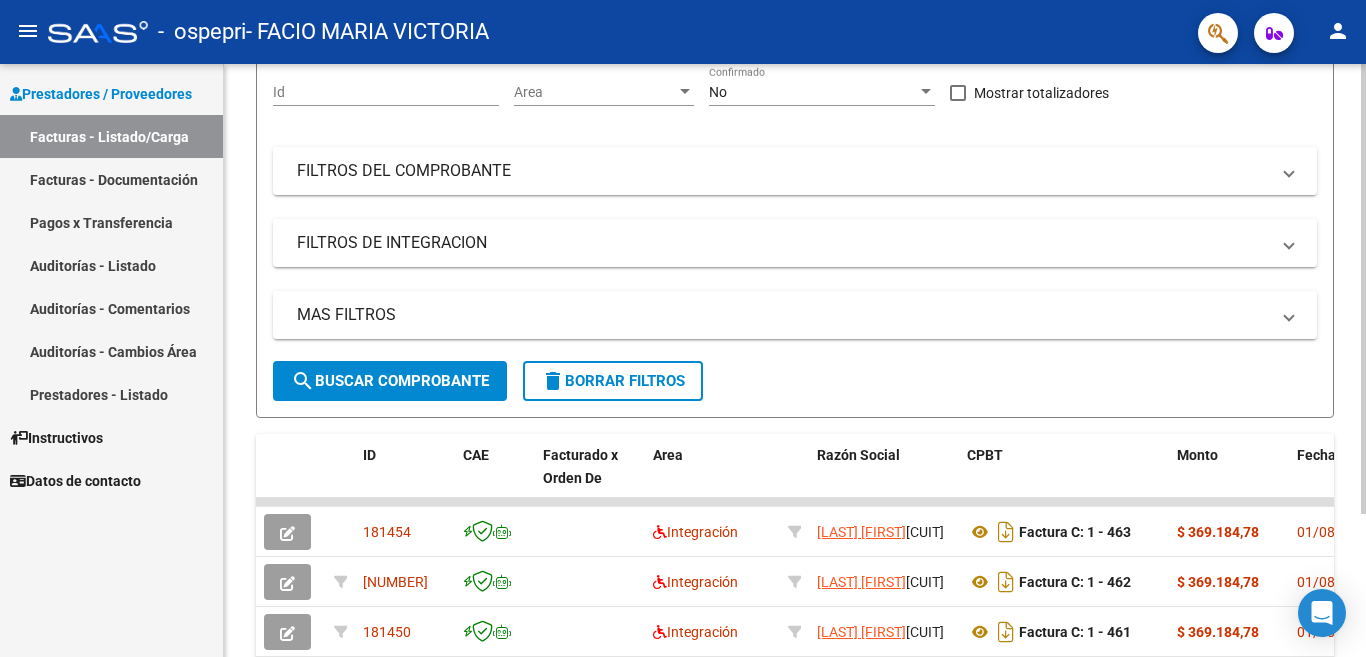 scroll, scrollTop: 426, scrollLeft: 0, axis: vertical 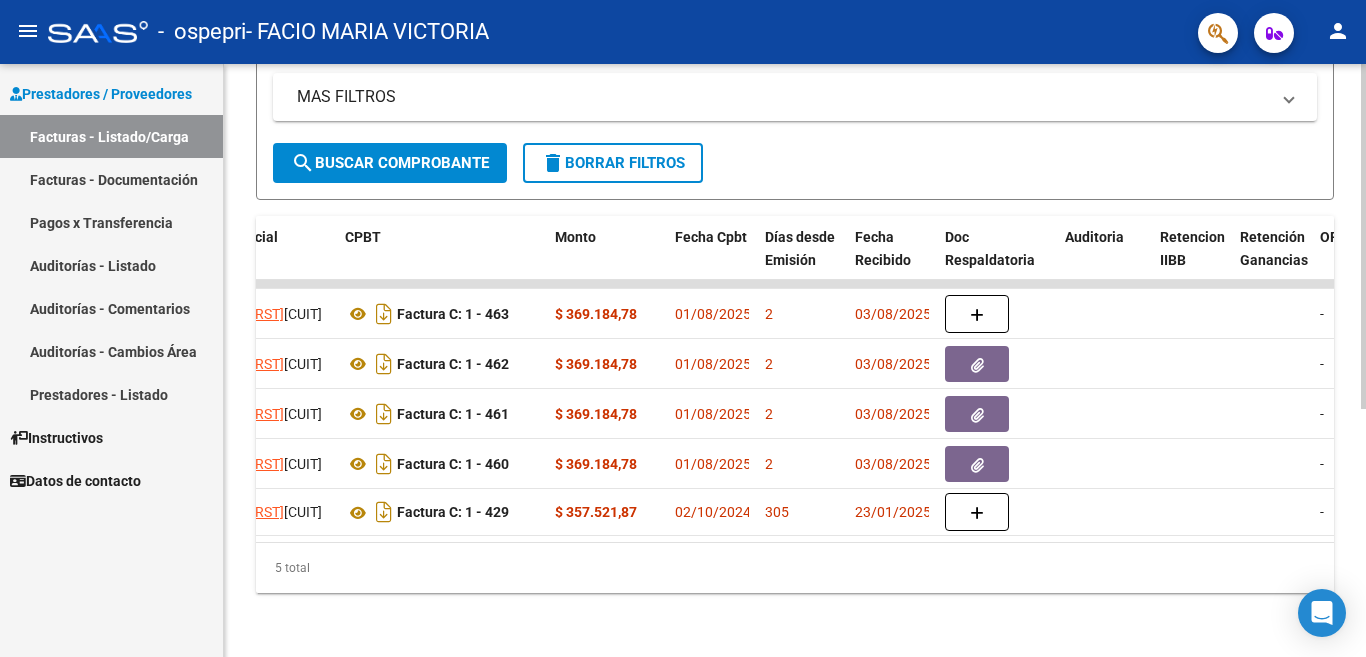 drag, startPoint x: 641, startPoint y: 623, endPoint x: 570, endPoint y: 622, distance: 71.00704 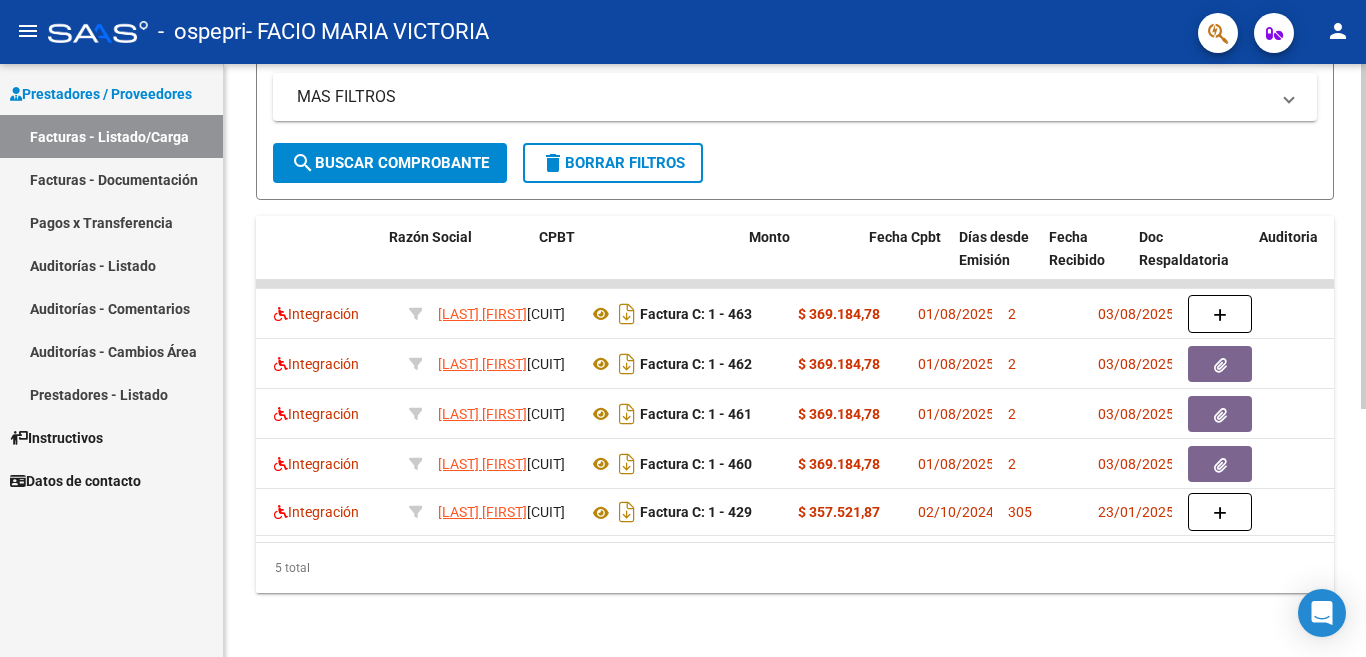 scroll, scrollTop: 0, scrollLeft: 428, axis: horizontal 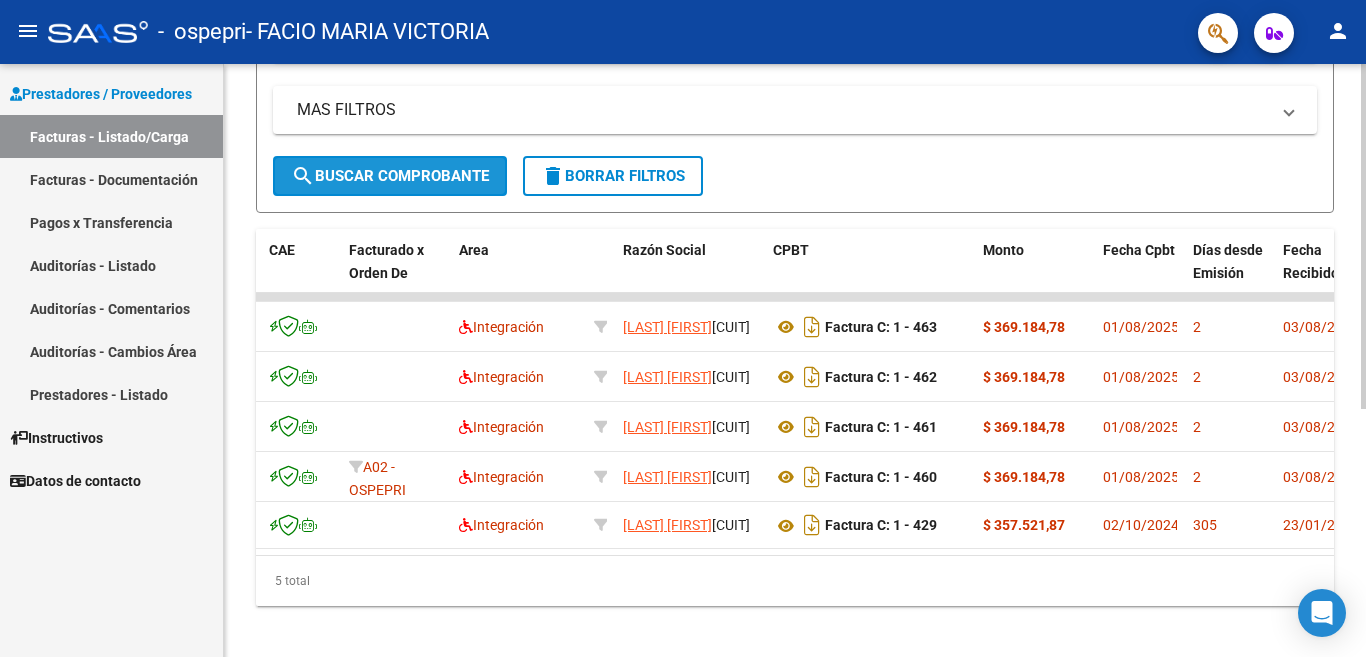 click on "search  Buscar Comprobante" 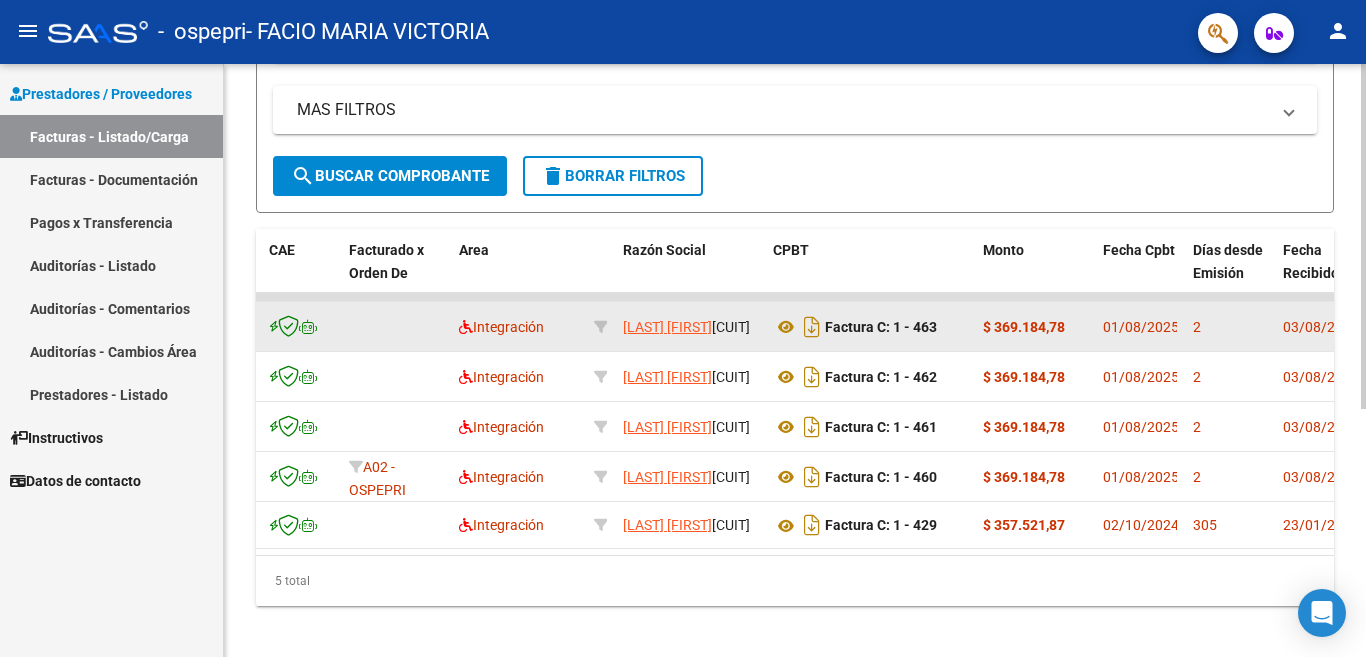 click on "[LAST] [FIRST]" 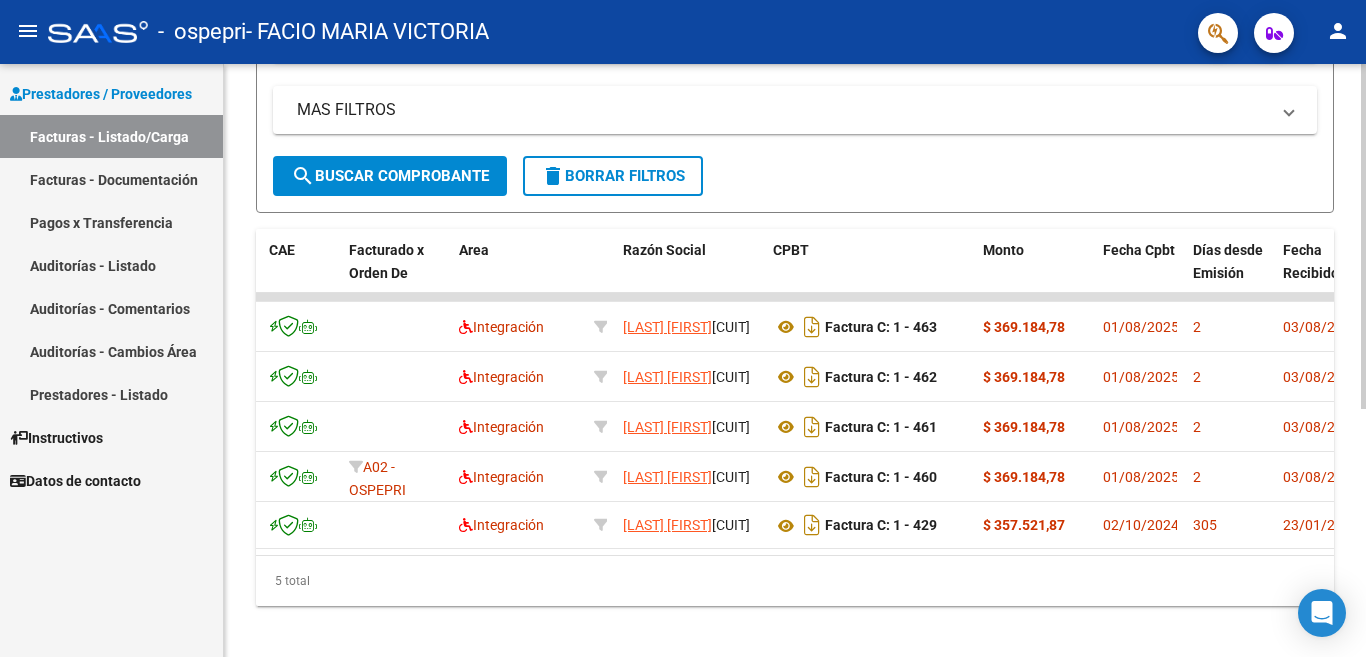 scroll, scrollTop: 0, scrollLeft: 0, axis: both 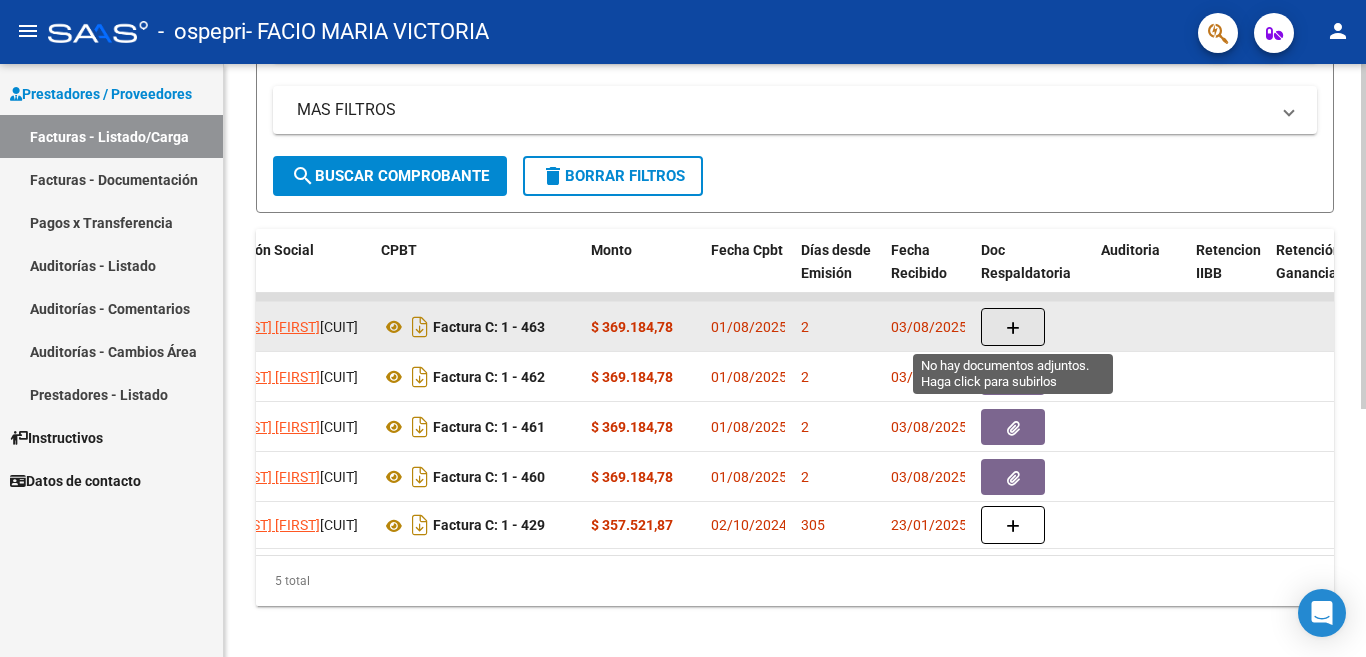 click 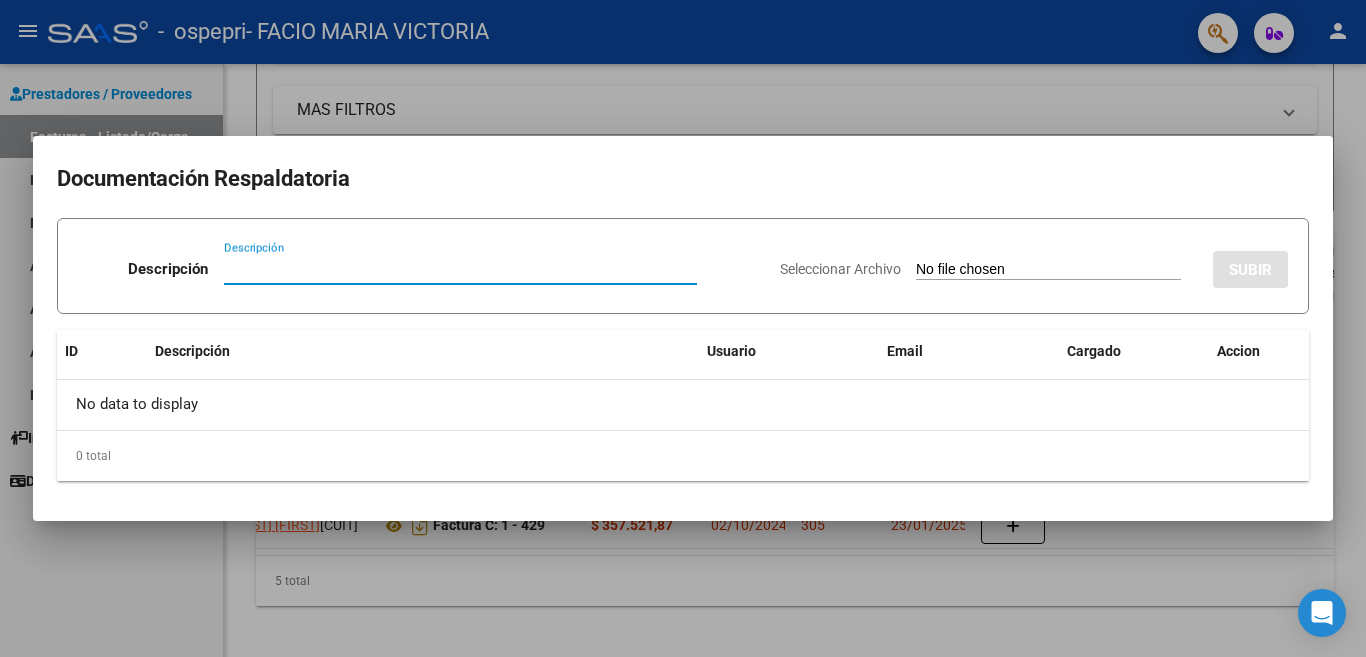 click on "Descripción" at bounding box center [460, 269] 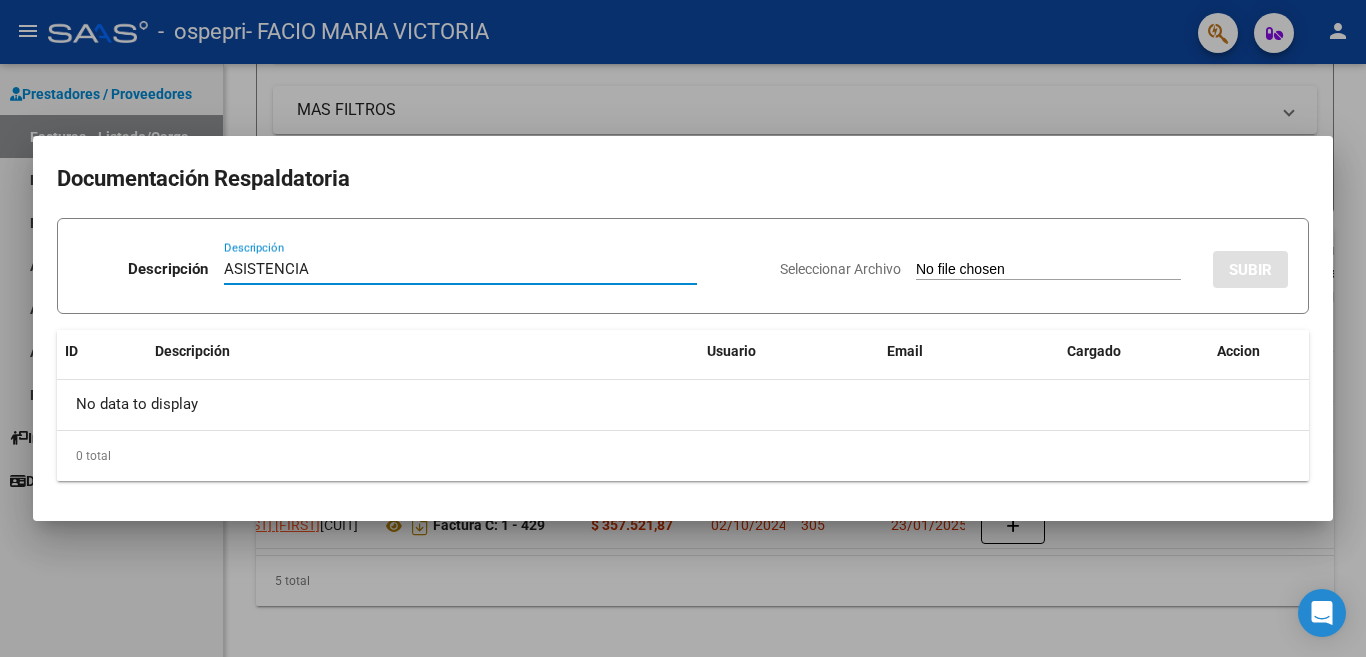 type on "ASISTENCIA" 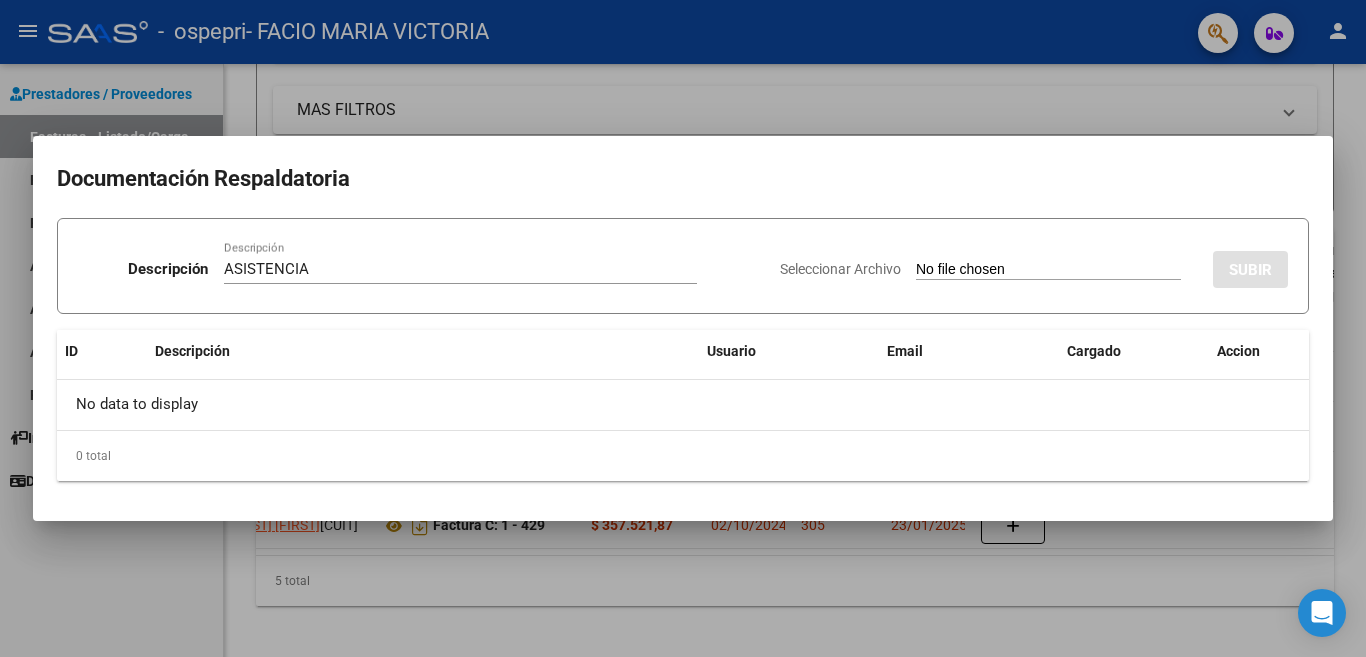 click on "Seleccionar Archivo" at bounding box center [1048, 270] 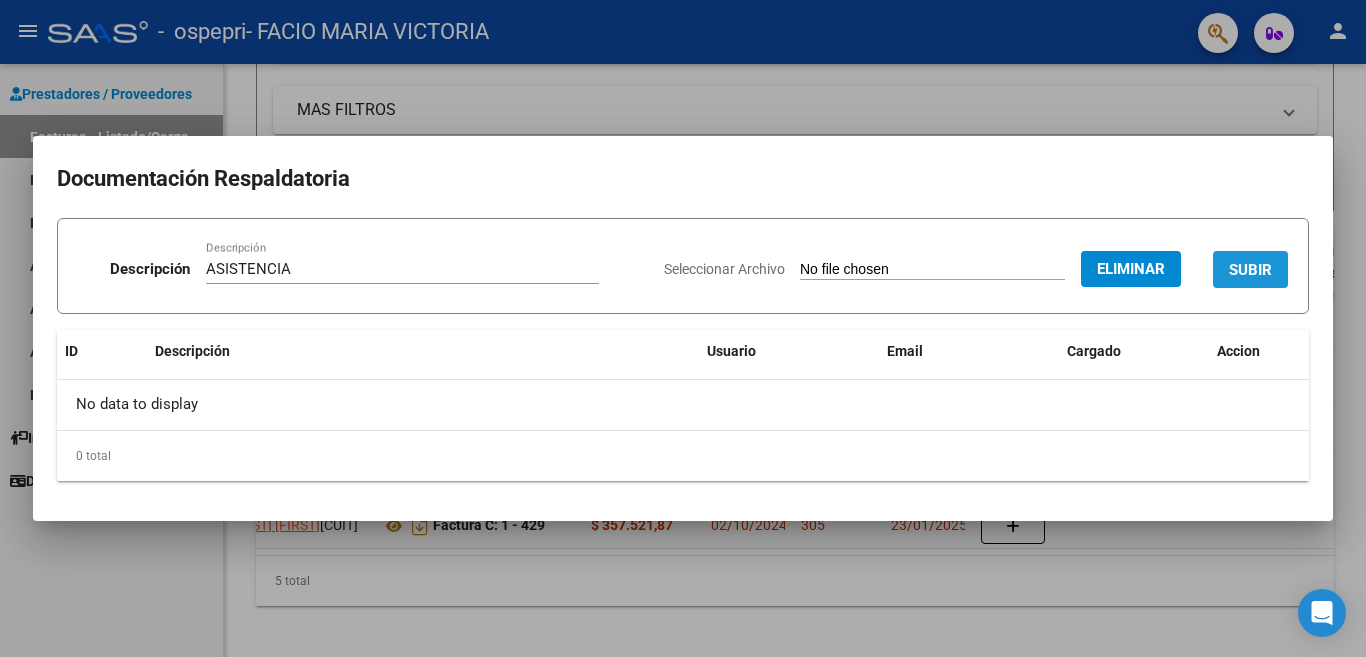 click on "SUBIR" at bounding box center (1250, 270) 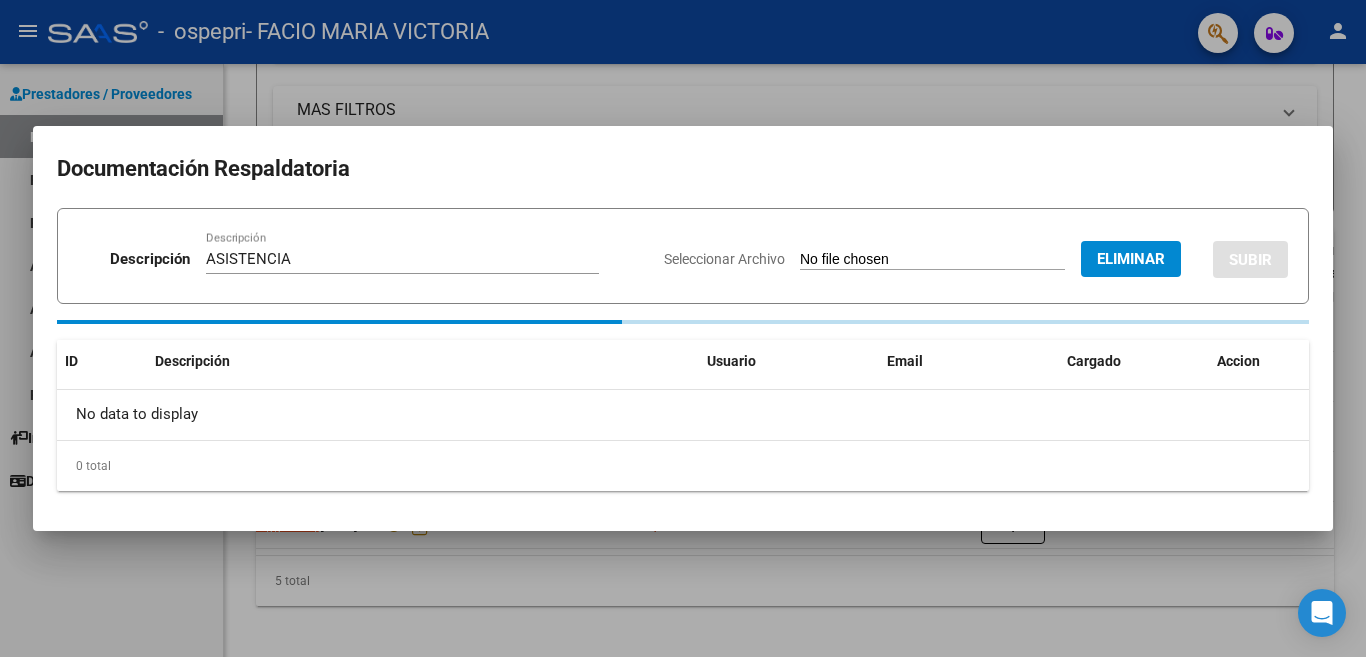 type 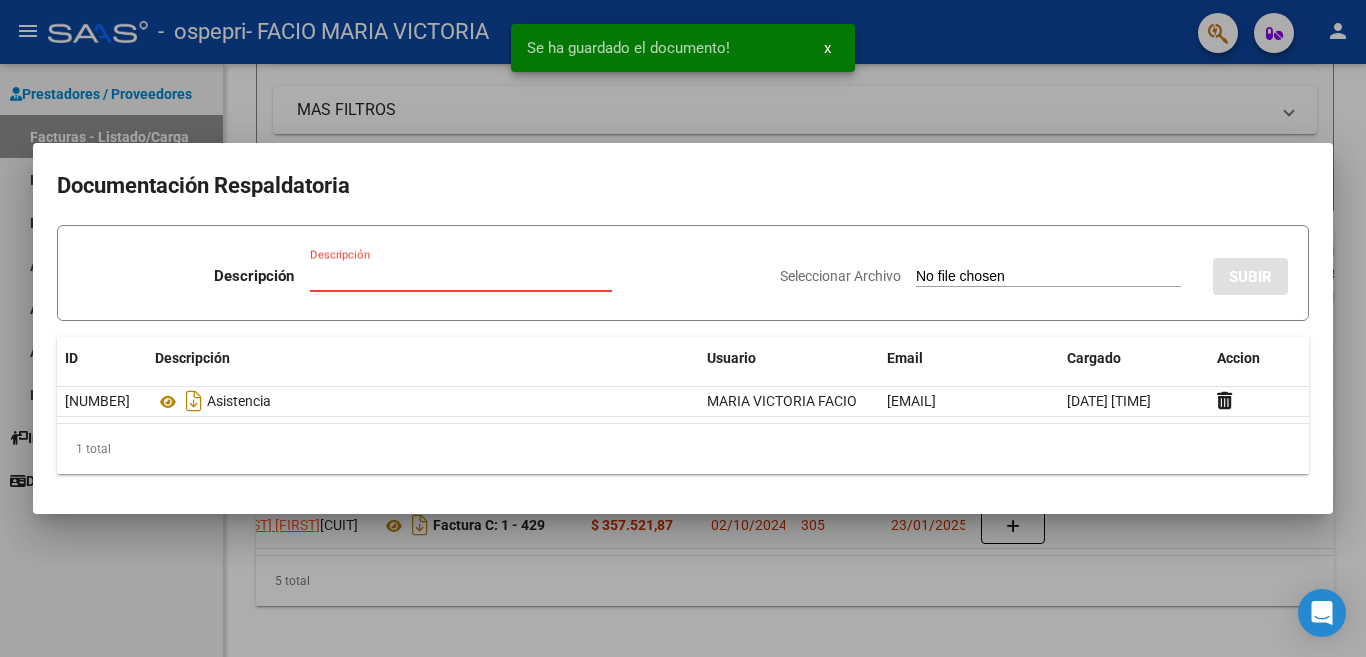 click on "Descripción" at bounding box center (461, 276) 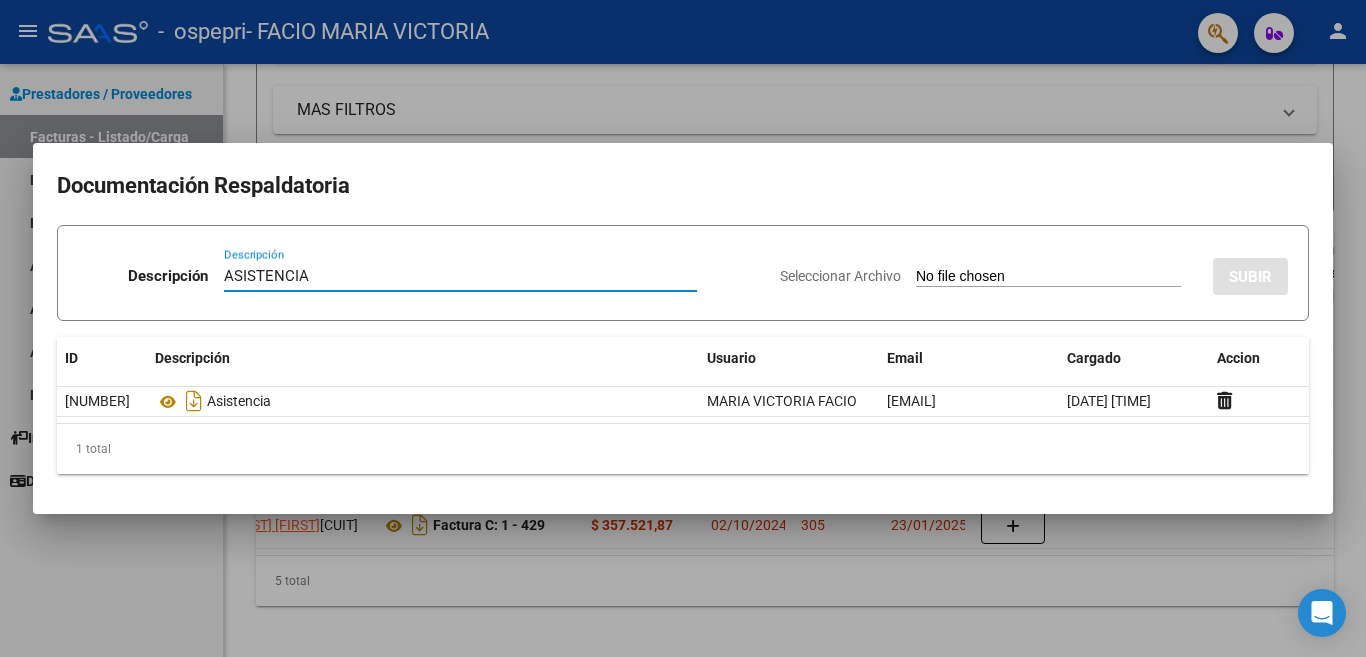 type on "ASISTENCIA" 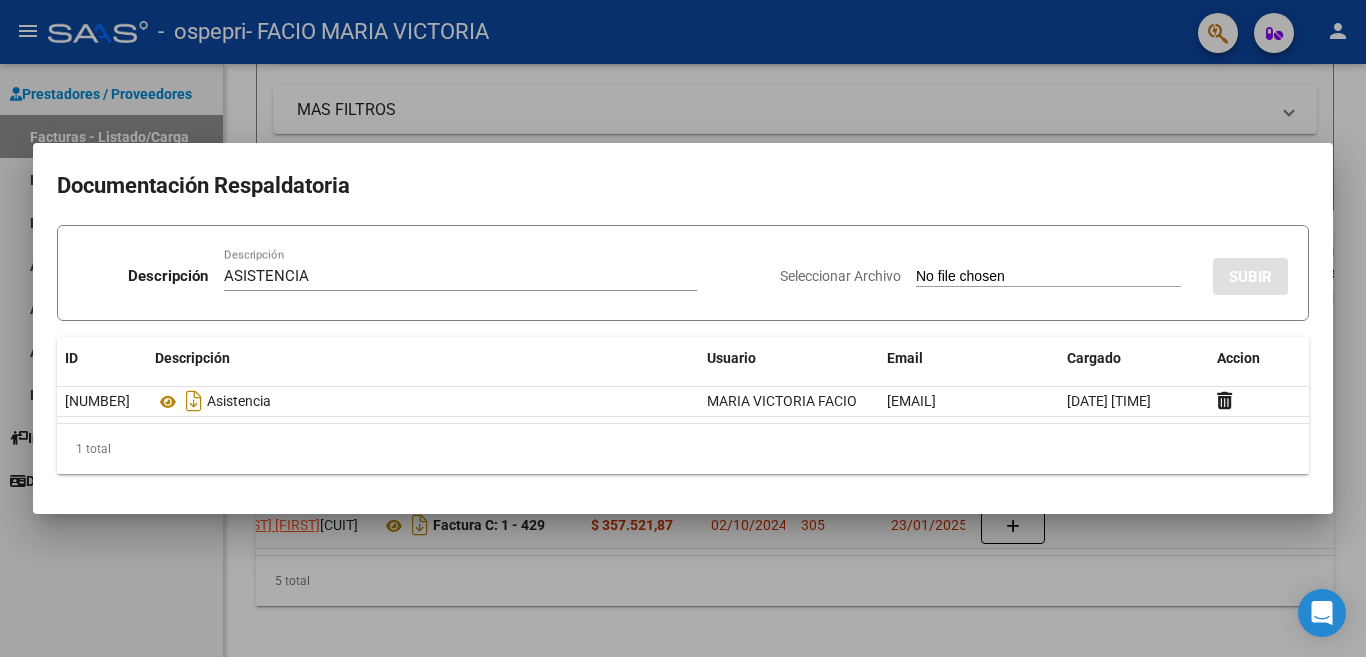 type on "C:\fakepath\[FILENAME].pdf" 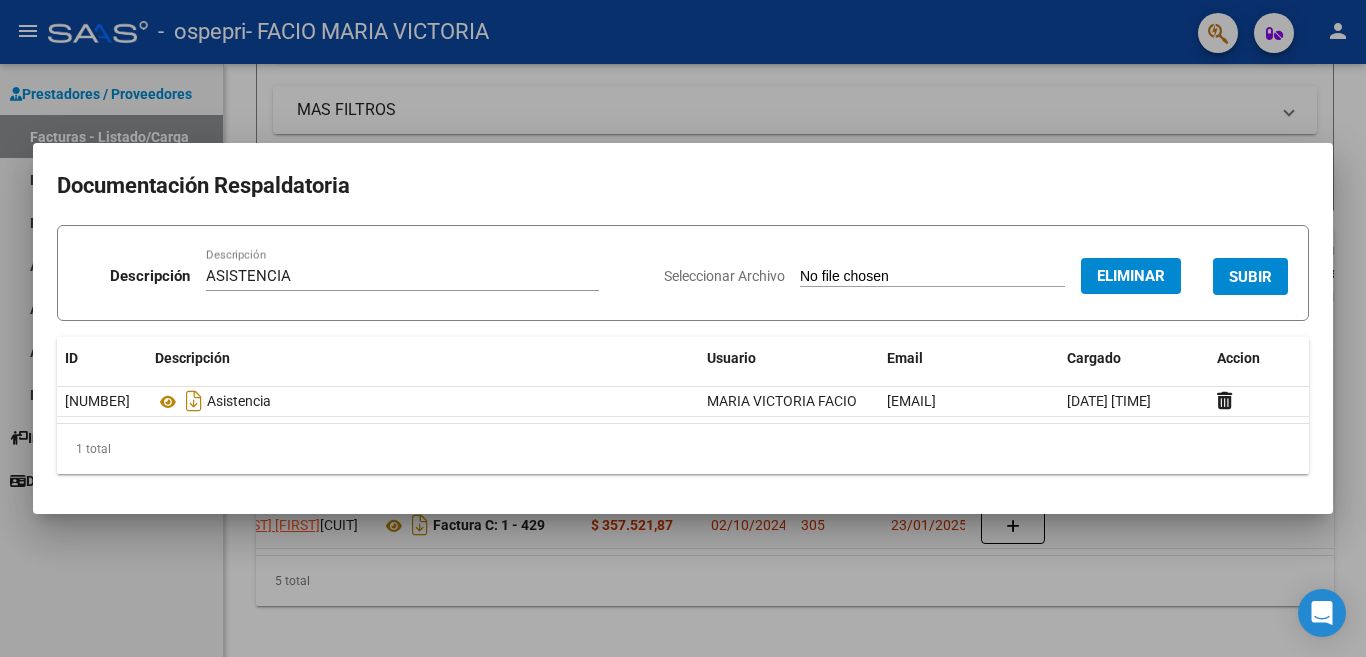 click on "SUBIR" at bounding box center (1250, 277) 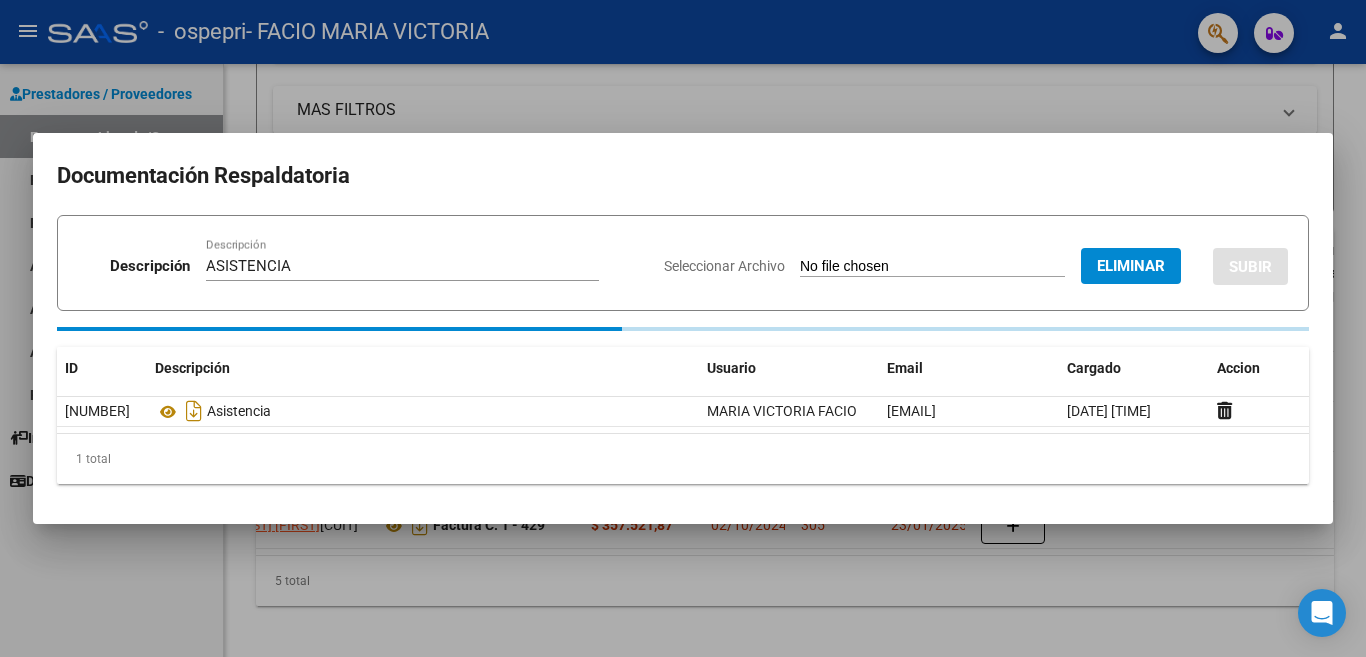 type 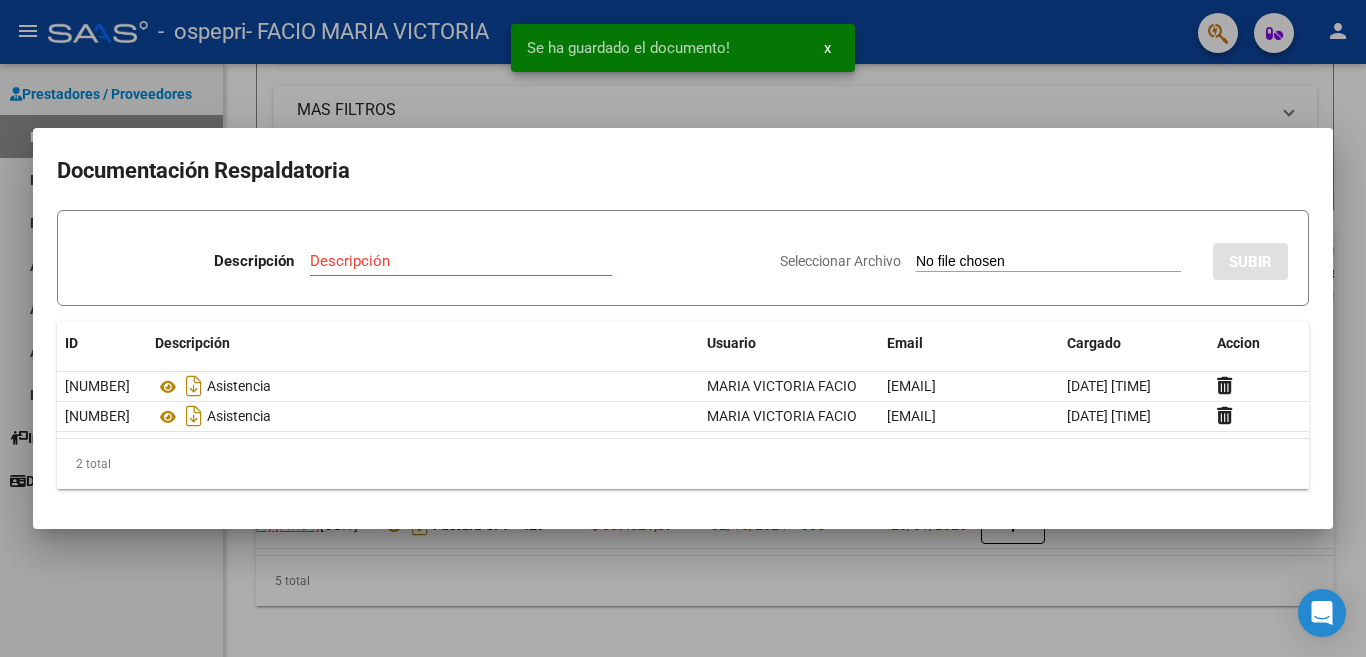 click on "Descripción" at bounding box center [461, 261] 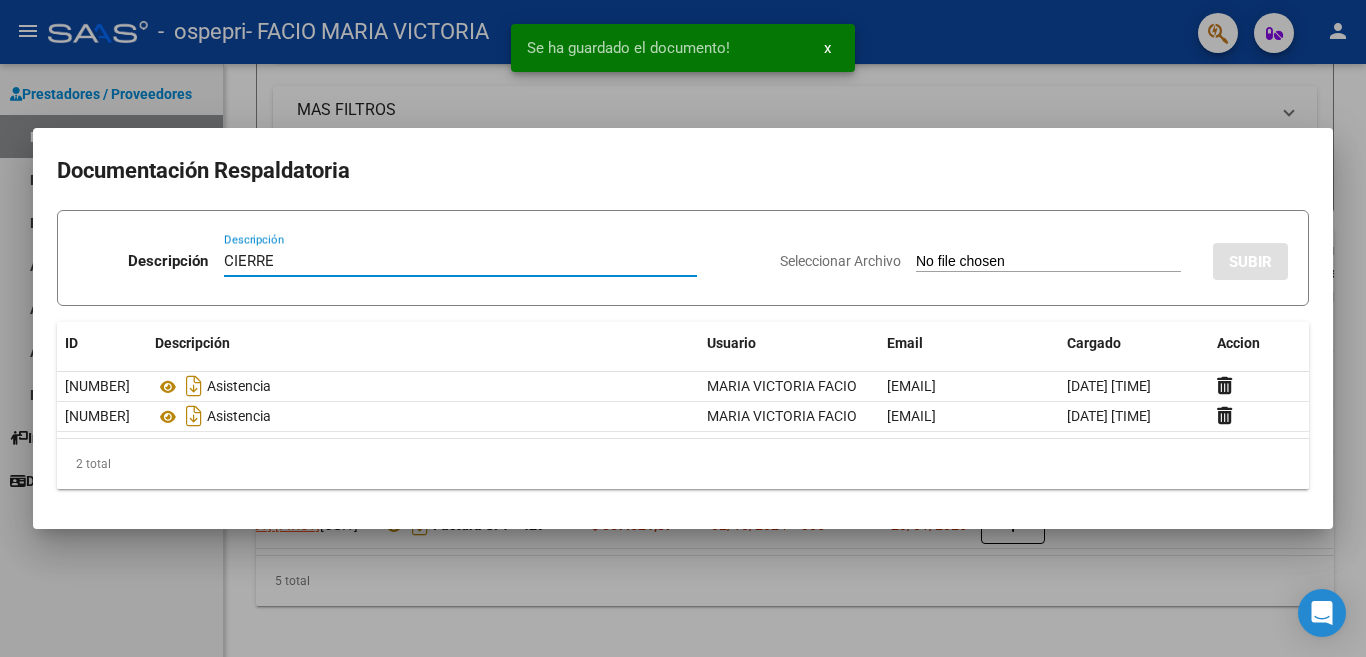 type on "CIERRE" 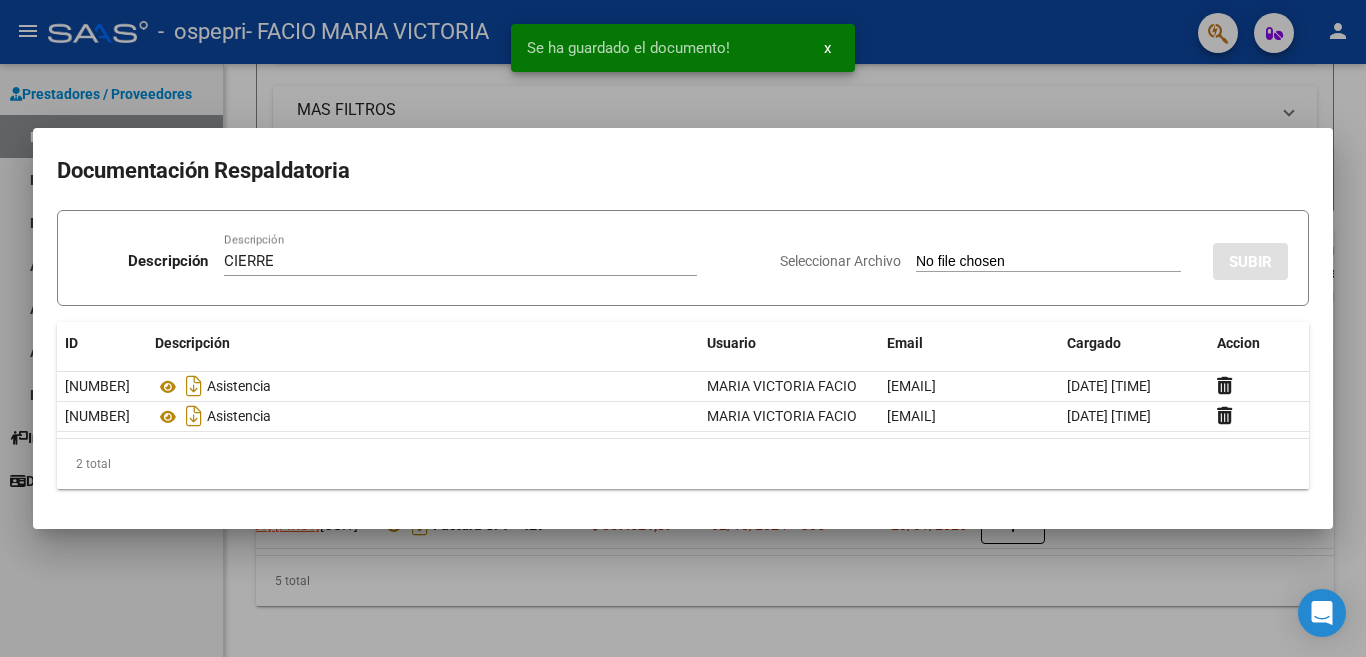 click on "Seleccionar Archivo" at bounding box center [1048, 262] 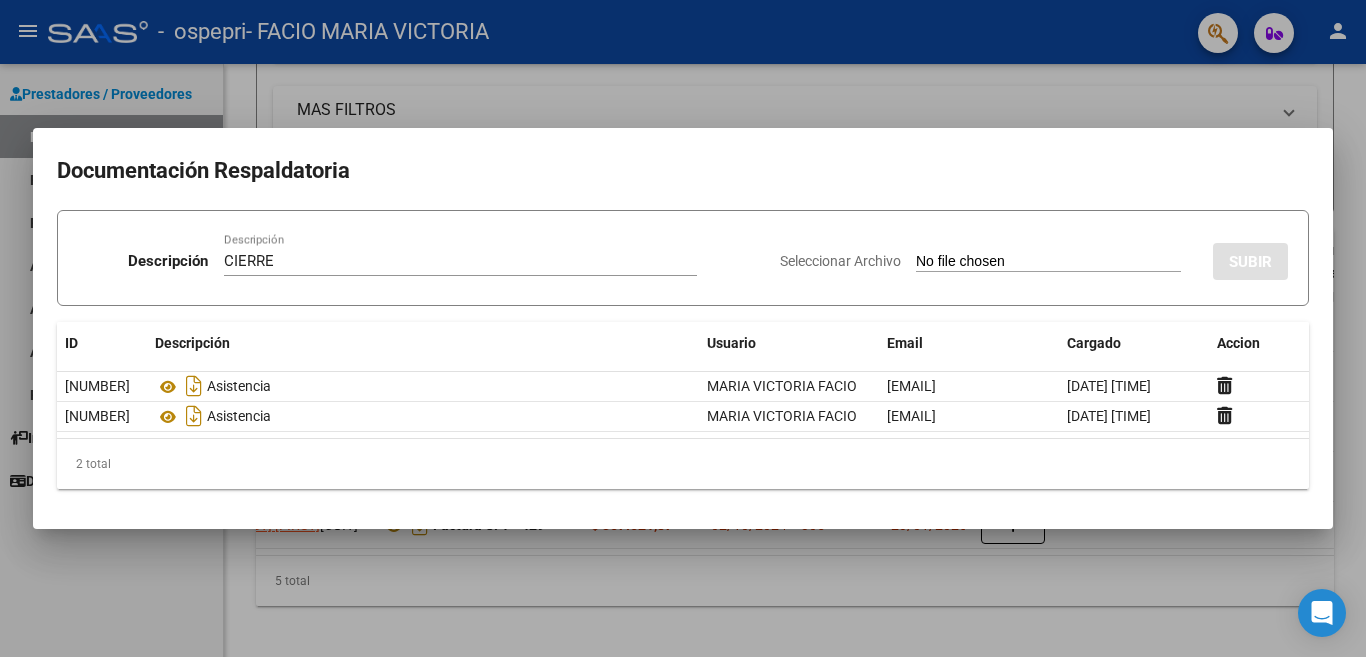 type on "C:\fakepath\[FILENAME].pdf" 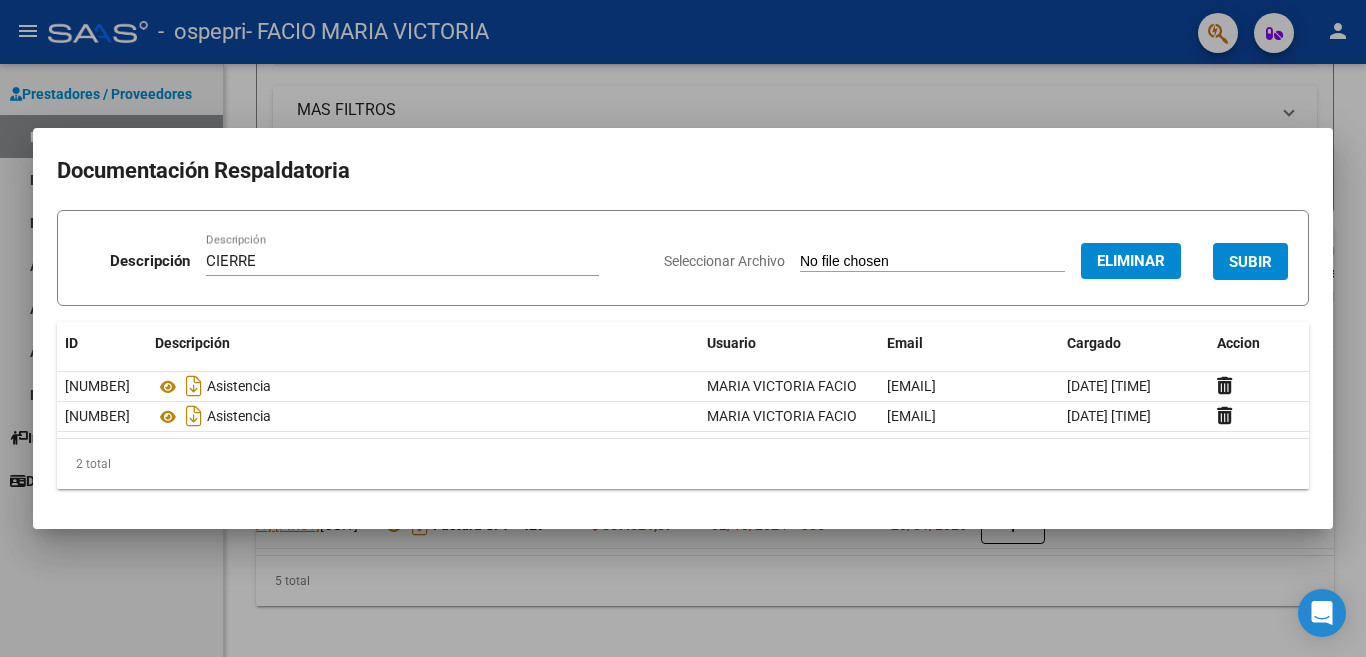 click on "SUBIR" at bounding box center [1250, 262] 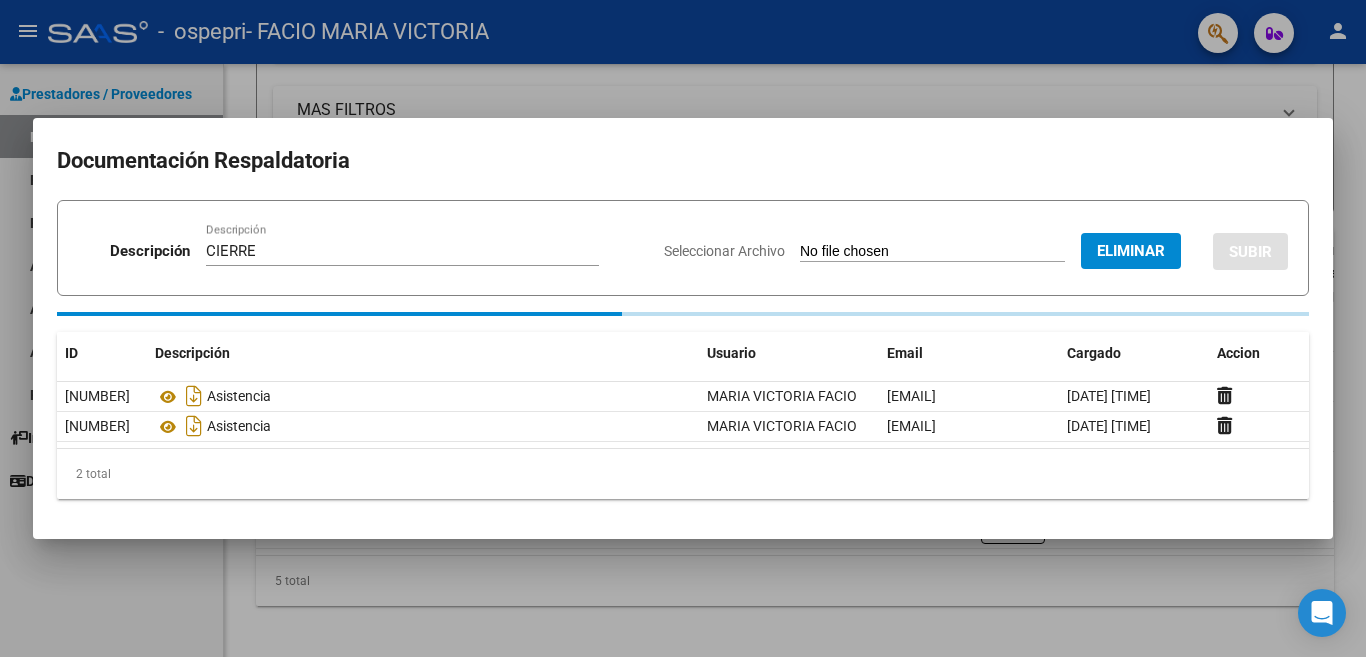 type 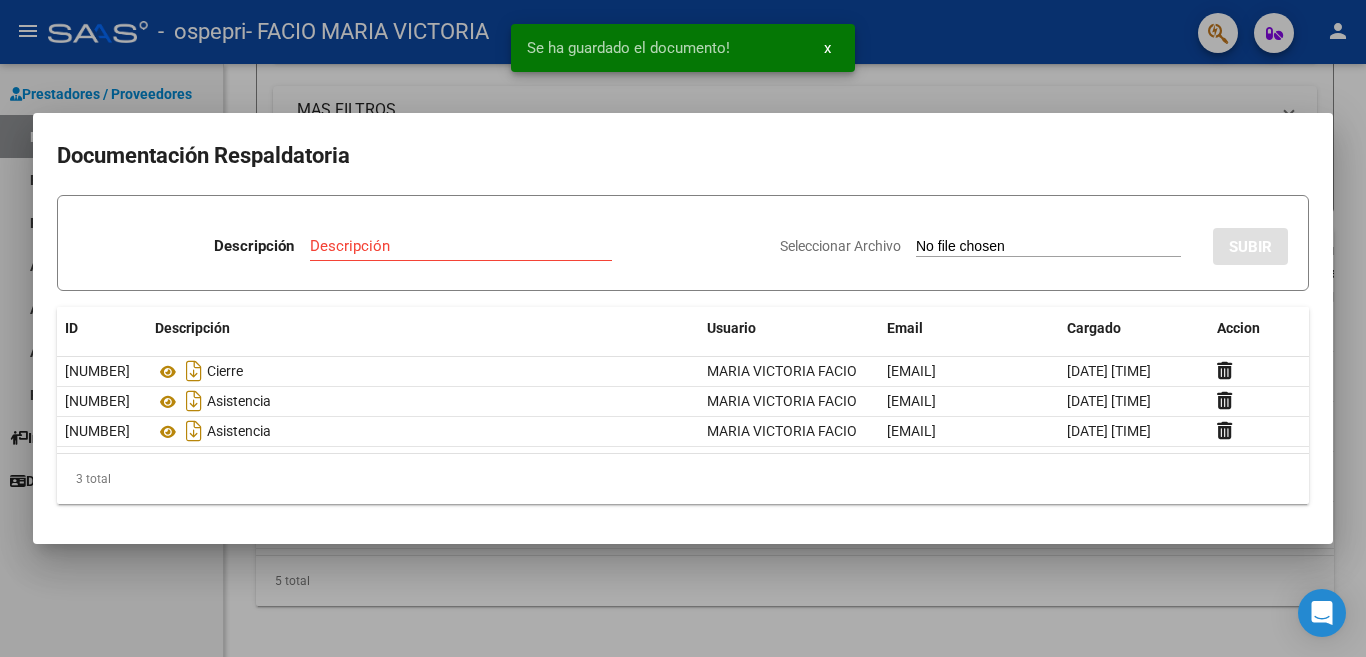 click on "x" at bounding box center (827, 48) 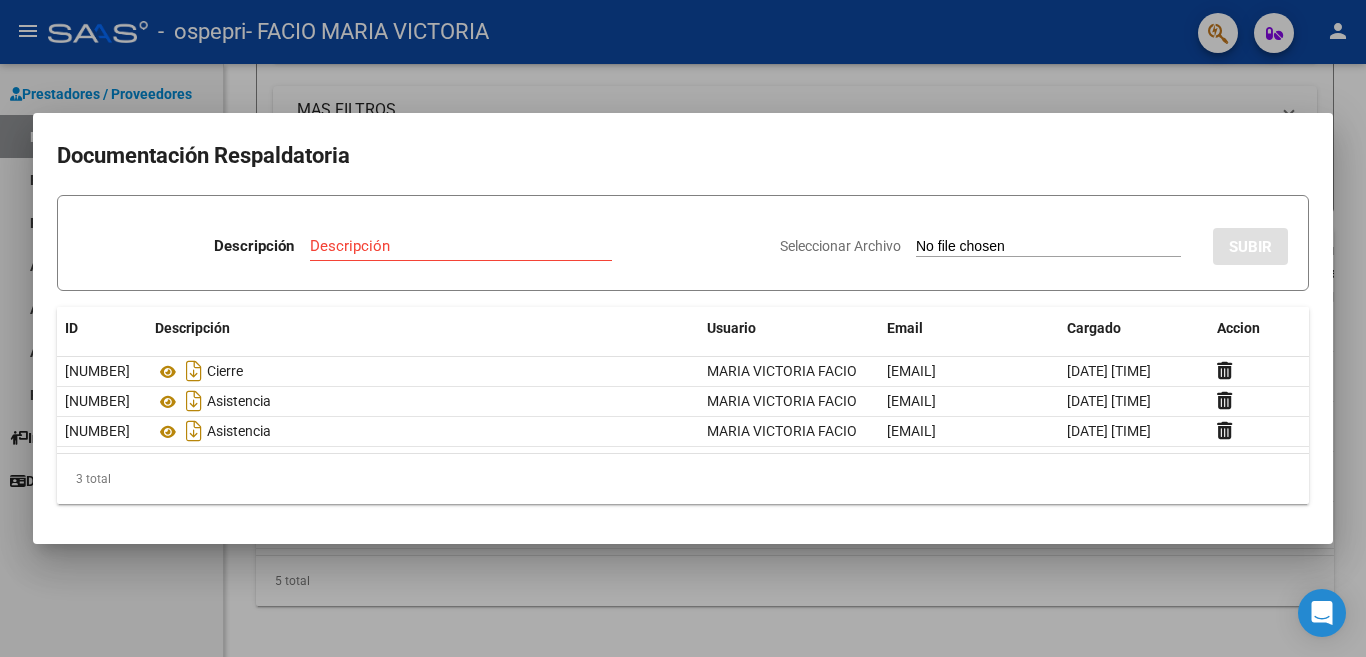 drag, startPoint x: 1310, startPoint y: 389, endPoint x: 1343, endPoint y: 478, distance: 94.92102 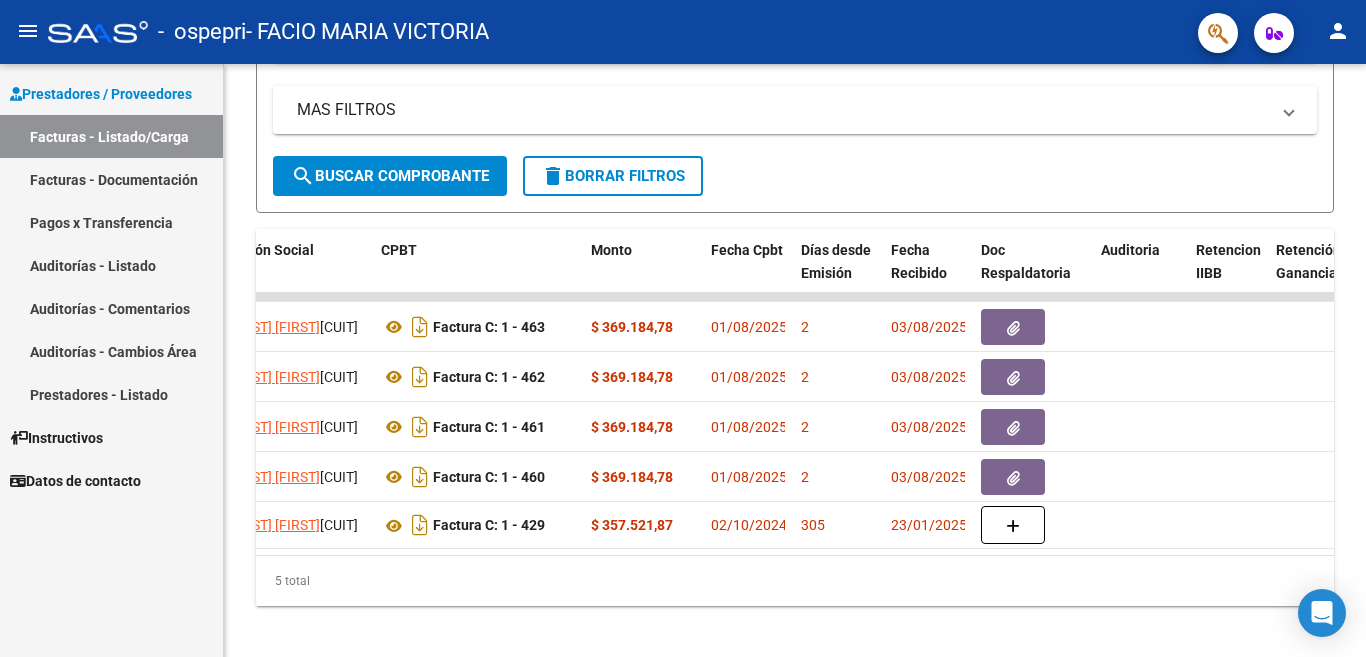 click on "Filtros Id Area Area No Confirmado   Mostrar totalizadores   FILTROS DEL COMPROBANTE  Comprobante Tipo Comprobante Tipo Start date – End date Fec. Comprobante Desde / Hasta Días Emisión Desde(cant. días) Días Emisión Hasta(cant. días) CUIT / Razón Social Pto. Venta Nro. Comprobante Código SSS CAE Válido CAE Válido Todos Cargado Módulo Hosp. Todos Tiene facturacion Apócrifa Hospital Refes  FILTROS DE INTEGRACION  Período De Prestación Campos del Archivo de Rendición Devuelto x SSS (dr_envio) Todos Rendido x SSS (dr_envio) Tipo de Registro Tipo de Registro Período Presentación Período Presentación Campos del Legajo Asociado (preaprobación) Afiliado Legajo (cuil/nombre) Todos Solo facturas preaprobadas  MAS FILTROS  Todos Con Doc. Respaldatoria Todos Con Trazabilidad Todos Asociado a Expediente Sur Auditoría Auditoría Auditoría Id Start date – End date Auditoría Confirmada Desde / Hasta Start date – End date Fec. Rec. Desde / Hasta Start date – End date Fec. Creado Desde / Hasta" 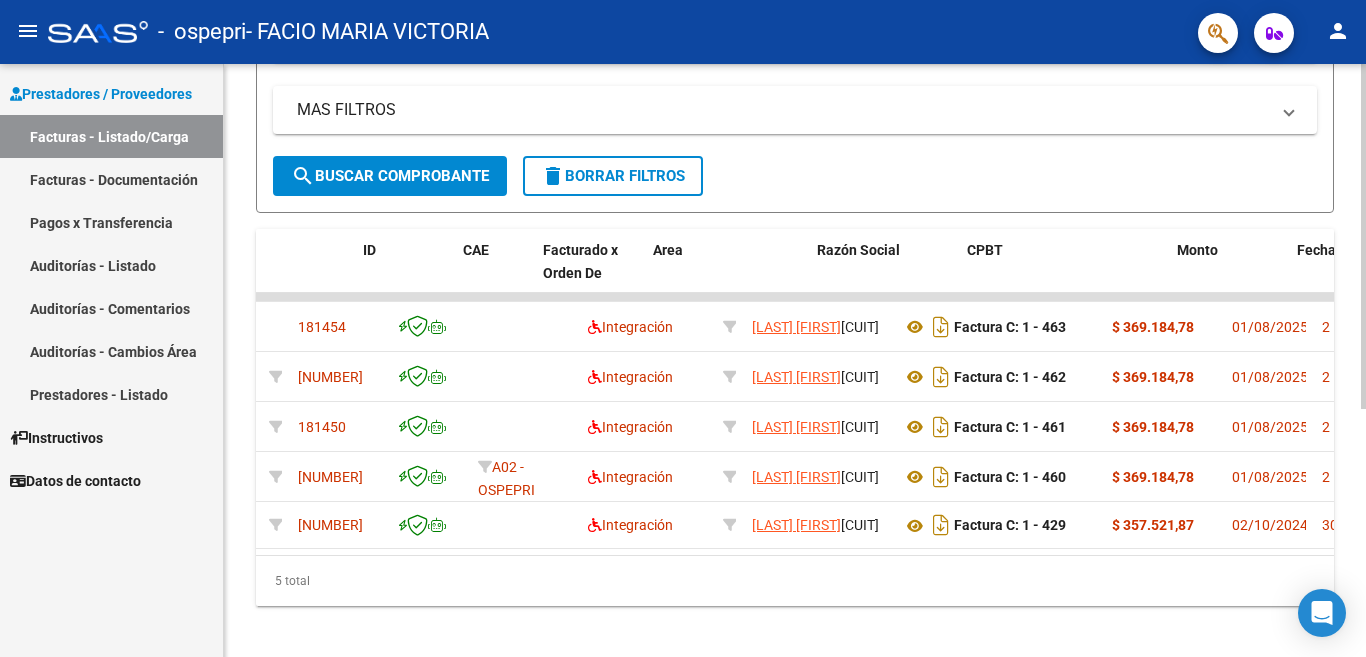 scroll, scrollTop: 0, scrollLeft: 0, axis: both 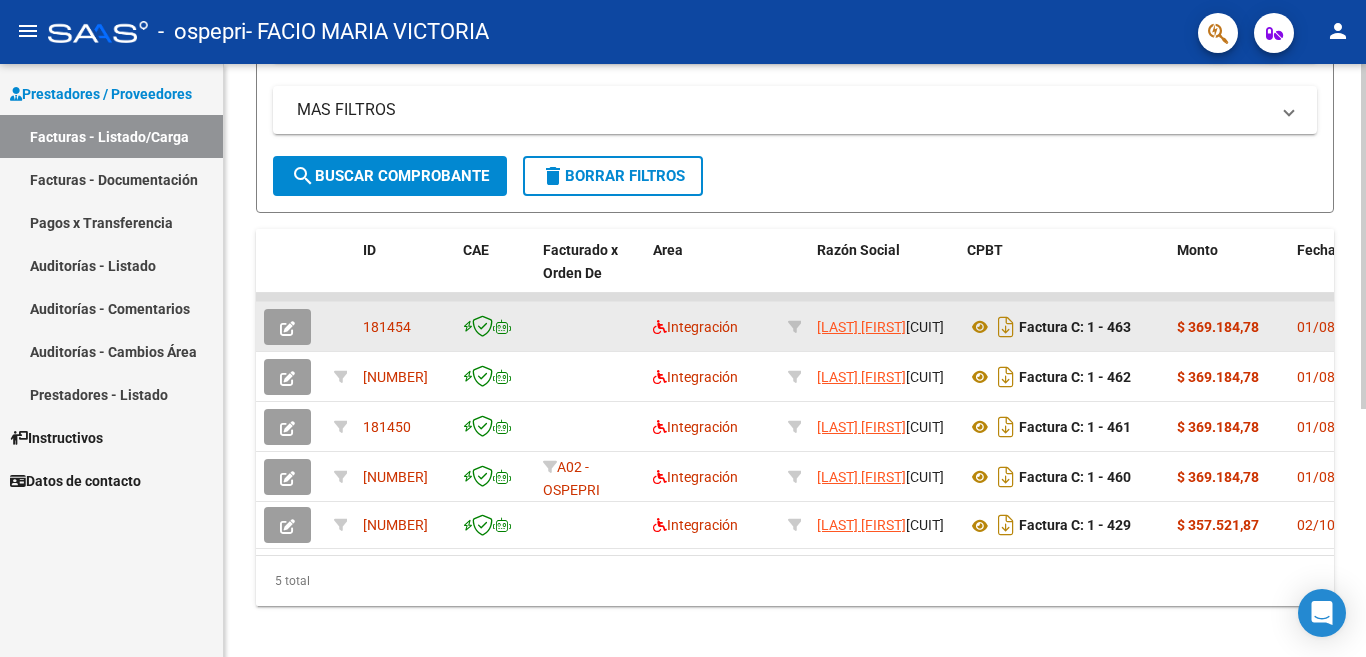 click 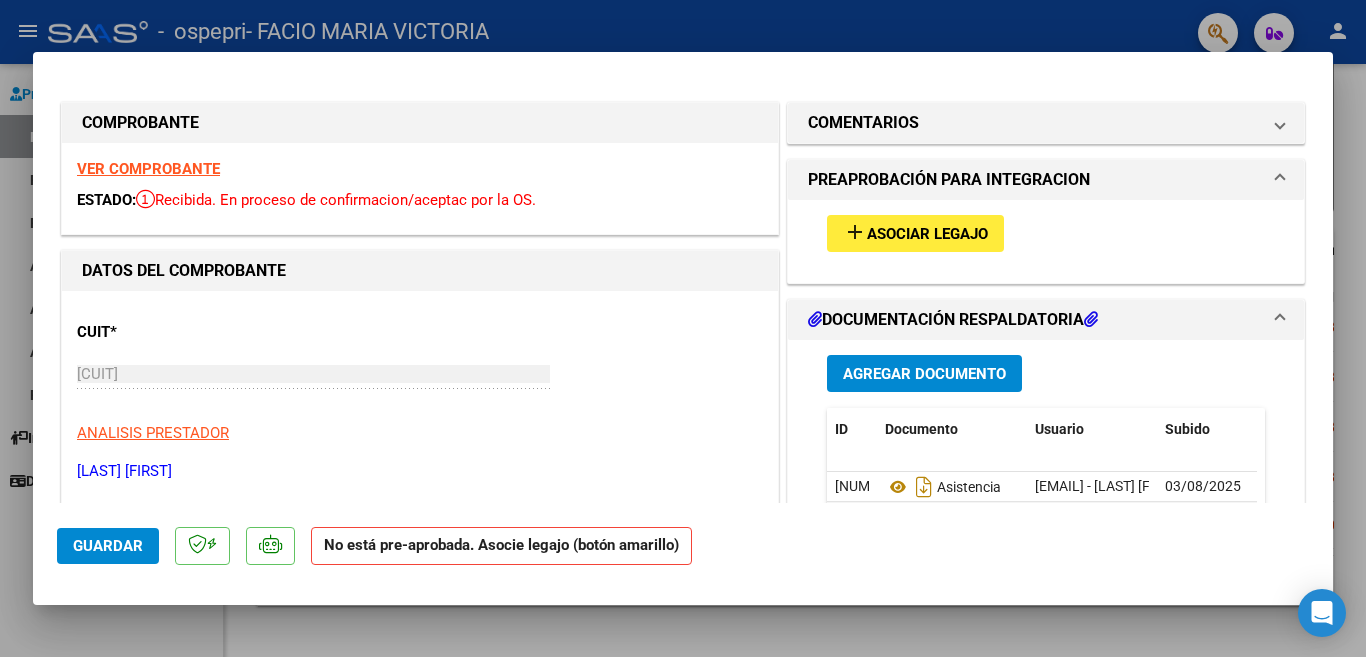 click on "Asociar Legajo" at bounding box center [927, 234] 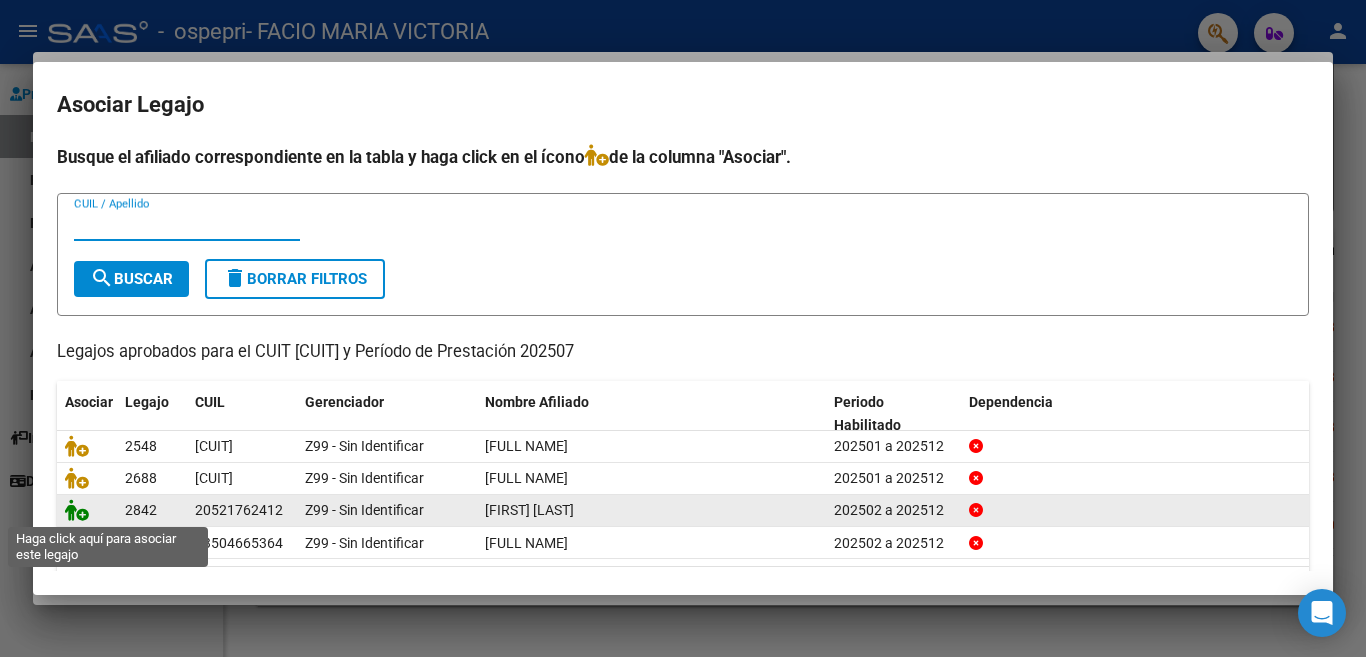 click 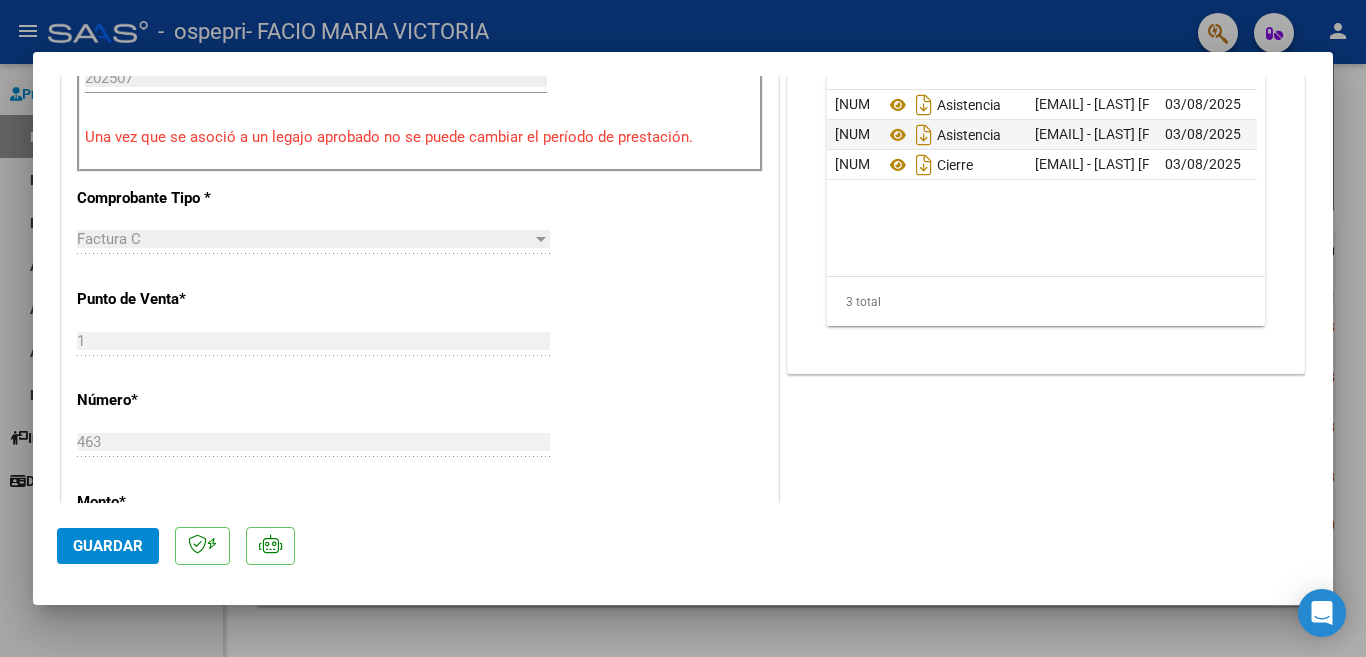 scroll, scrollTop: 529, scrollLeft: 0, axis: vertical 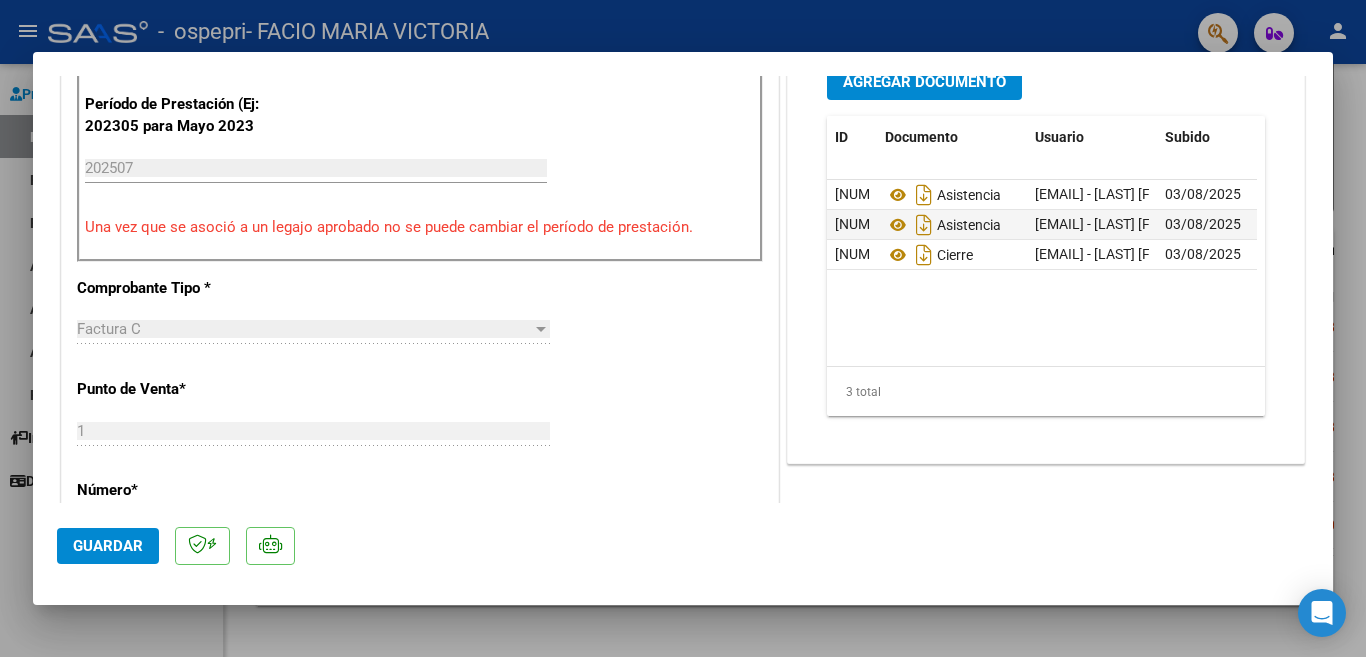 click on "Guardar" 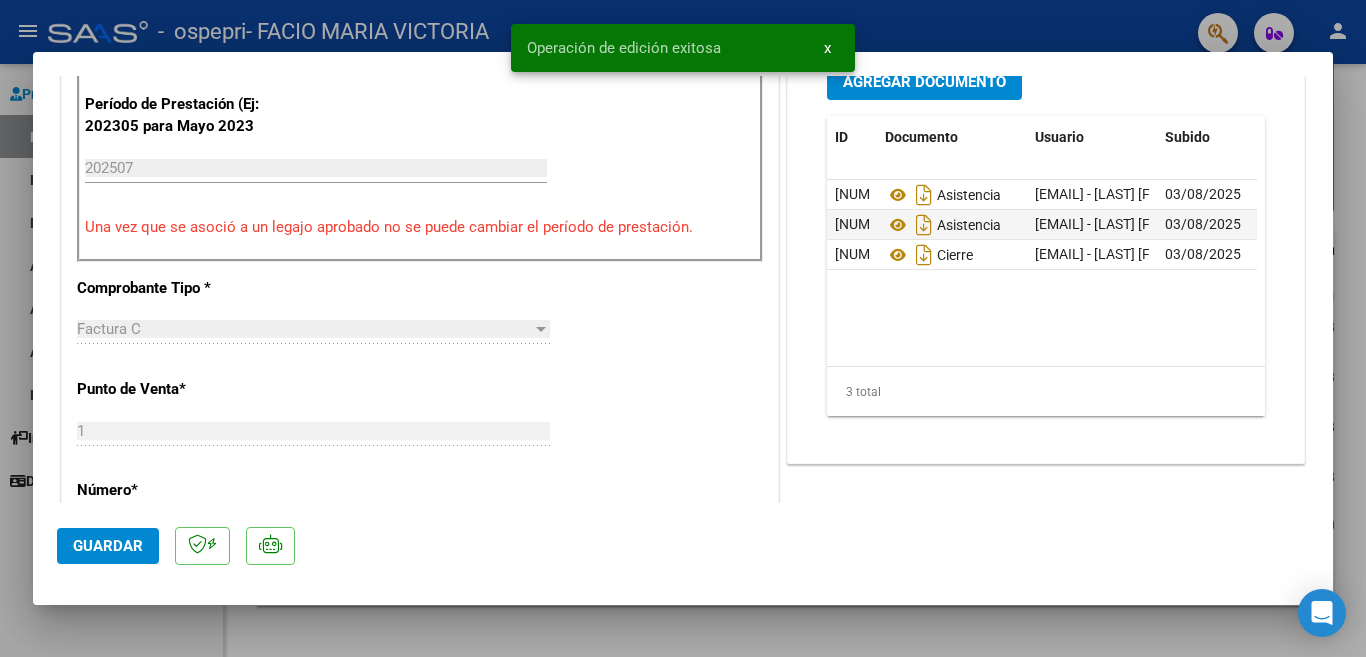click on "x" at bounding box center (827, 48) 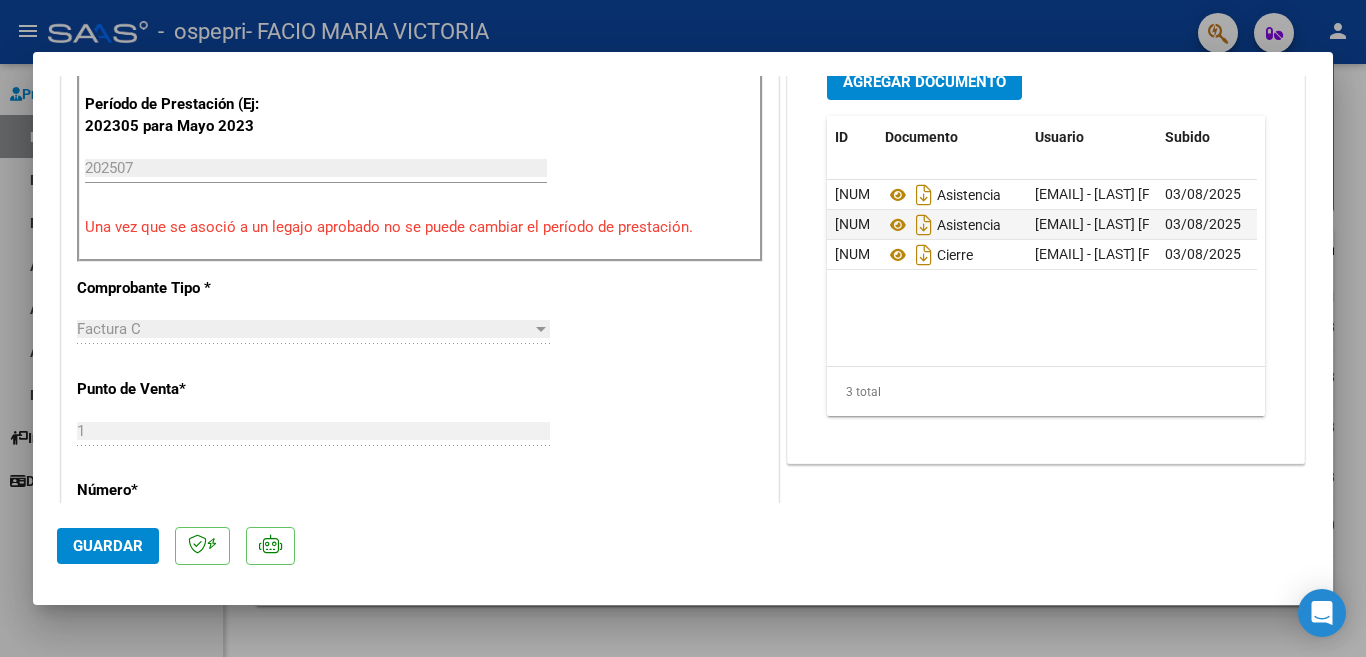 click at bounding box center (683, 328) 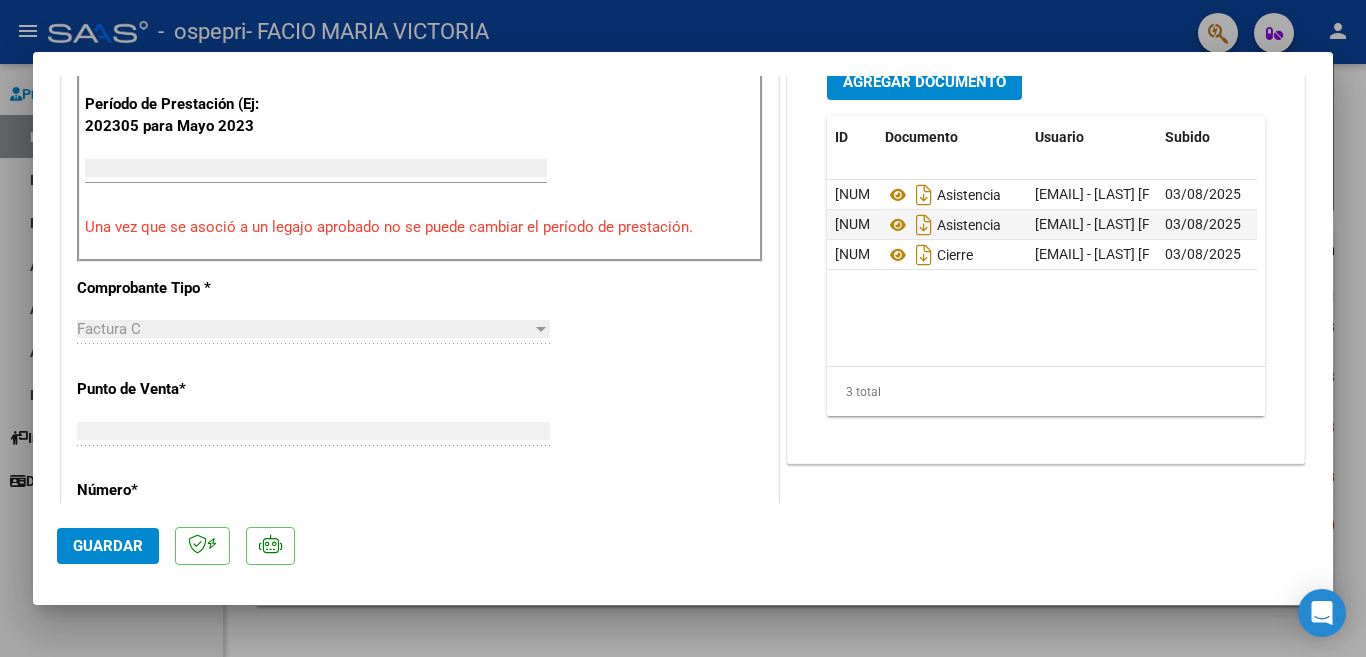 scroll, scrollTop: 0, scrollLeft: 0, axis: both 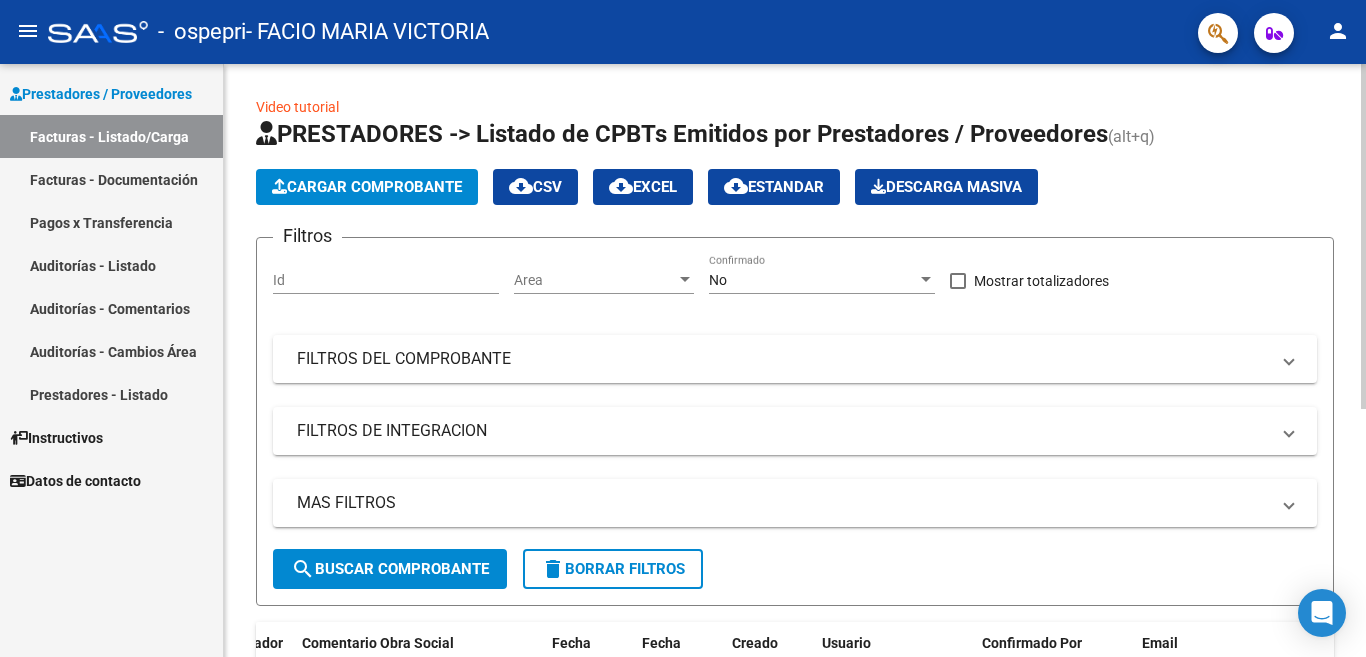 click on "menu -  ospepri  - FACIO MARIA VICTORIA person   Prestadores / Proveedores Facturas - Listado/Carga Facturas - Documentación Pagos x Transferencia Auditorías - Listado Auditorías - Comentarios Auditorías - Cambios Área Prestadores - Listado   Instructivos   Datos de contacto  Video tutorial   PRESTADORES -> Listado de CPBTs Emitidos por Prestadores / Proveedores (alt+q)   Cargar Comprobante
cloud_download  CSV  cloud_download  EXCEL  cloud_download  Estandar   Descarga Masiva
Filtros Id Area Area No Confirmado   Mostrar totalizadores   FILTROS DEL COMPROBANTE  Comprobante Tipo Comprobante Tipo Start date – End date Fec. Comprobante Desde / Hasta Días Emisión Desde(cant. días) Días Emisión Hasta(cant. días) CUIT / Razón Social Pto. Venta Nro. Comprobante Código SSS CAE Válido CAE Válido Todos Cargado Módulo Hosp. Todos Tiene facturacion Apócrifa Hospital Refes  FILTROS DE INTEGRACION  Período De Prestación Campos del Archivo de Rendición Devuelto x SSS (dr_envio) –" at bounding box center [683, 328] 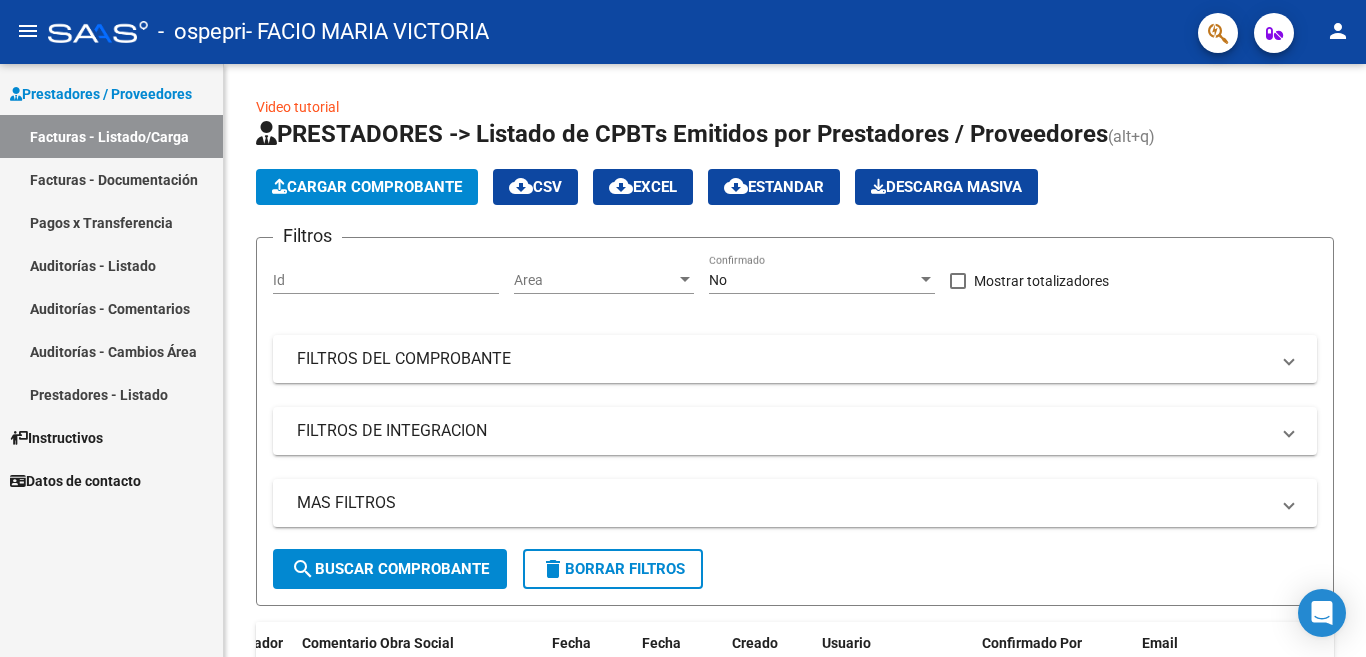 click on "person" 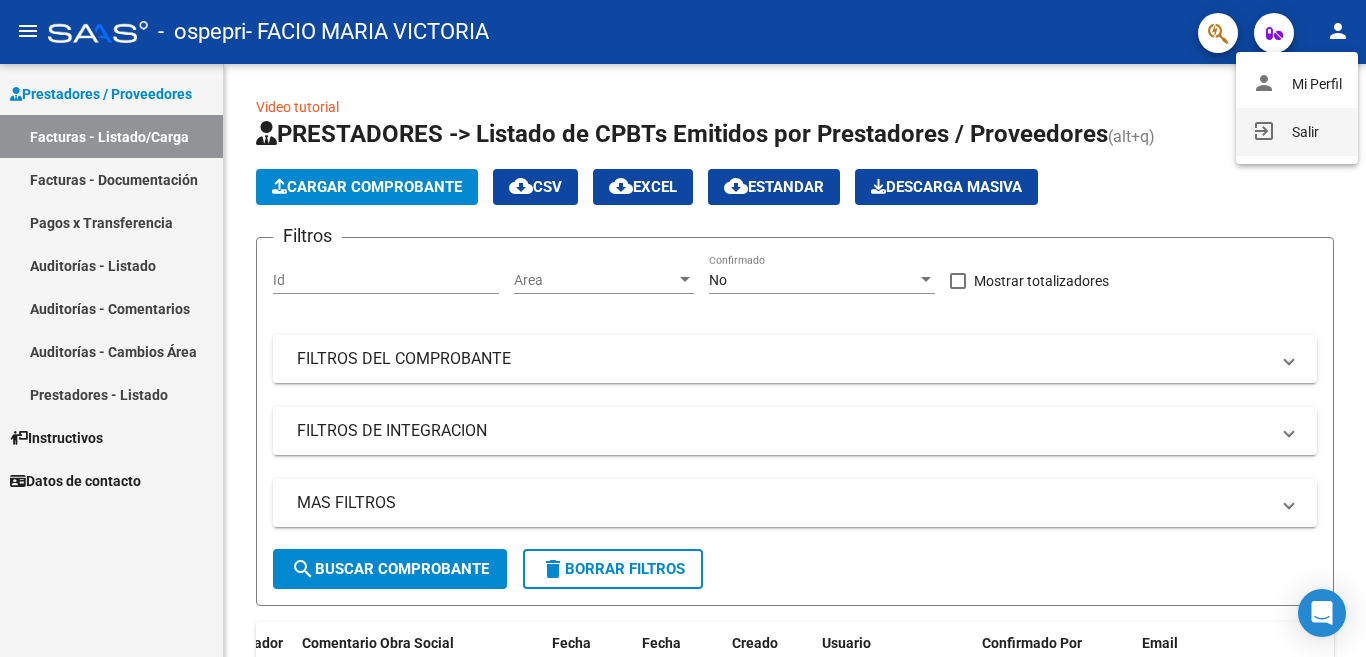 click on "exit_to_app  Salir" at bounding box center (1297, 132) 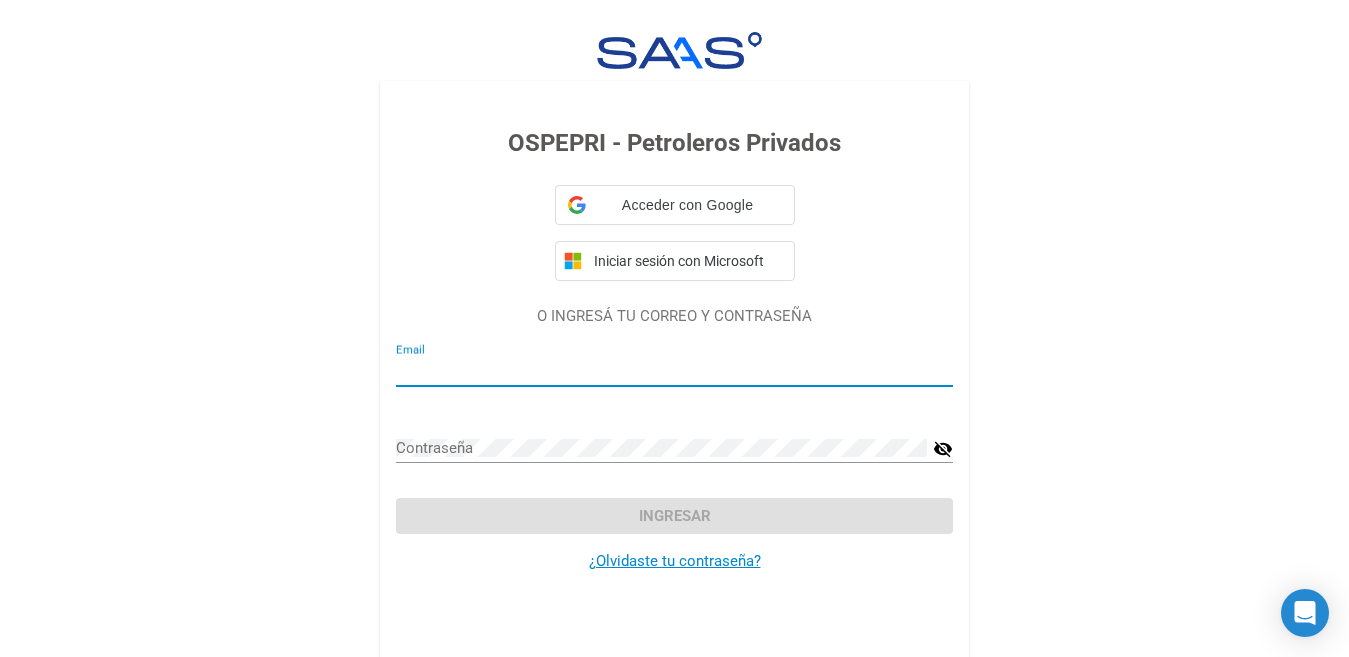 type on "[EMAIL]" 